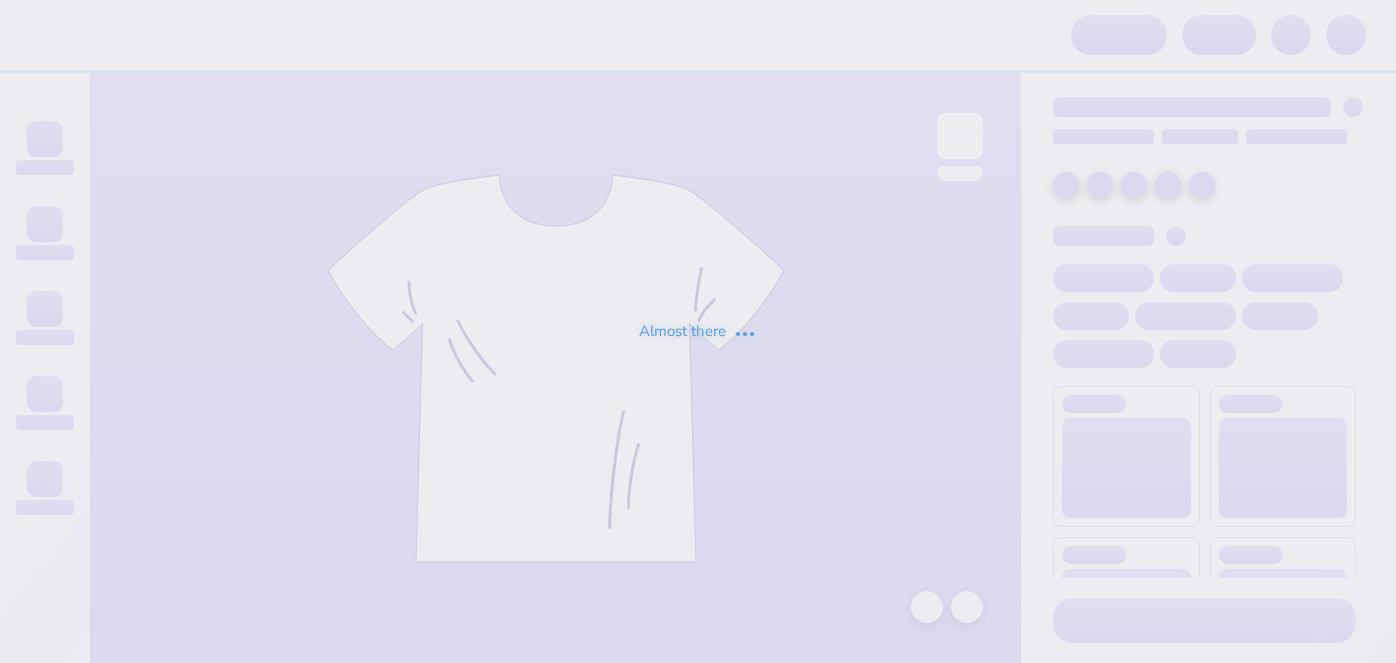 scroll, scrollTop: 0, scrollLeft: 0, axis: both 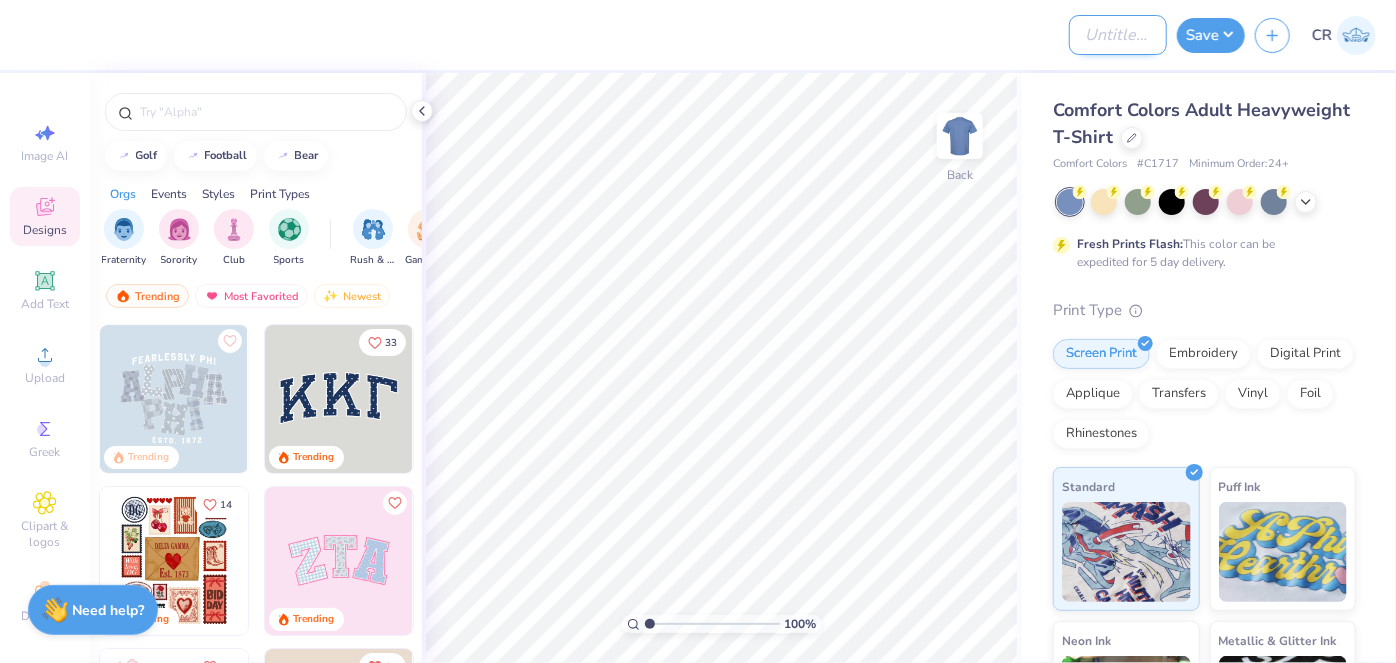 click on "Design Title" at bounding box center (1118, 35) 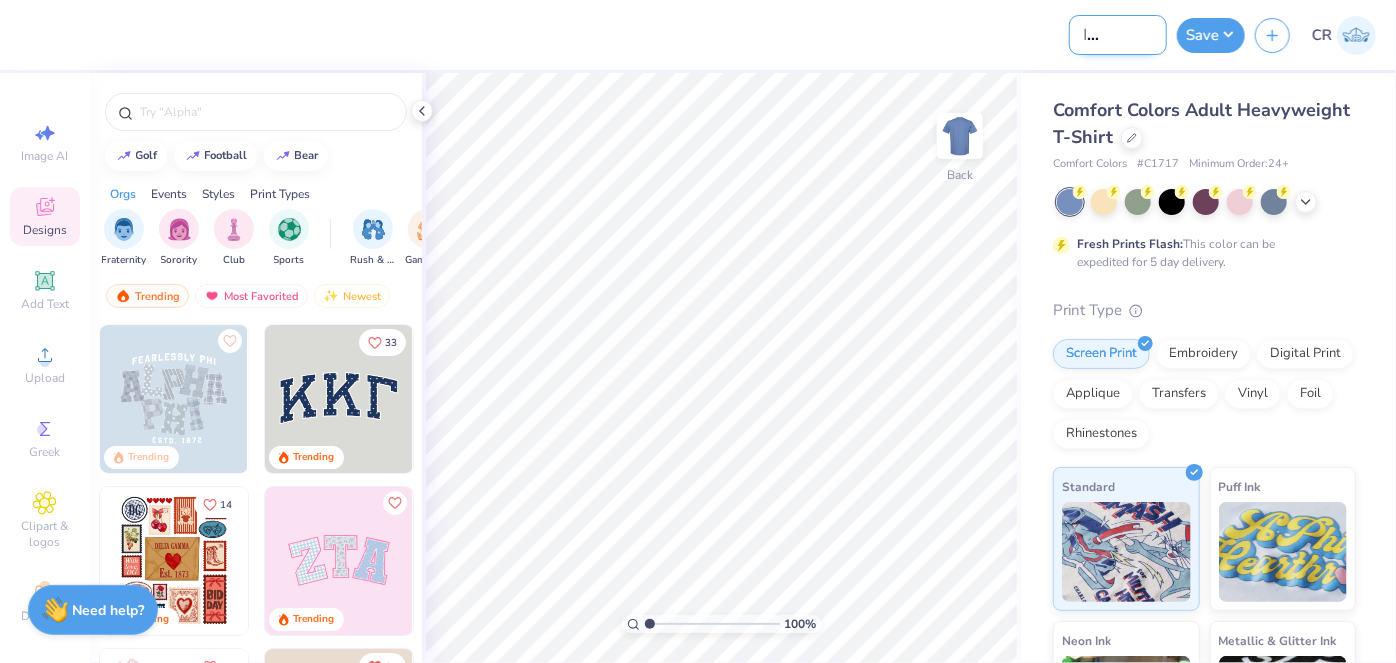 scroll, scrollTop: 0, scrollLeft: 62, axis: horizontal 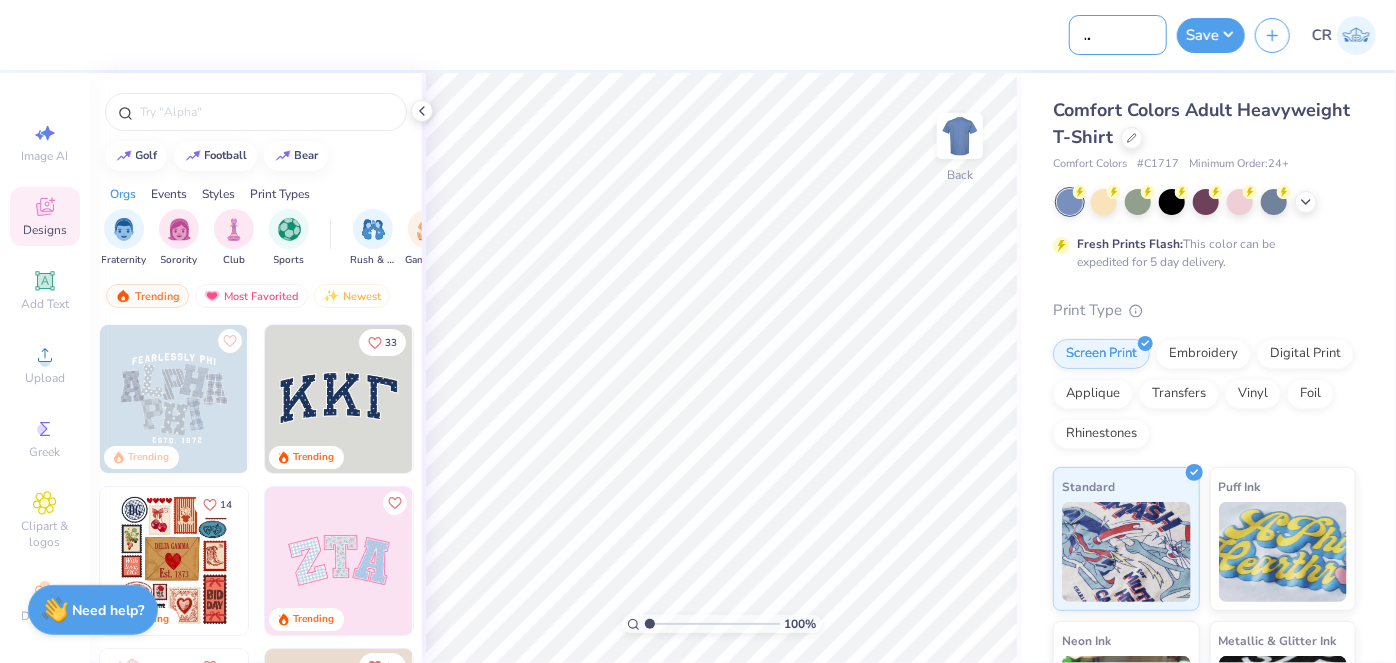 type on "KD Bid Day Hats" 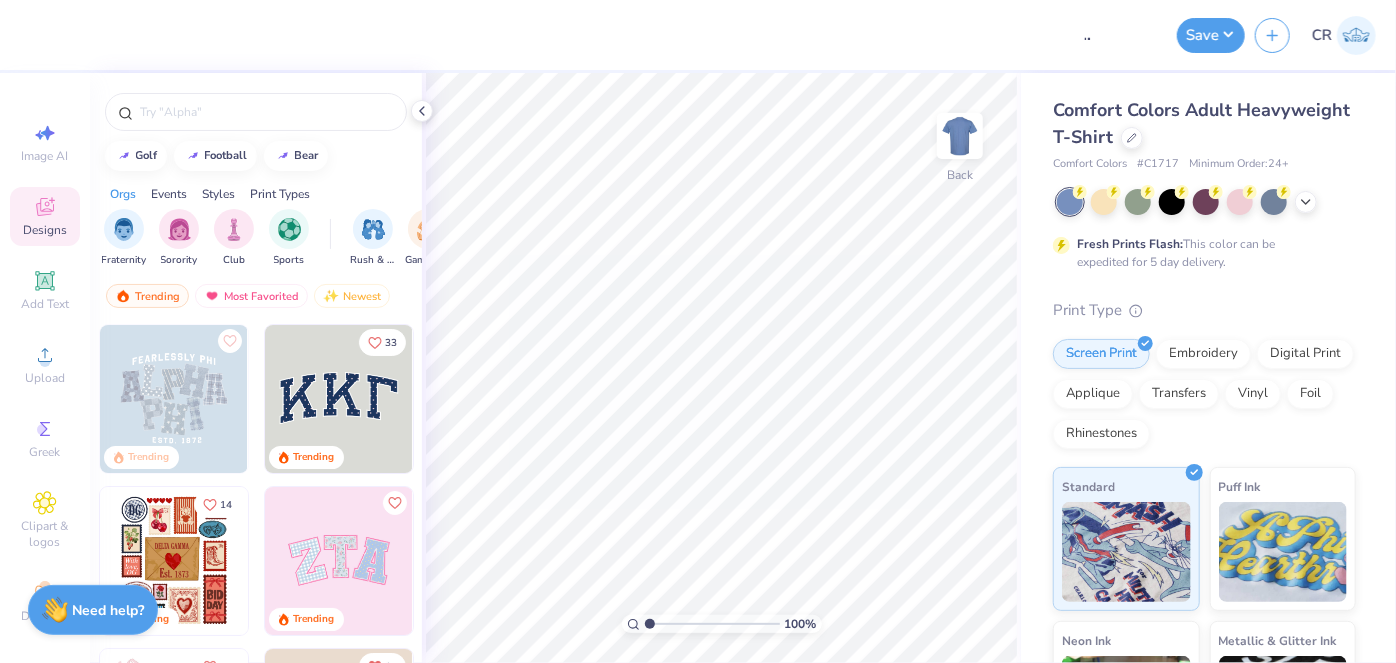 click on "Comfort Colors Adult Heavyweight T-Shirt Comfort Colors # C1717 Minimum Order:  24 +   Fresh Prints Flash:  This color can be expedited for 5 day delivery. Print Type Screen Print Embroidery Digital Print Applique Transfers Vinyl Foil Rhinestones Standard Puff Ink Neon Ink Metallic & Glitter Ink Glow in the Dark Ink Water based Ink" at bounding box center [1208, 496] 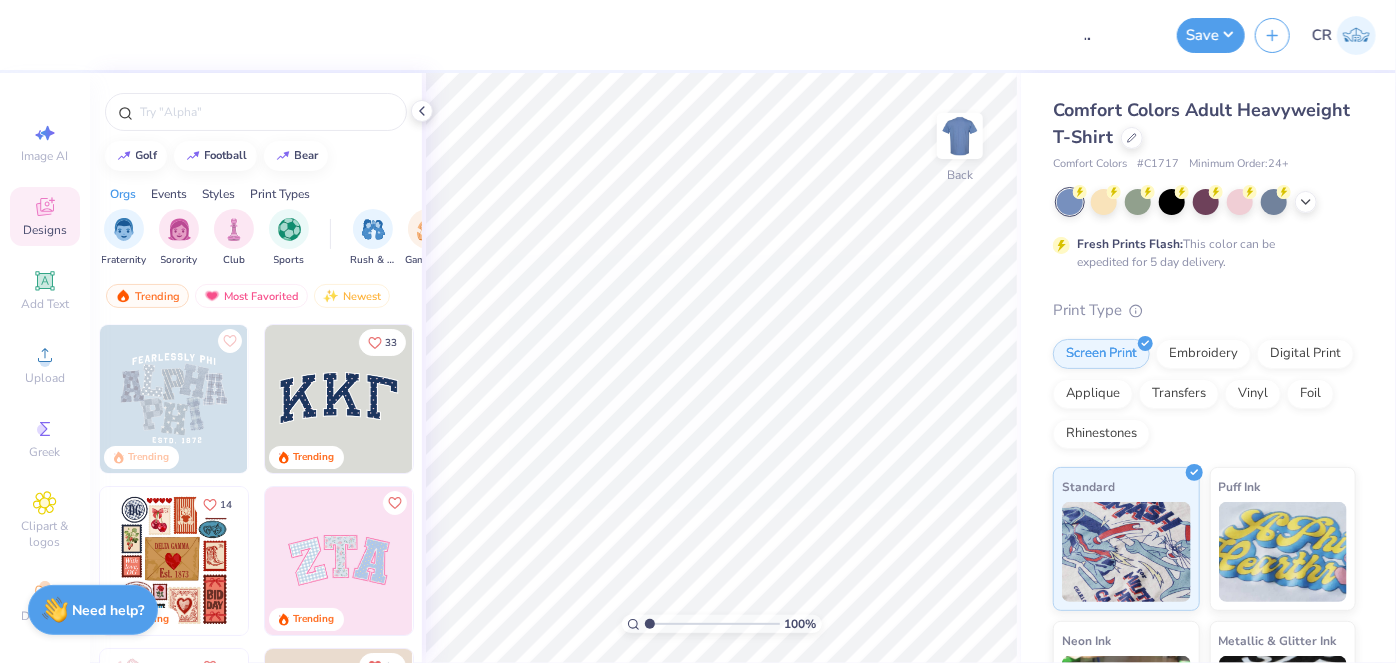 scroll, scrollTop: 0, scrollLeft: 0, axis: both 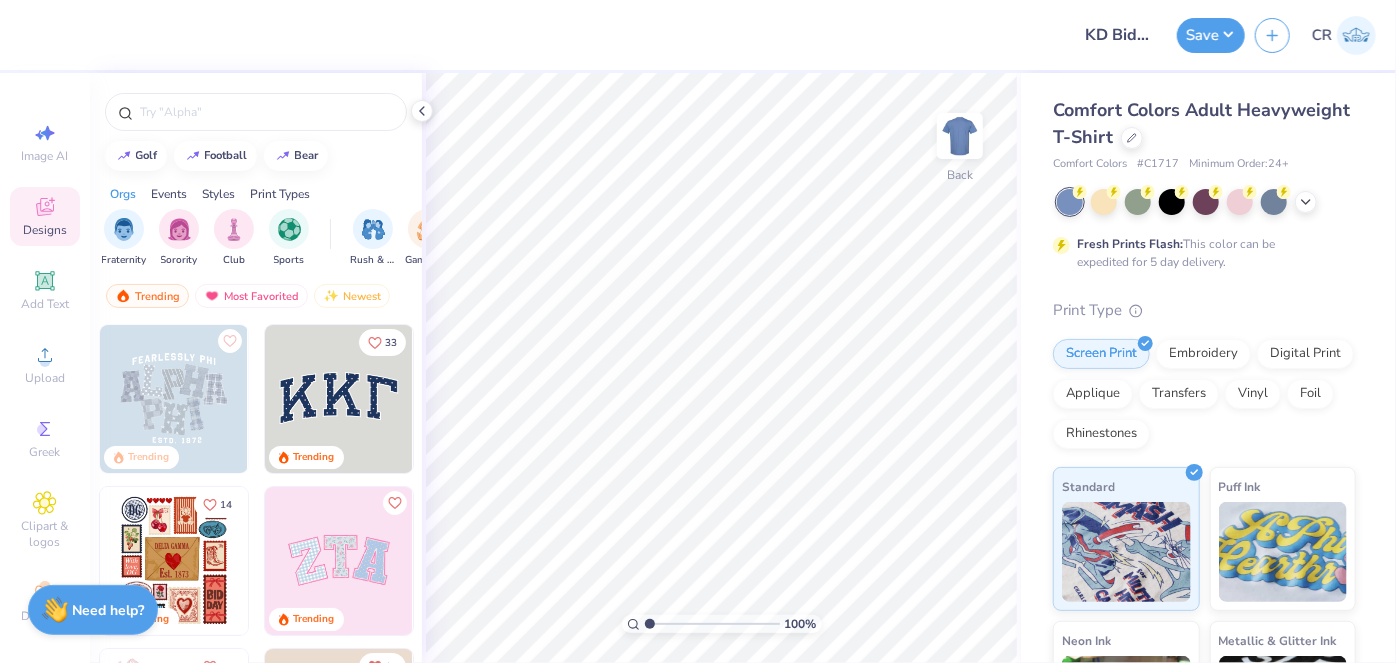 click on "Comfort Colors Adult Heavyweight T-Shirt" at bounding box center [1204, 124] 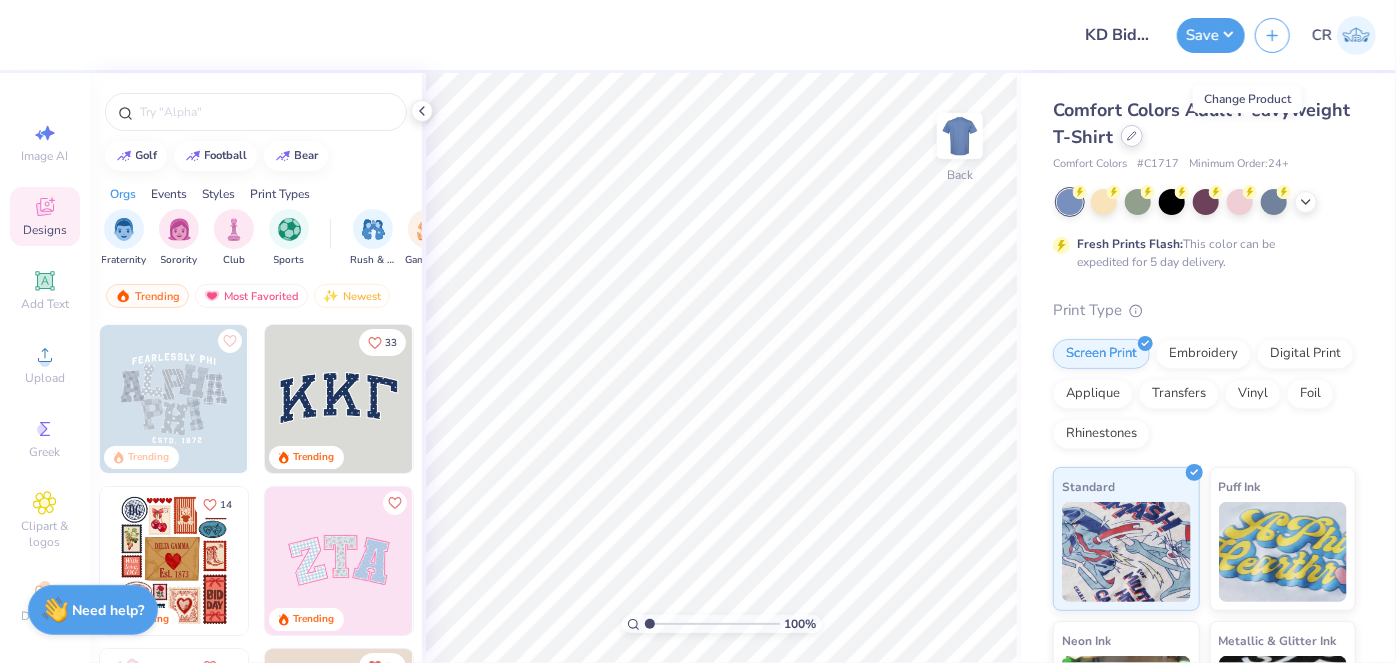 click at bounding box center [1132, 136] 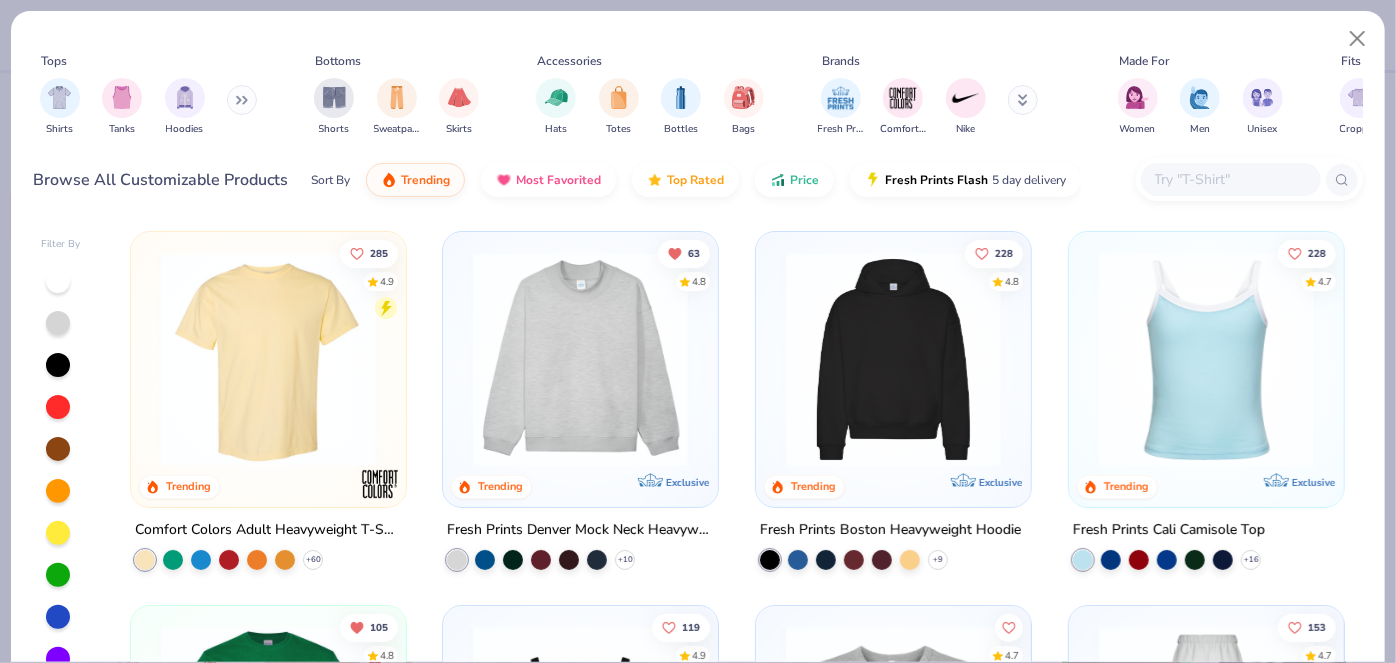click at bounding box center (242, 100) 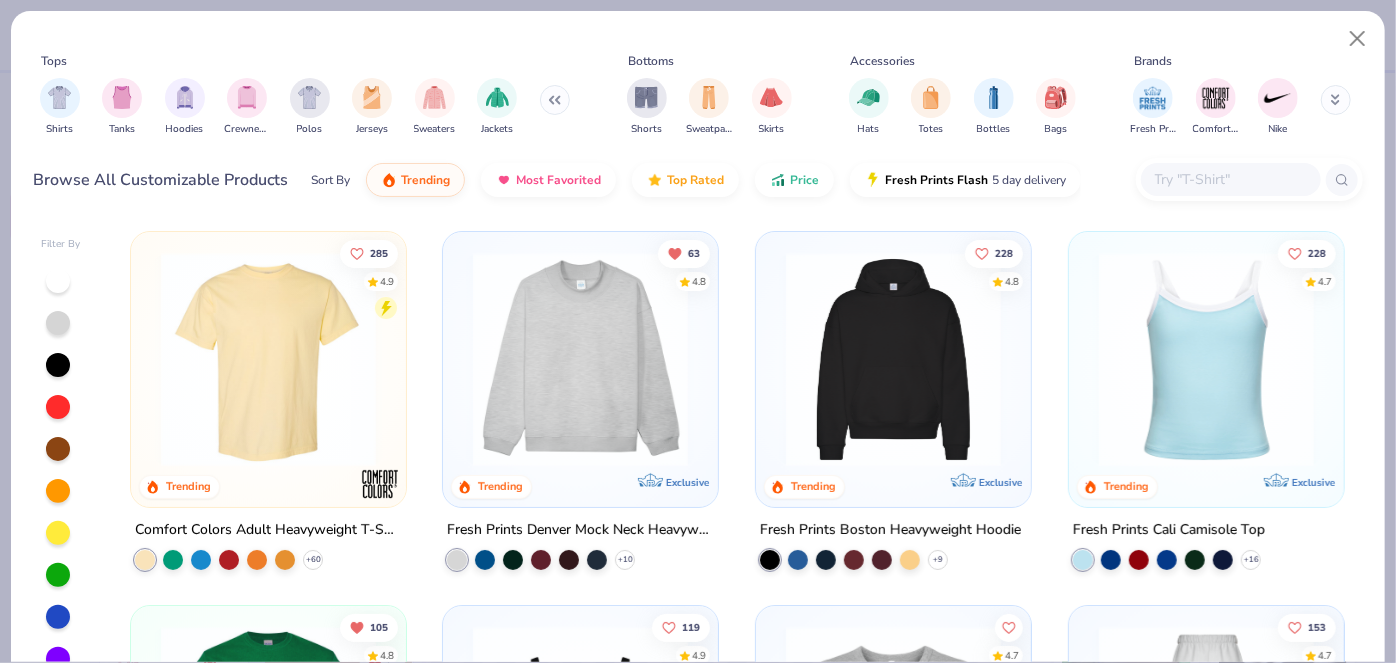click on "Shirts Tanks Hoodies Crewnecks Polos Jerseys Sweaters Jackets" at bounding box center [305, 107] 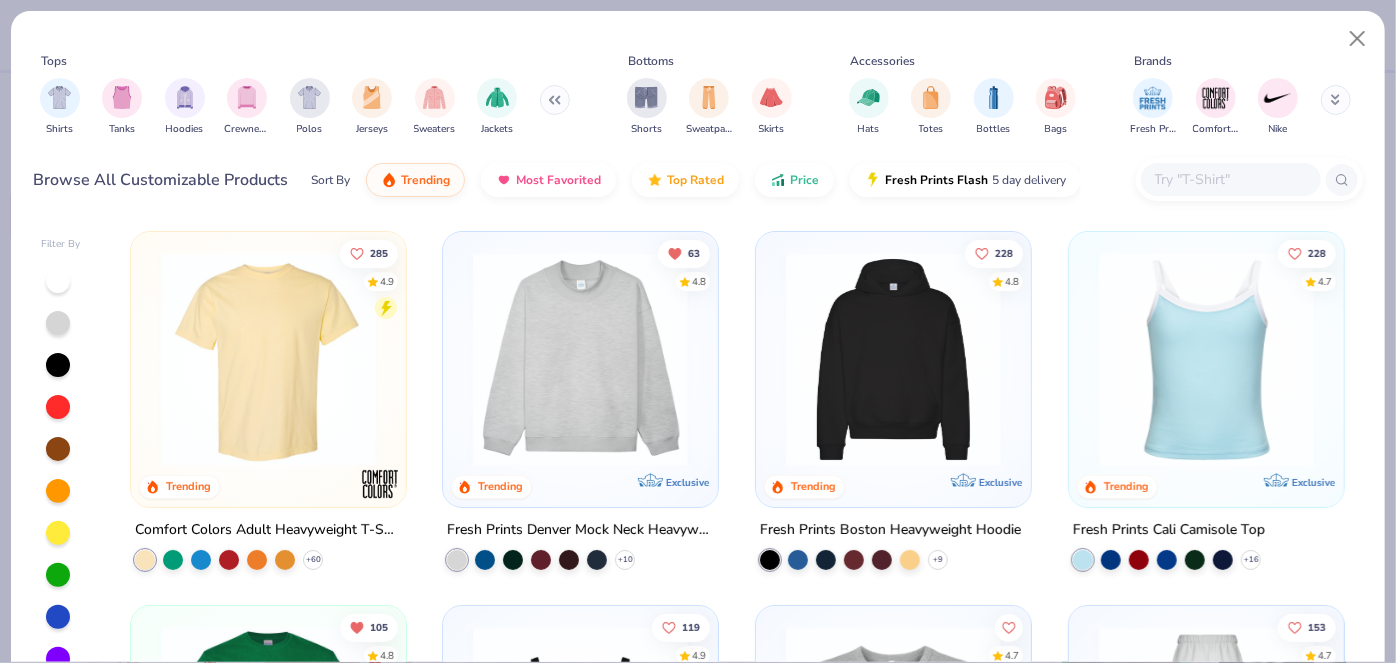 click at bounding box center [555, 100] 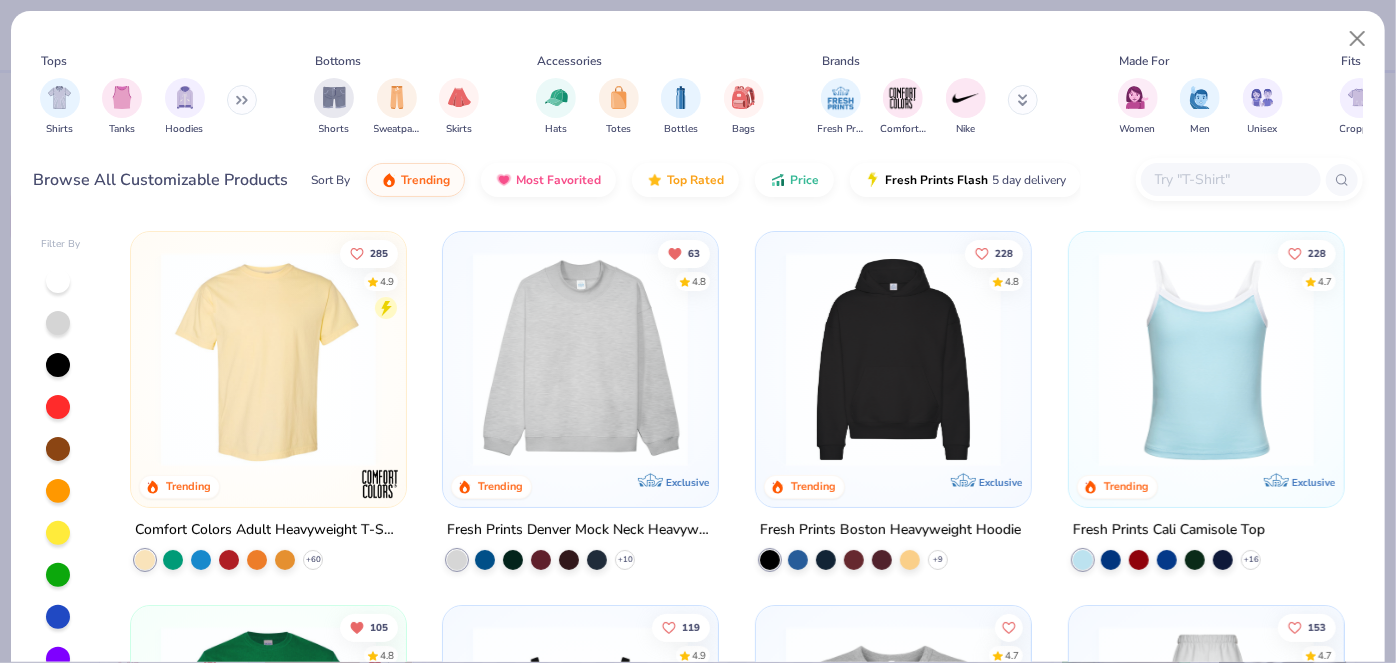 click at bounding box center (556, 98) 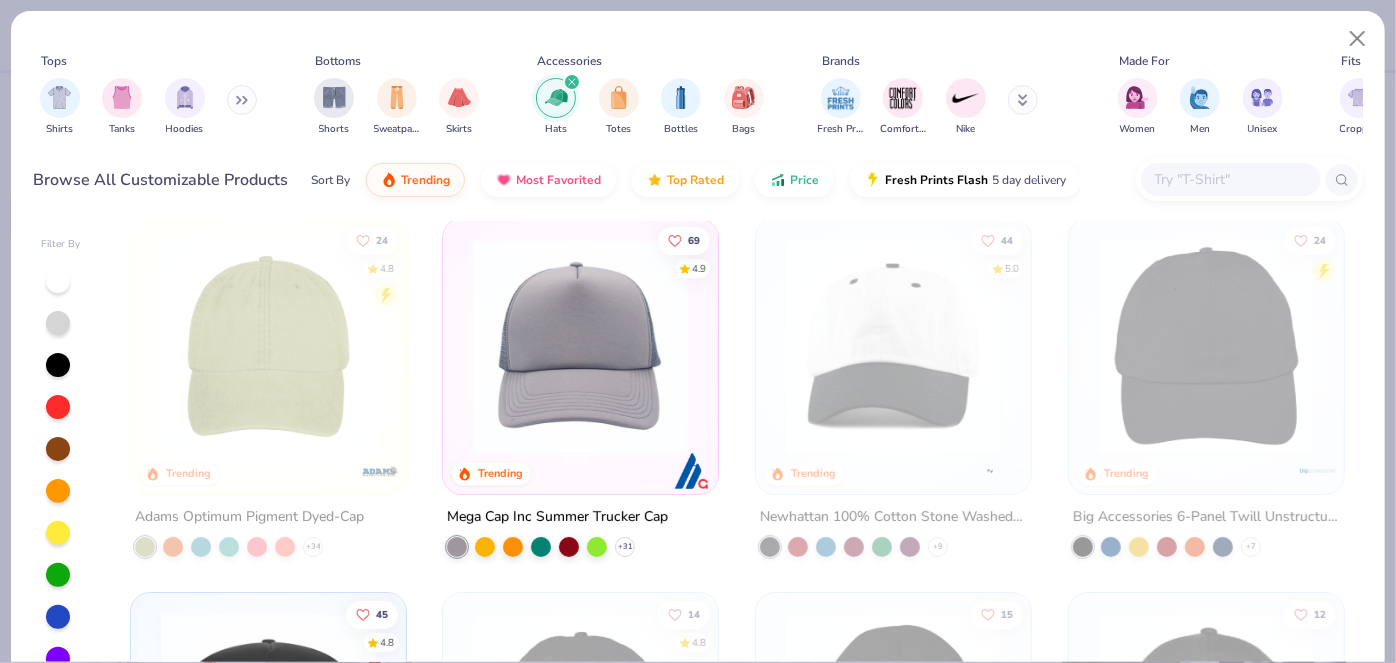 scroll, scrollTop: 0, scrollLeft: 0, axis: both 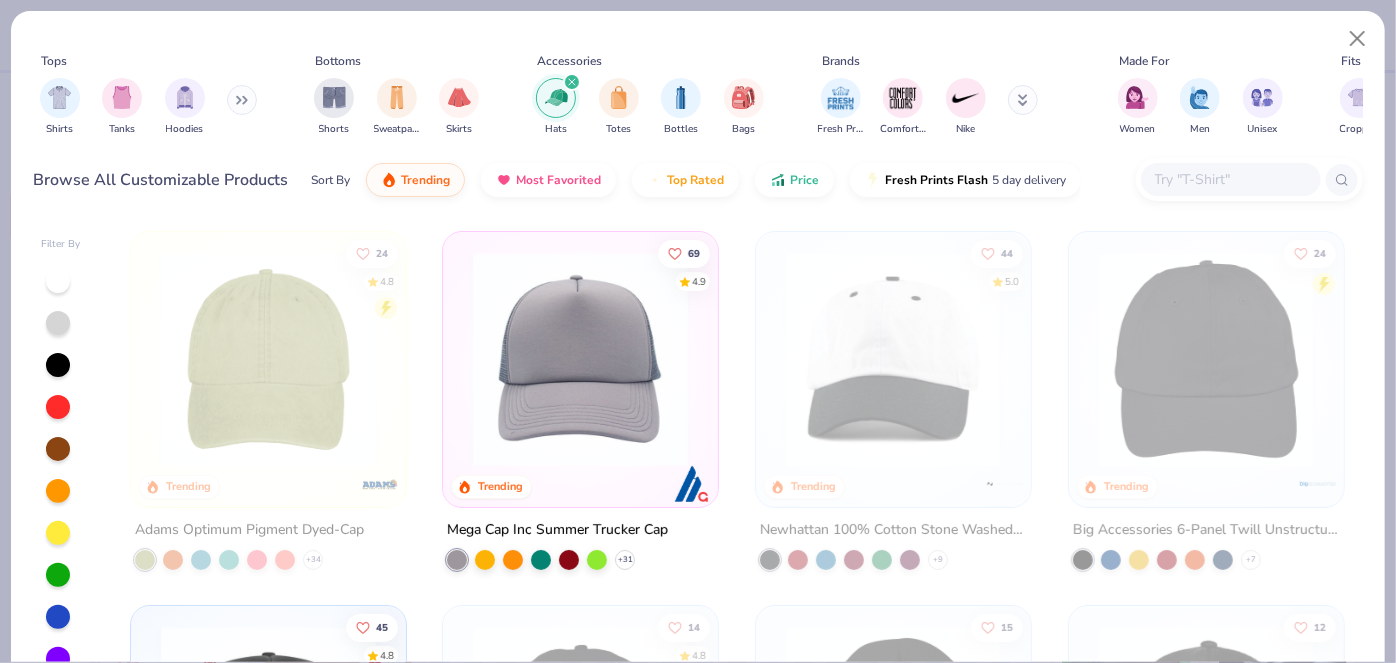 click at bounding box center [580, 359] 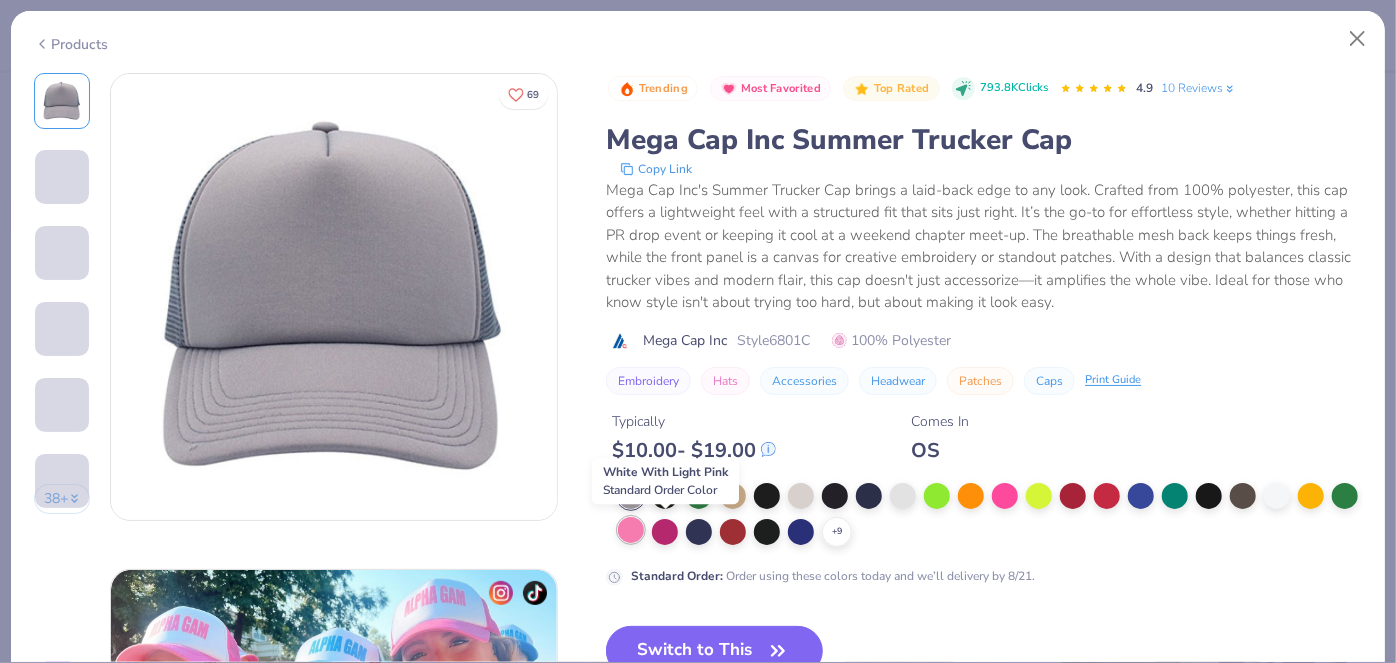click at bounding box center (631, 530) 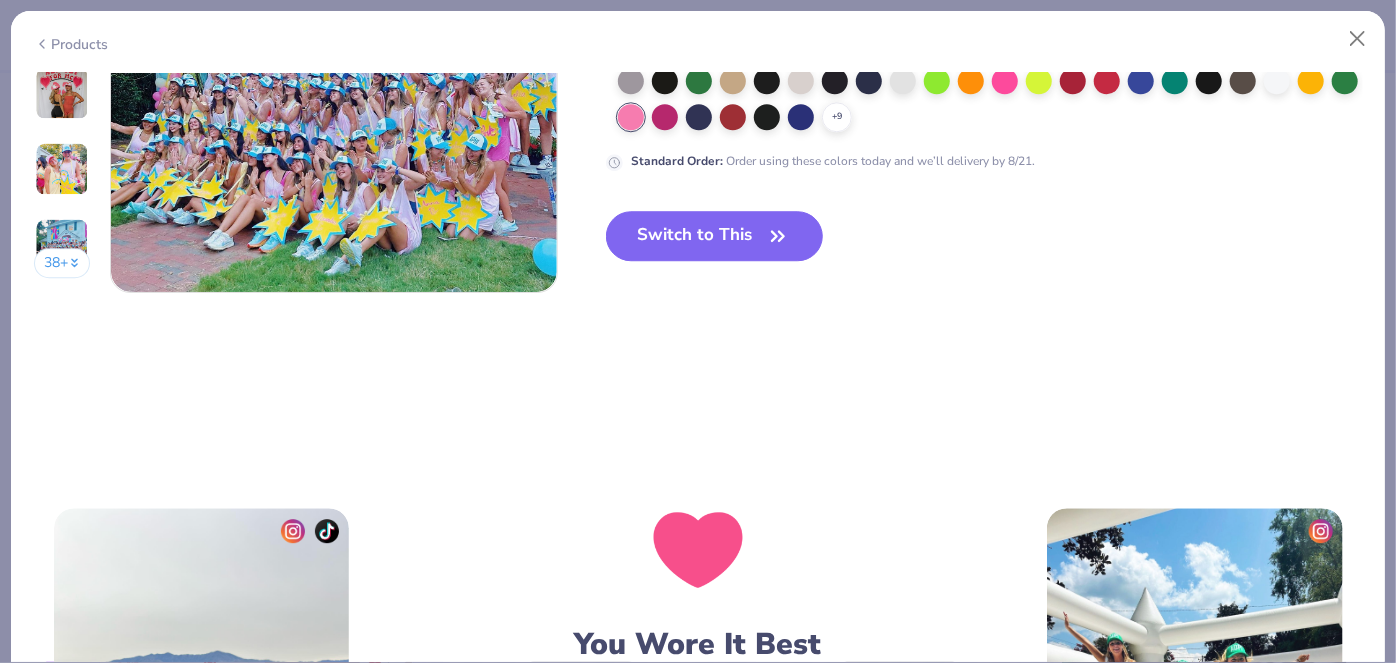 scroll, scrollTop: 2634, scrollLeft: 0, axis: vertical 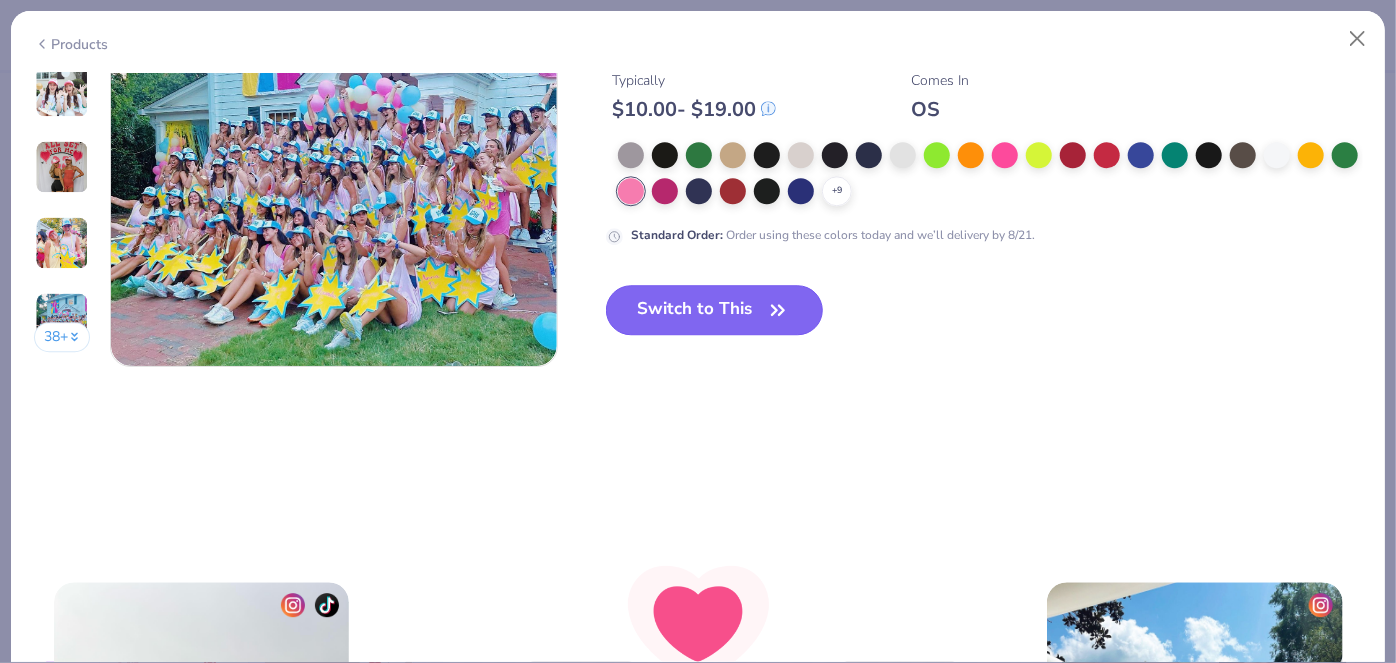 click on "Switch to This" at bounding box center (714, 310) 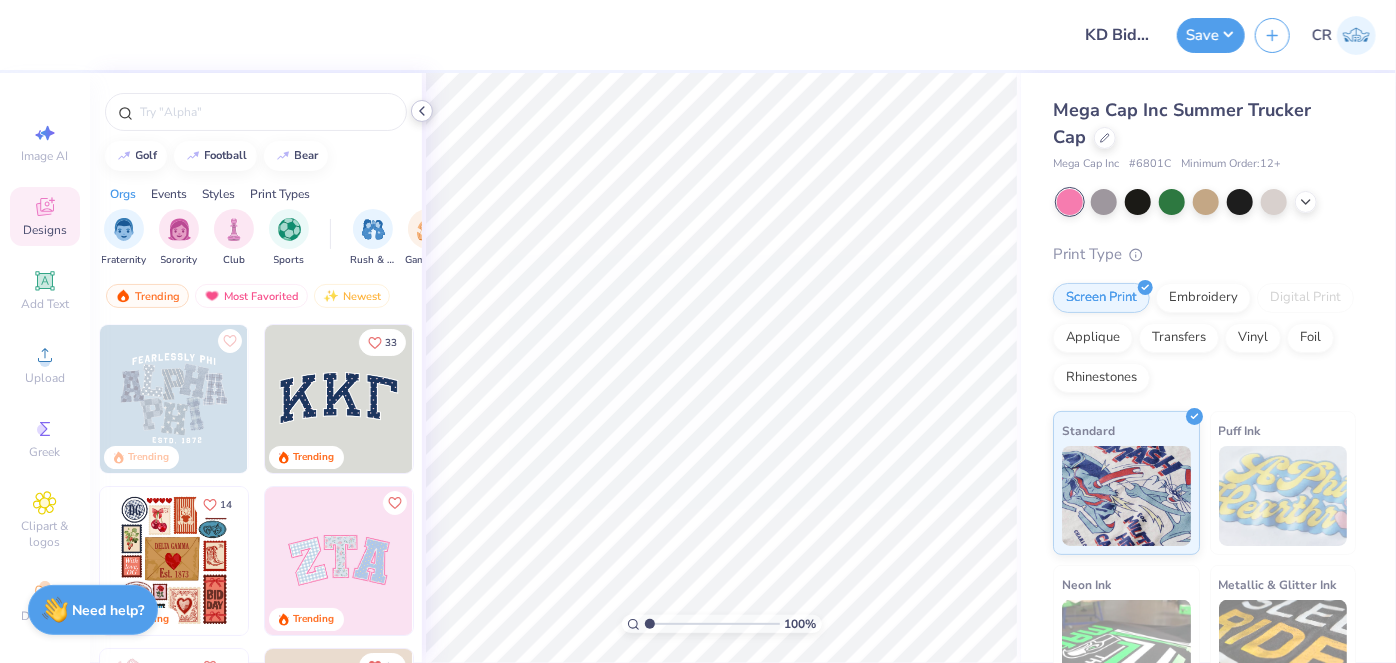 click at bounding box center [422, 111] 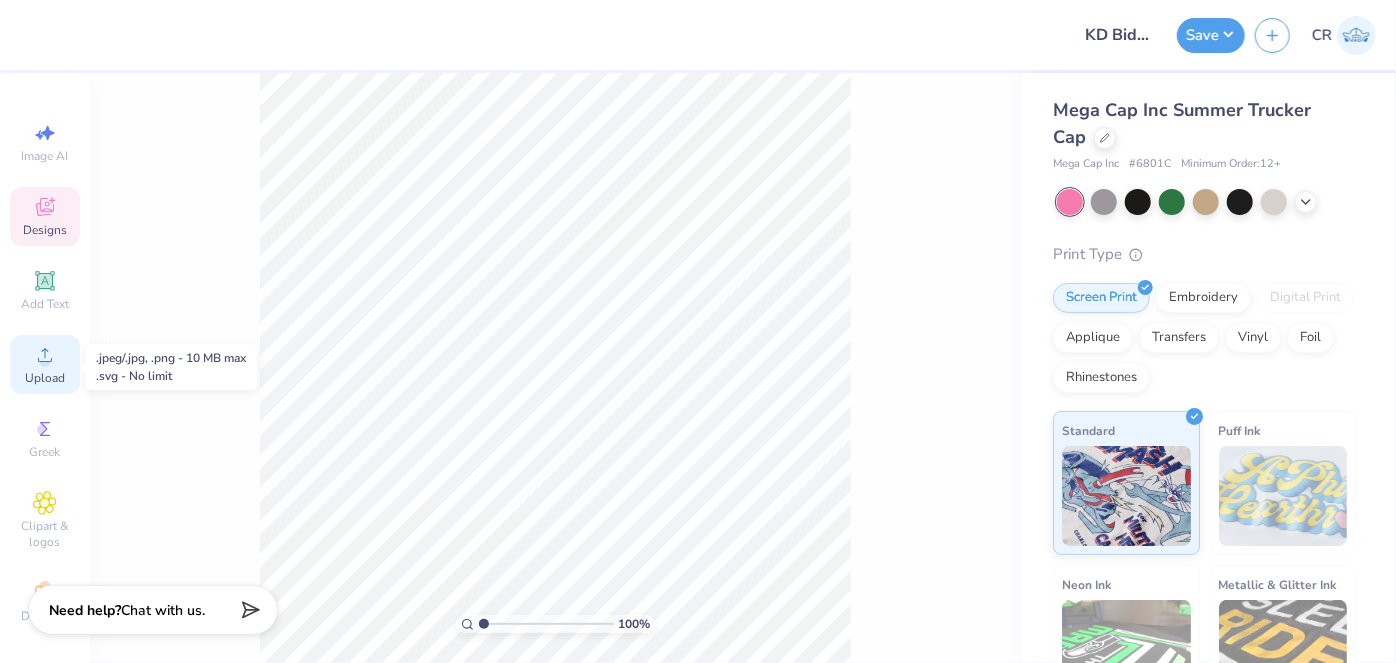 click 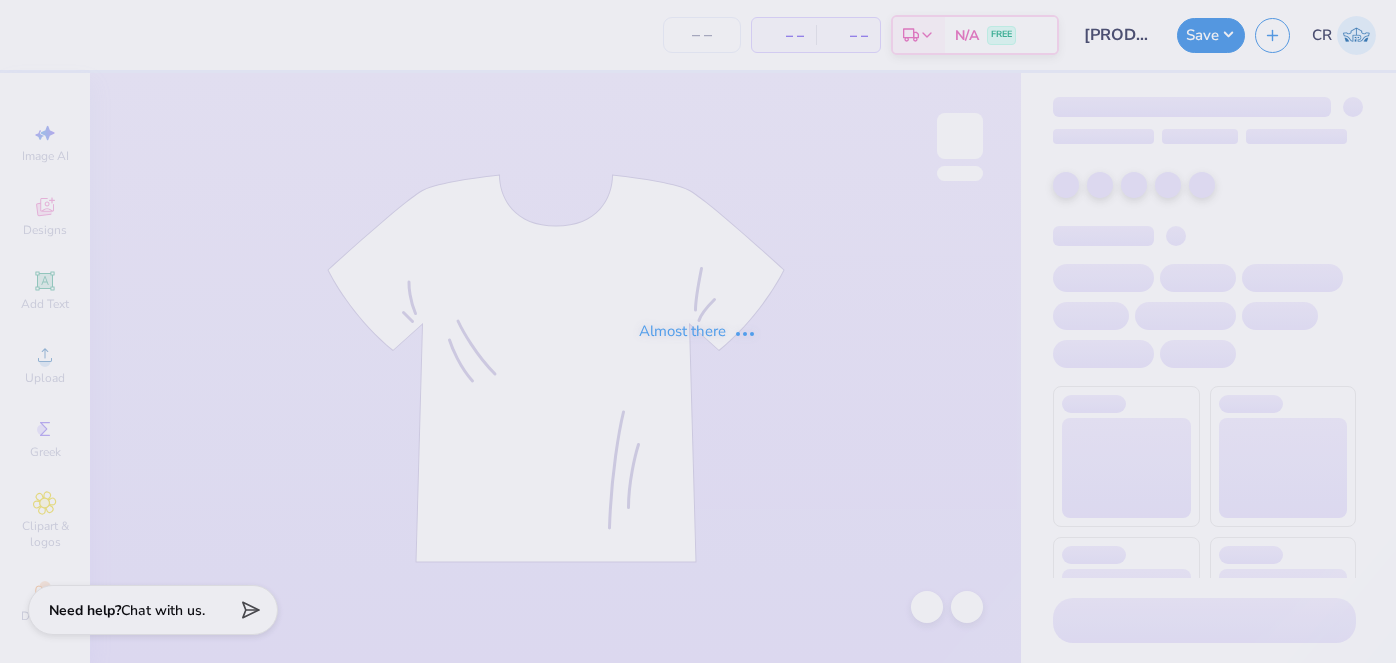 scroll, scrollTop: 0, scrollLeft: 0, axis: both 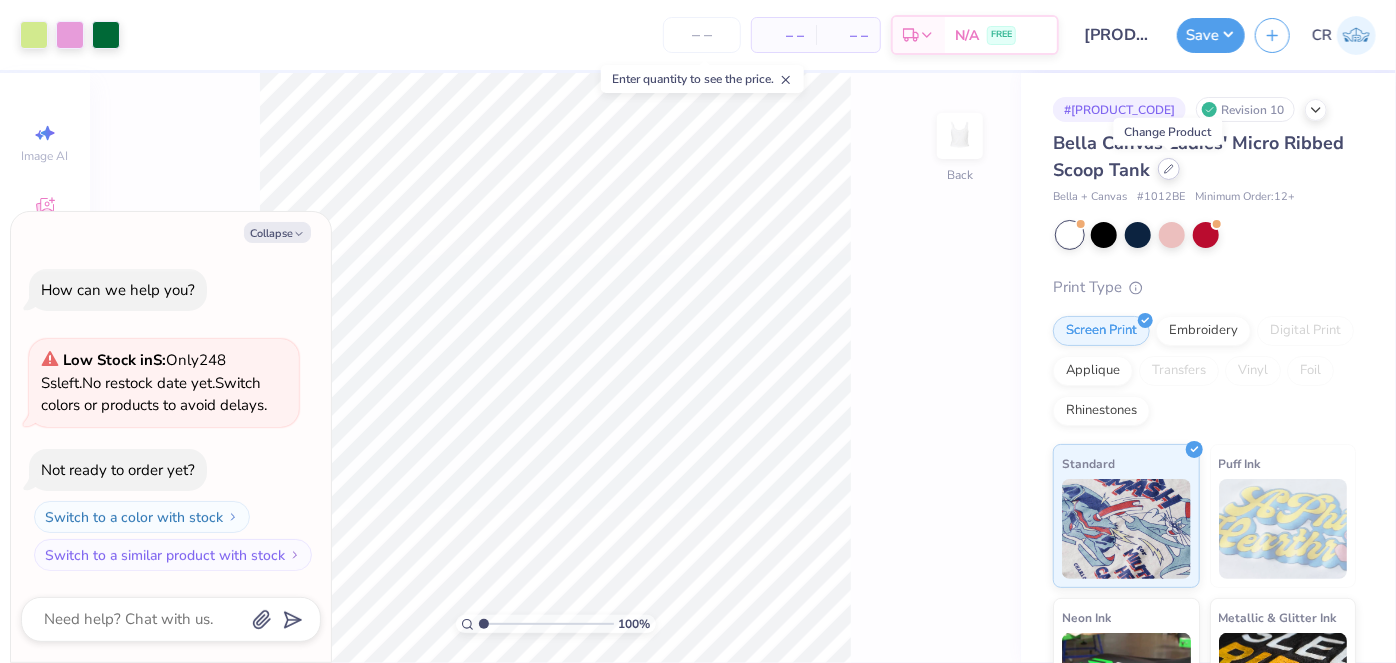 click 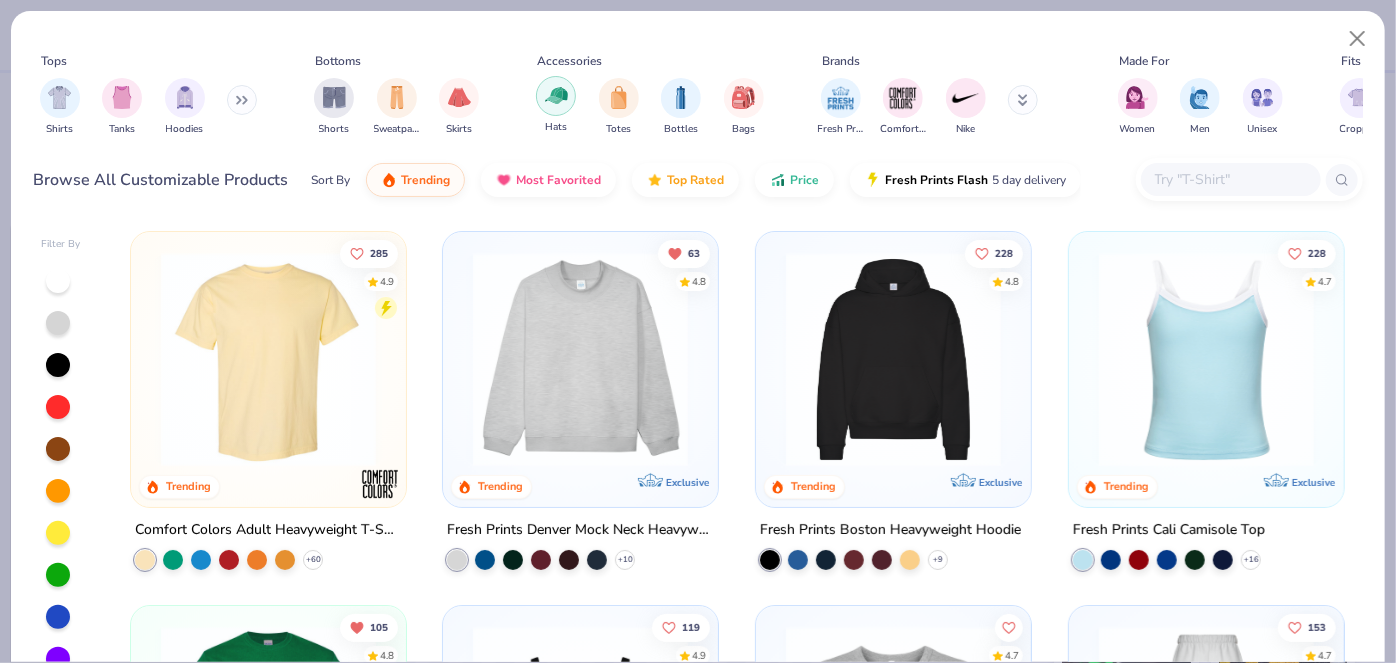 click at bounding box center (556, 96) 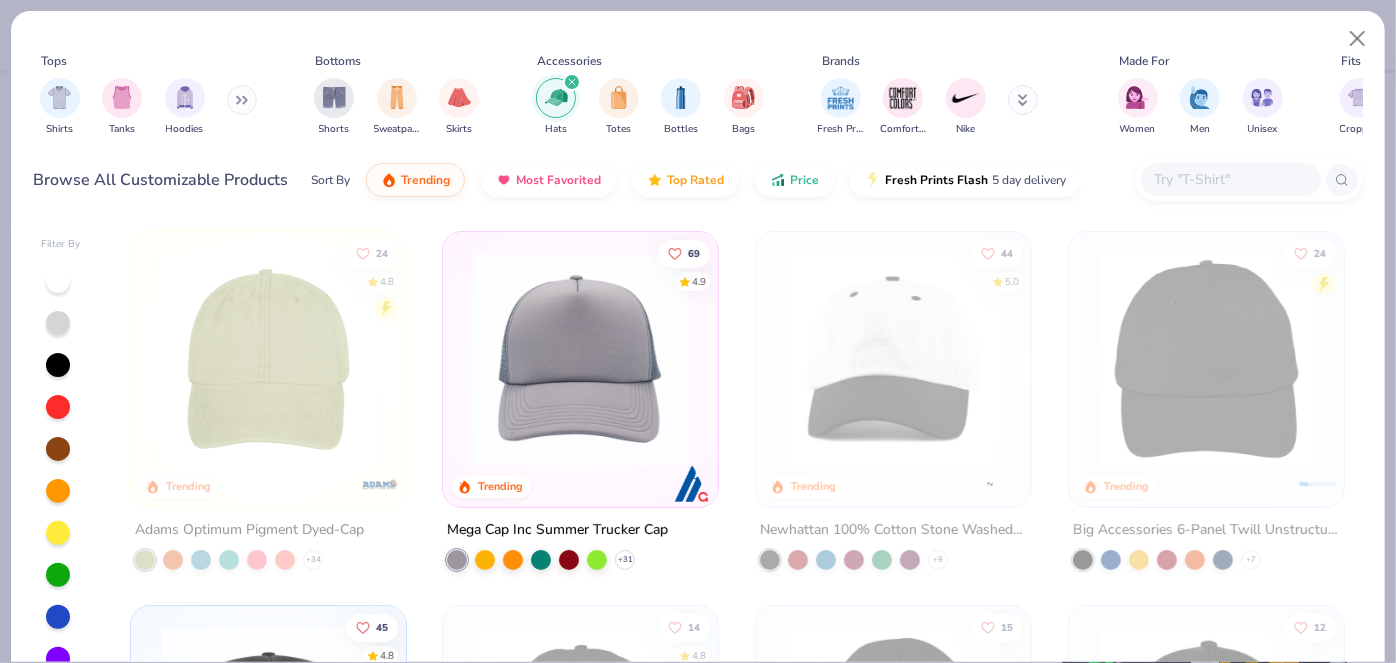 click at bounding box center [580, 359] 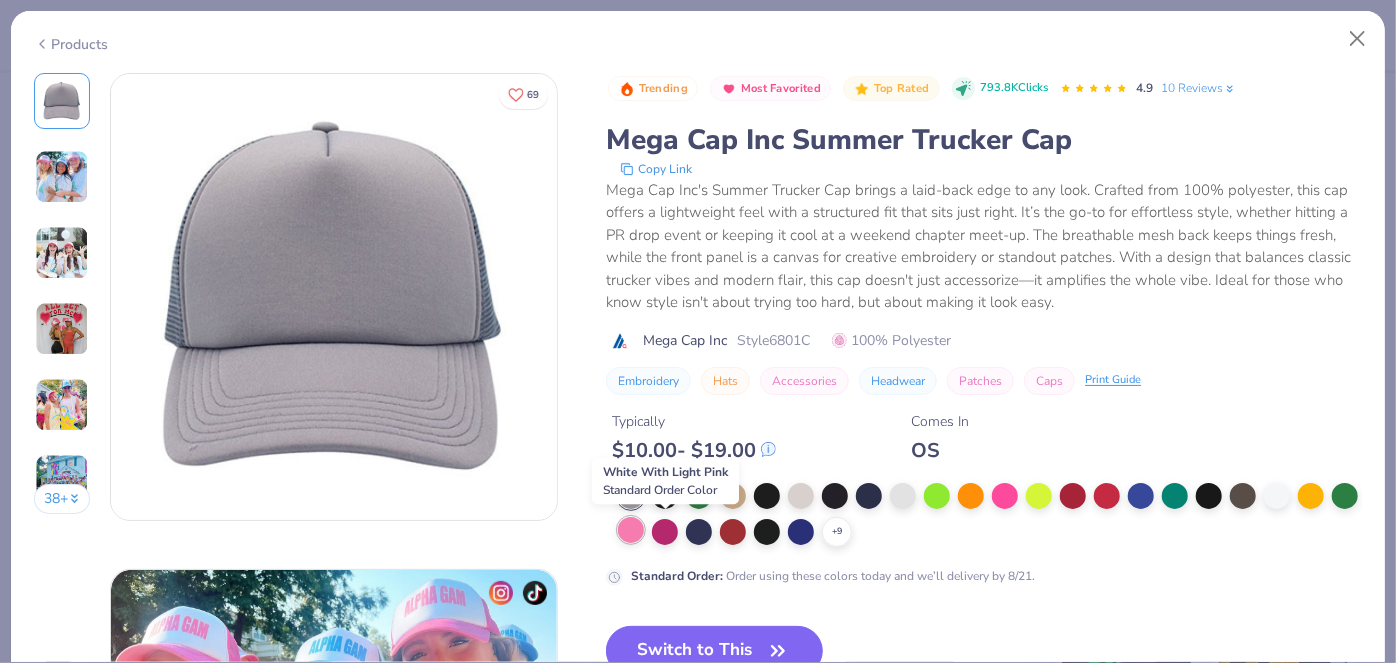 click at bounding box center [631, 530] 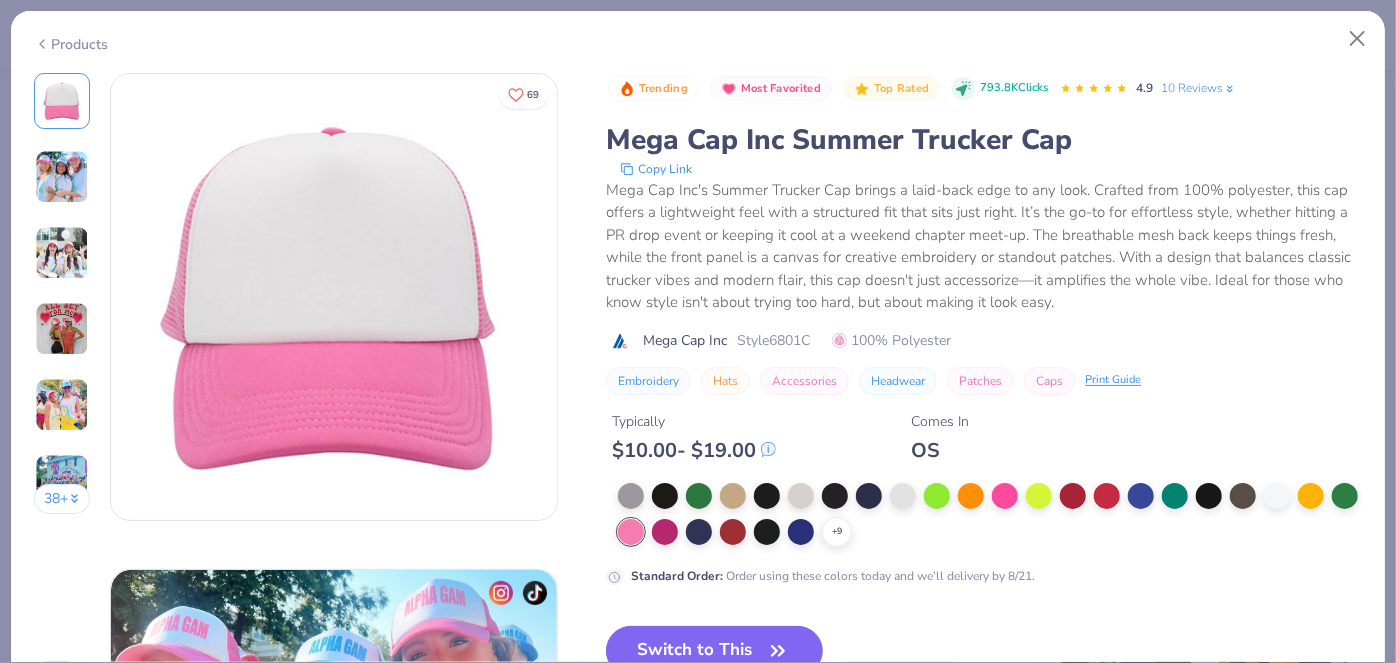 scroll, scrollTop: 111, scrollLeft: 0, axis: vertical 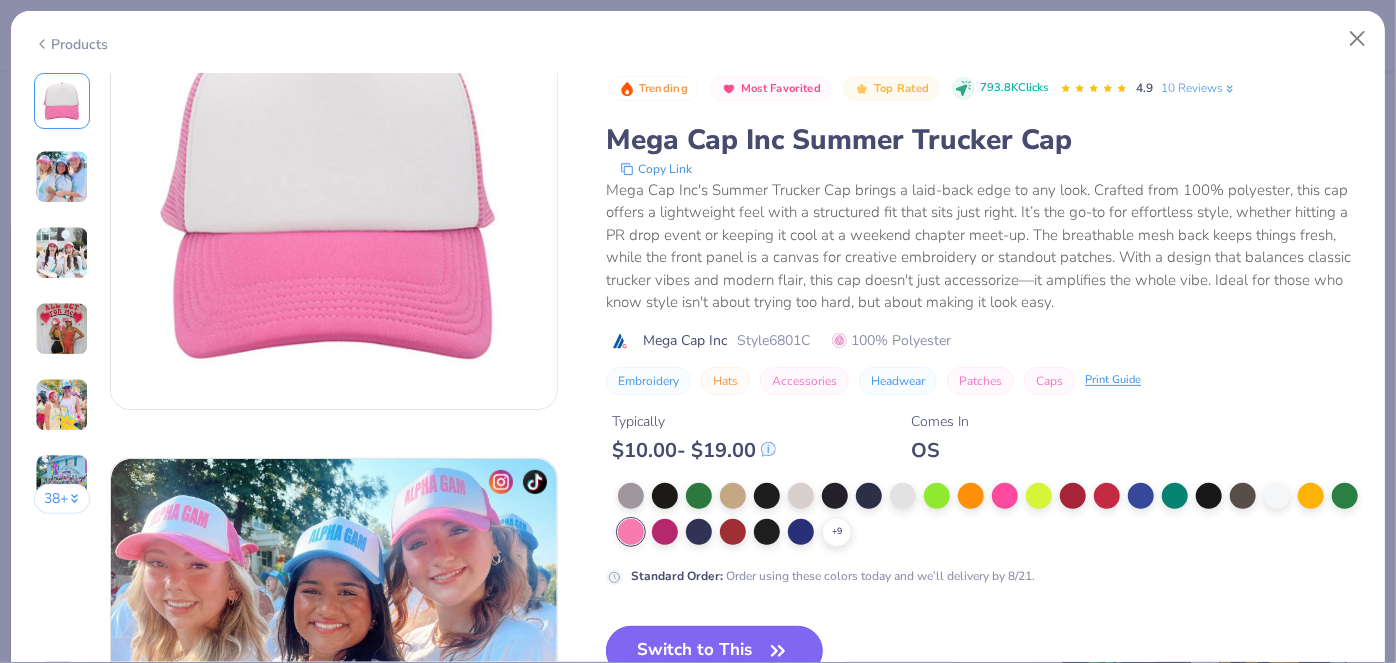 click on "Switch to This" at bounding box center (714, 651) 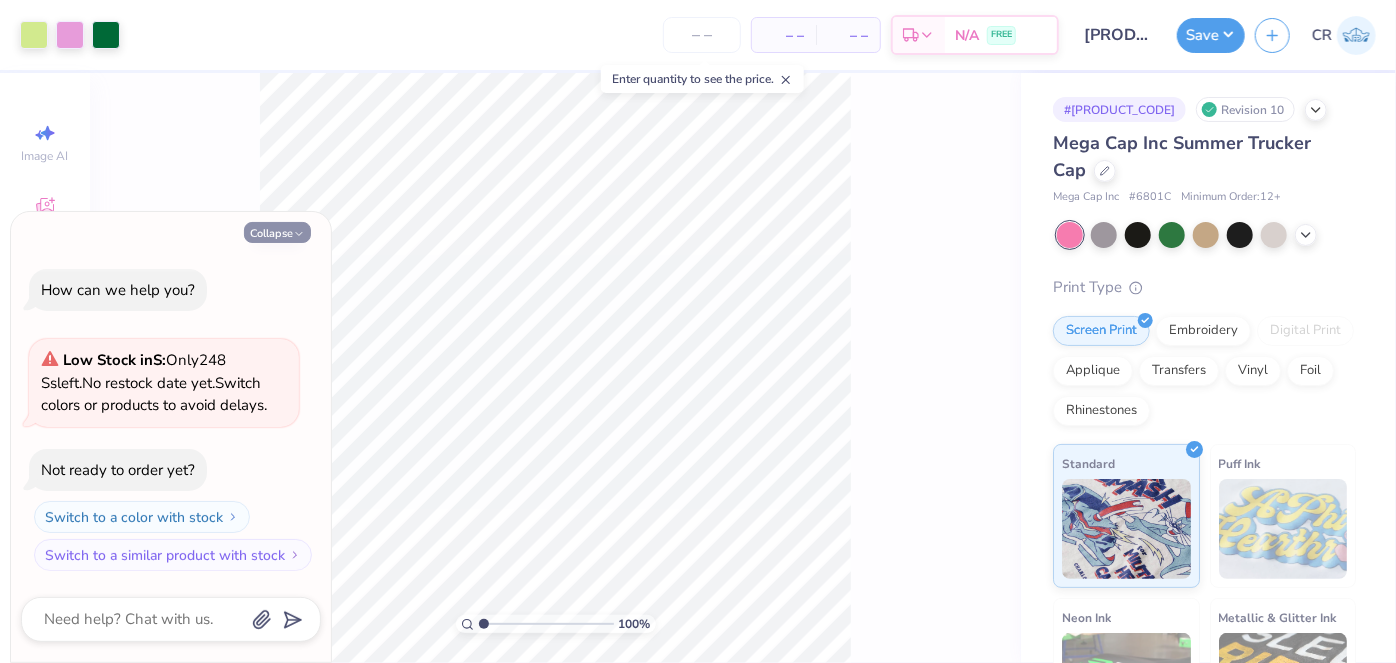 click 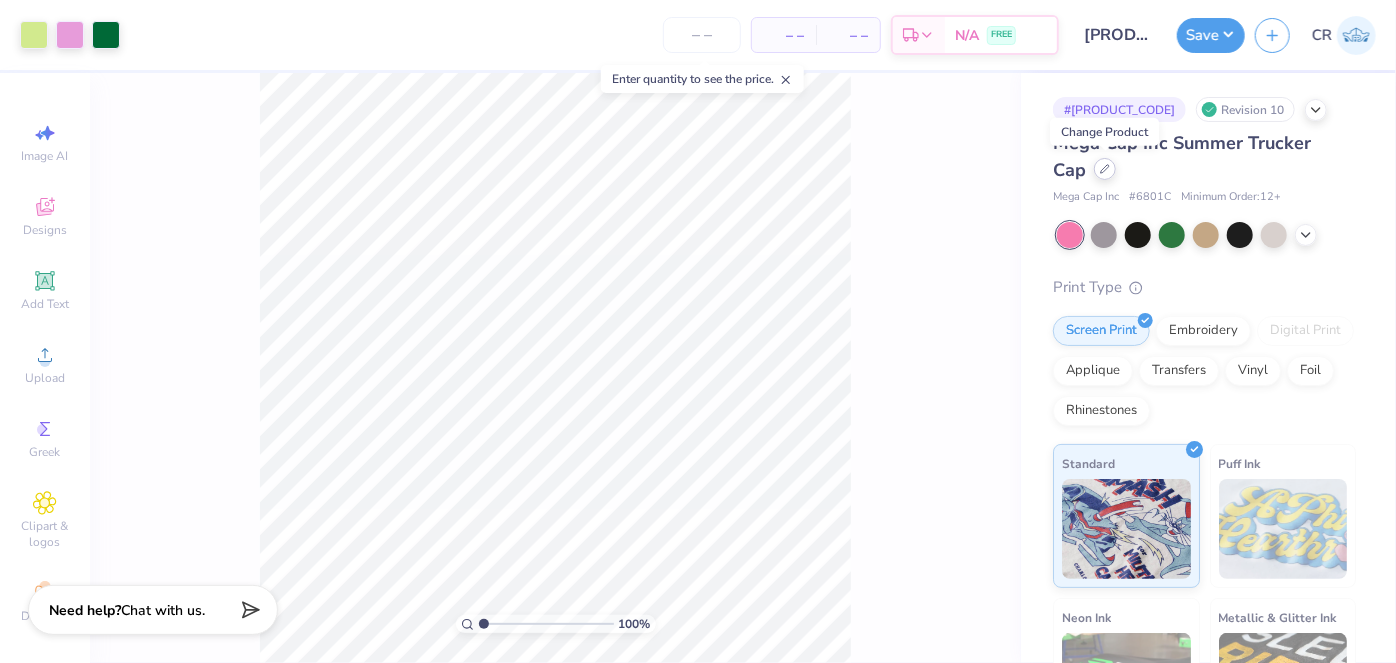 click 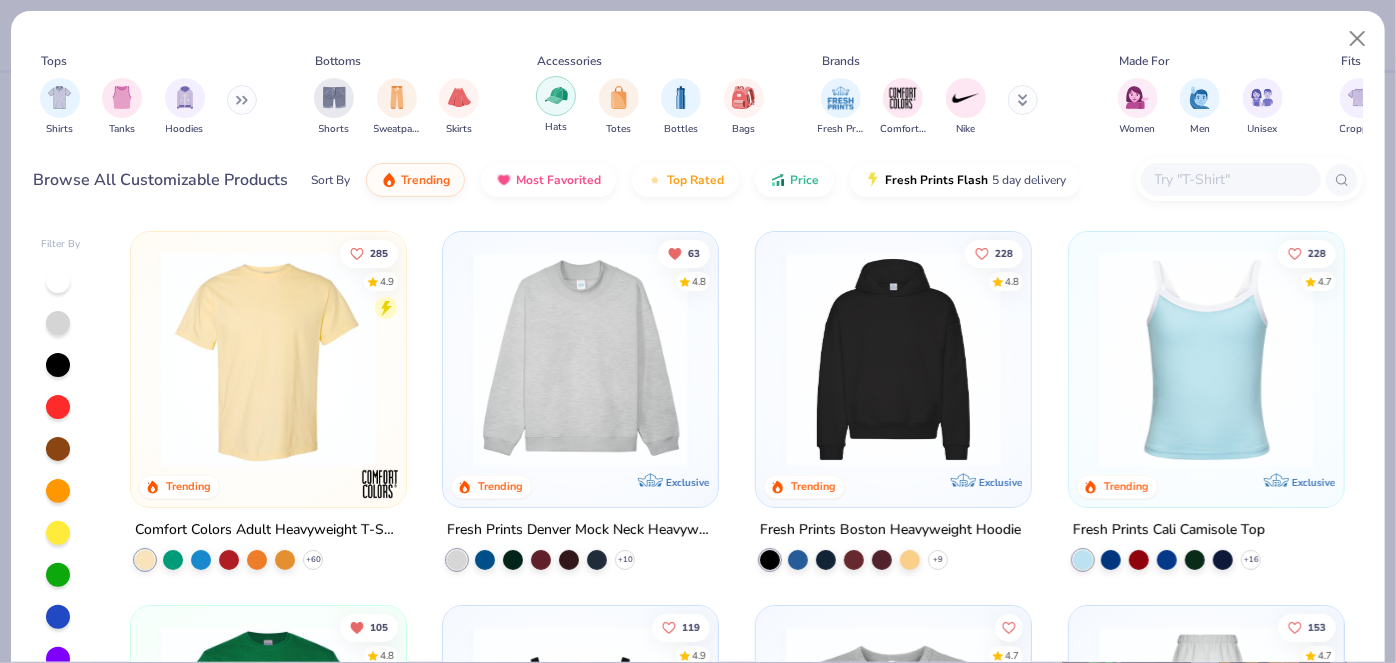 click at bounding box center (556, 95) 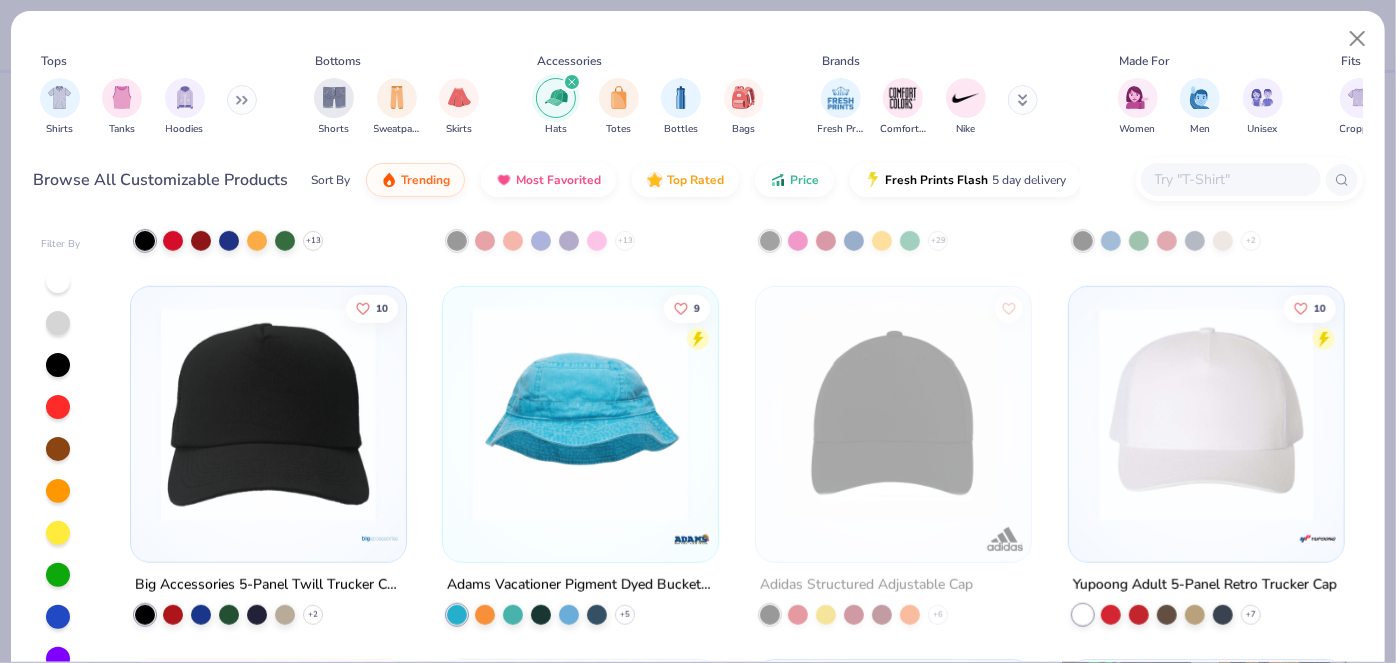 scroll, scrollTop: 694, scrollLeft: 0, axis: vertical 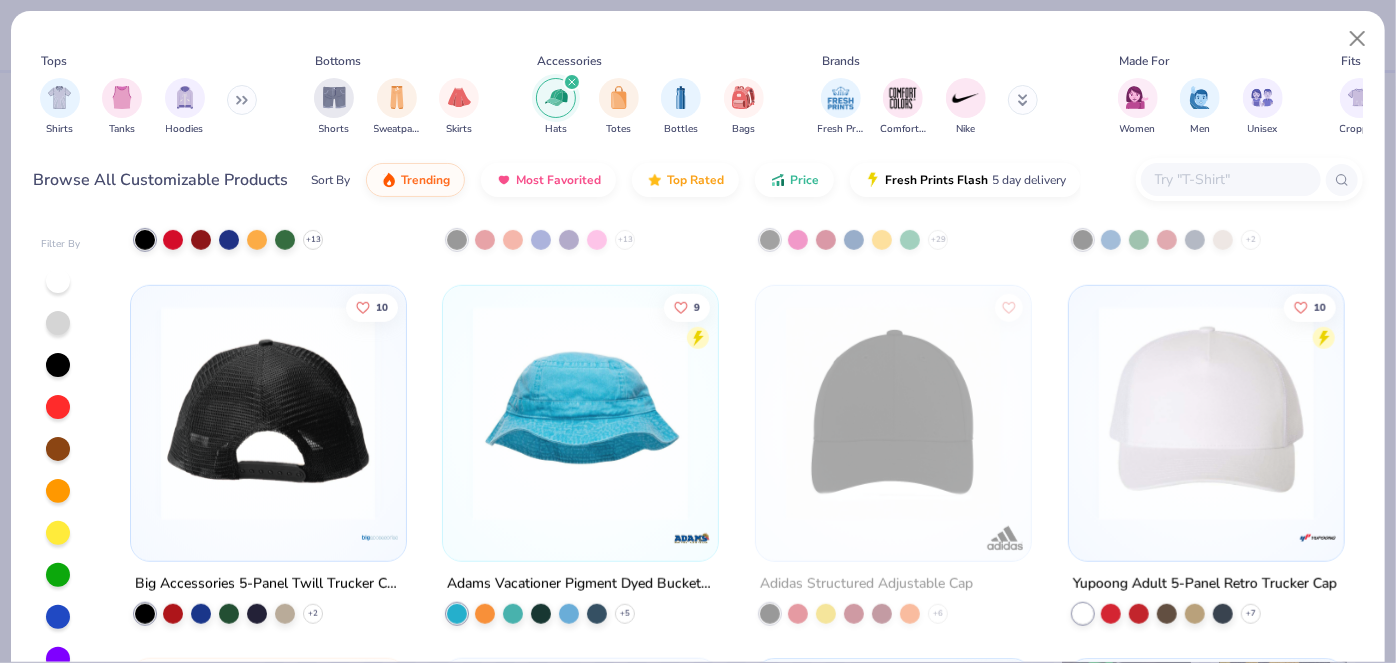 click at bounding box center [268, 412] 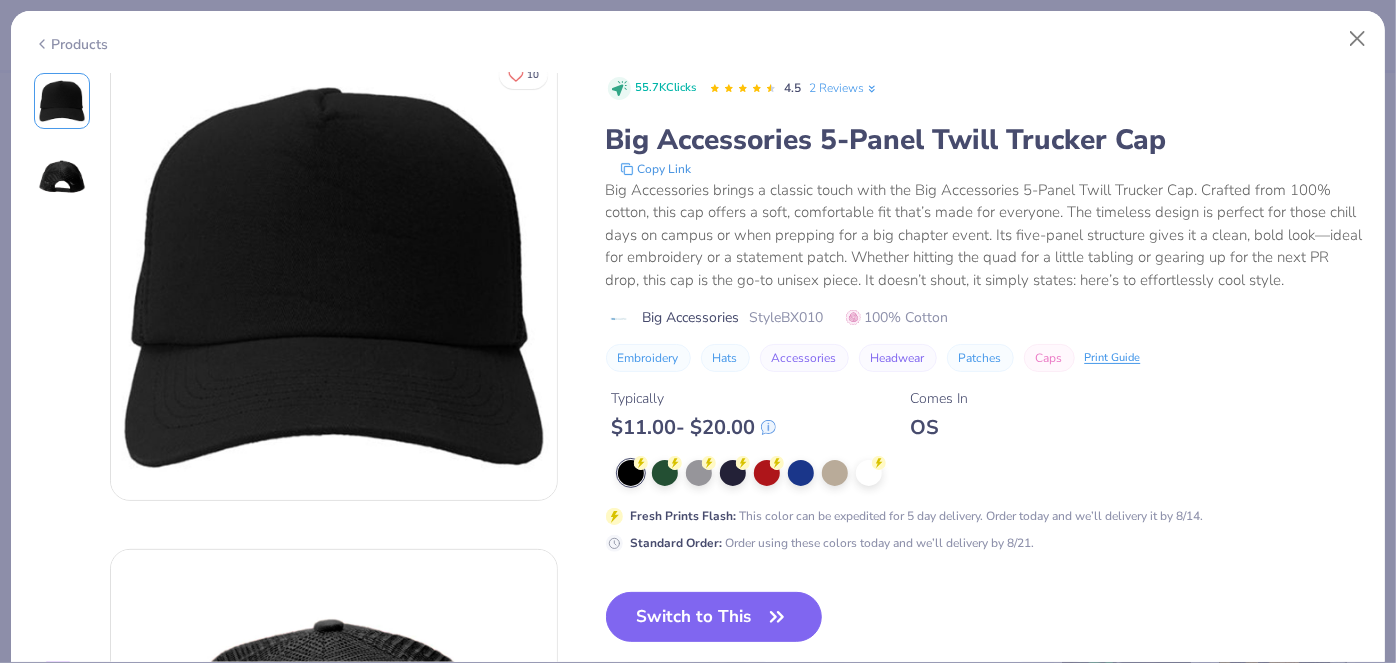 scroll, scrollTop: 0, scrollLeft: 0, axis: both 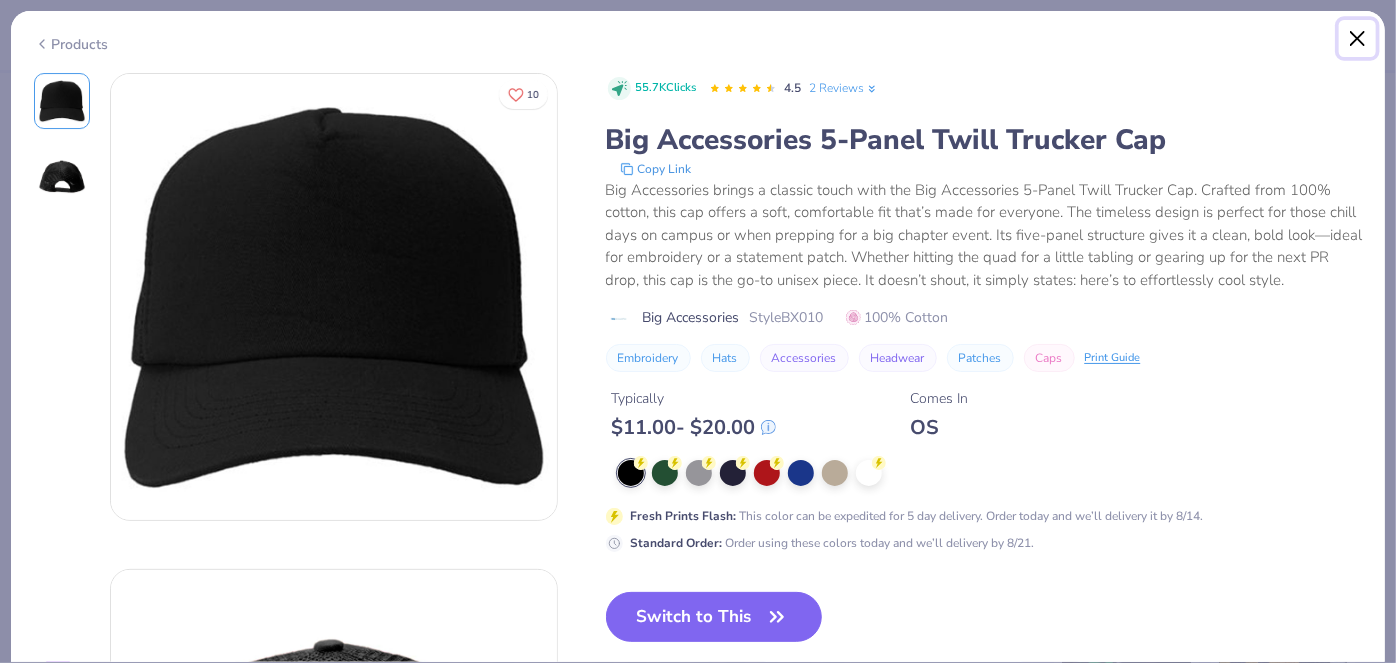 click at bounding box center (1358, 39) 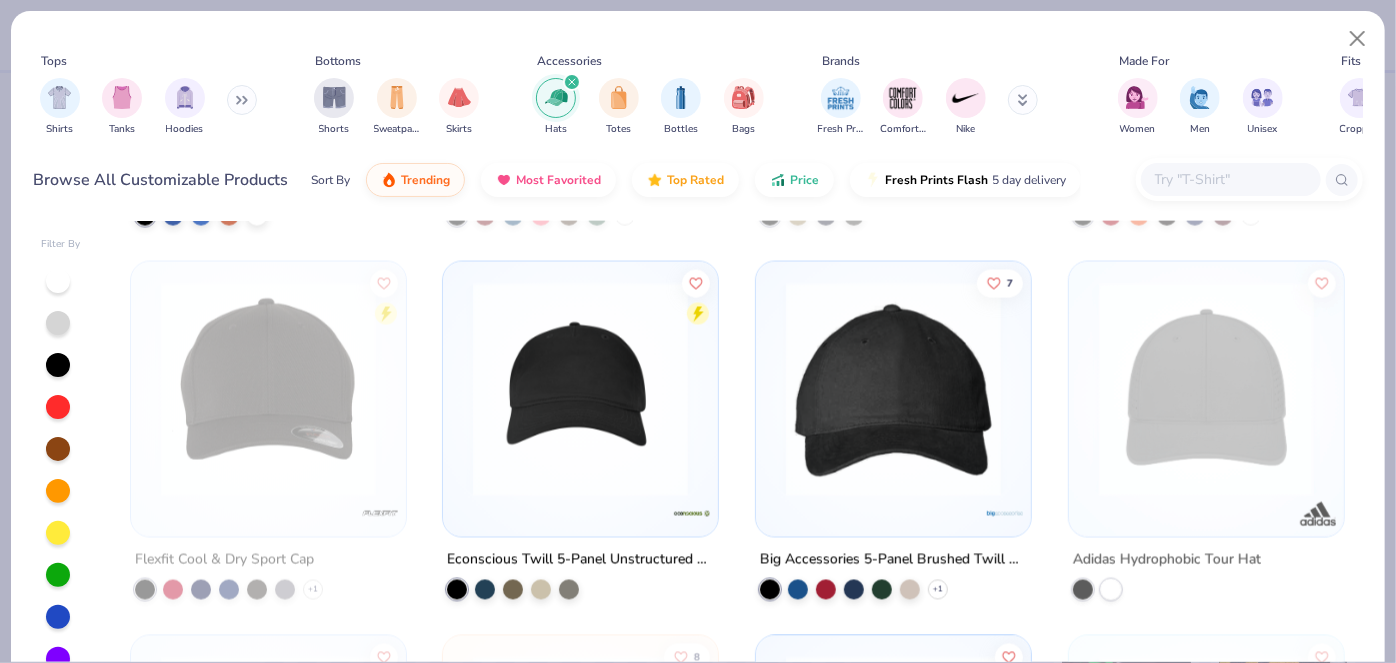 scroll, scrollTop: 1840, scrollLeft: 0, axis: vertical 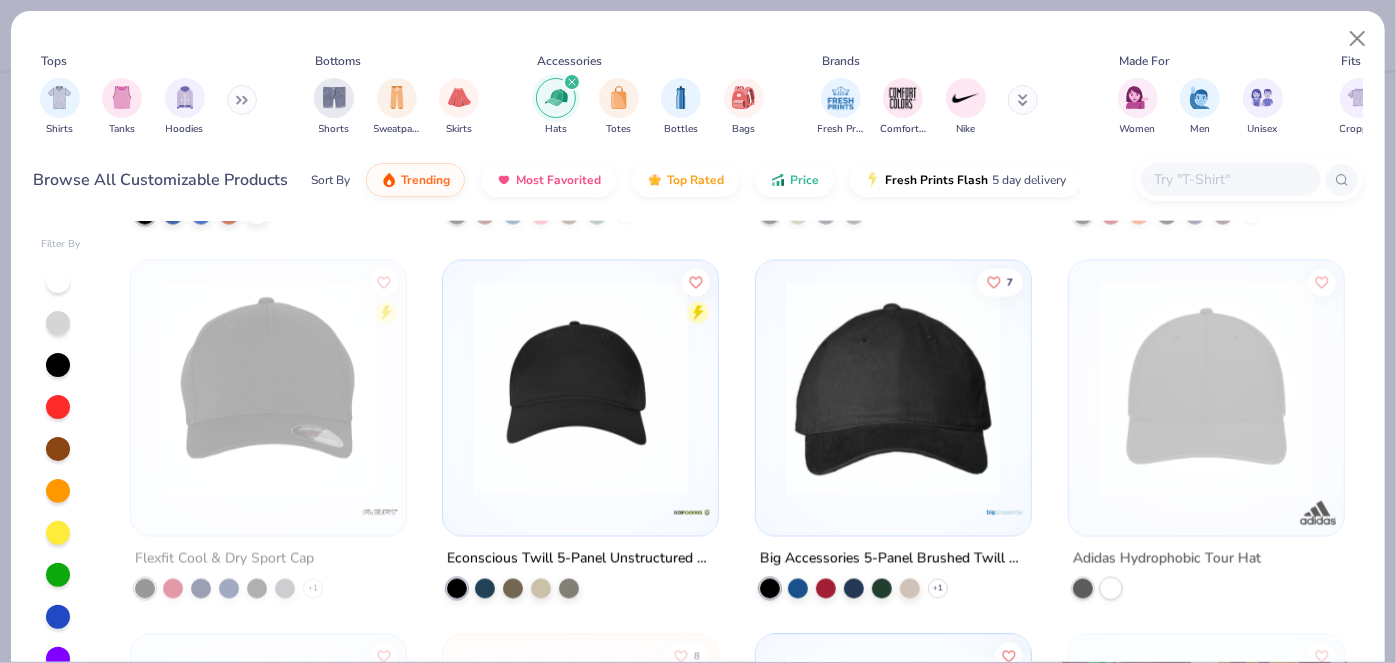 click at bounding box center [580, 388] 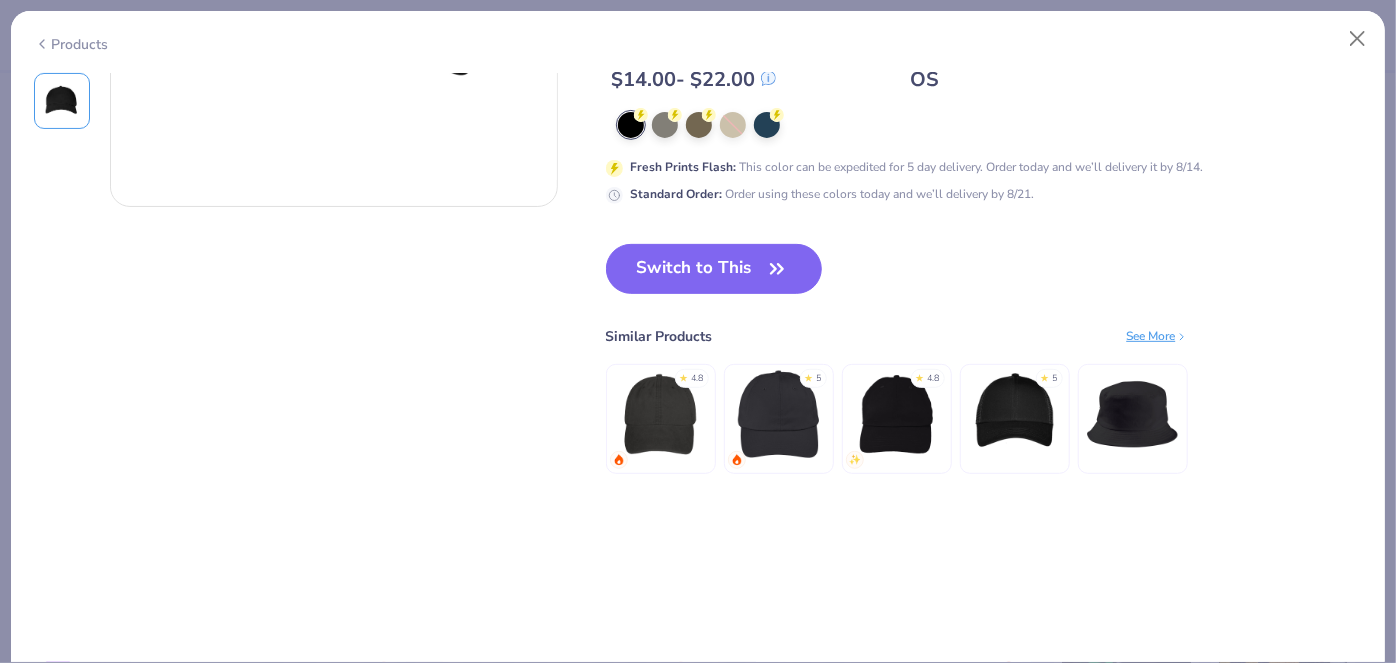 scroll, scrollTop: 0, scrollLeft: 0, axis: both 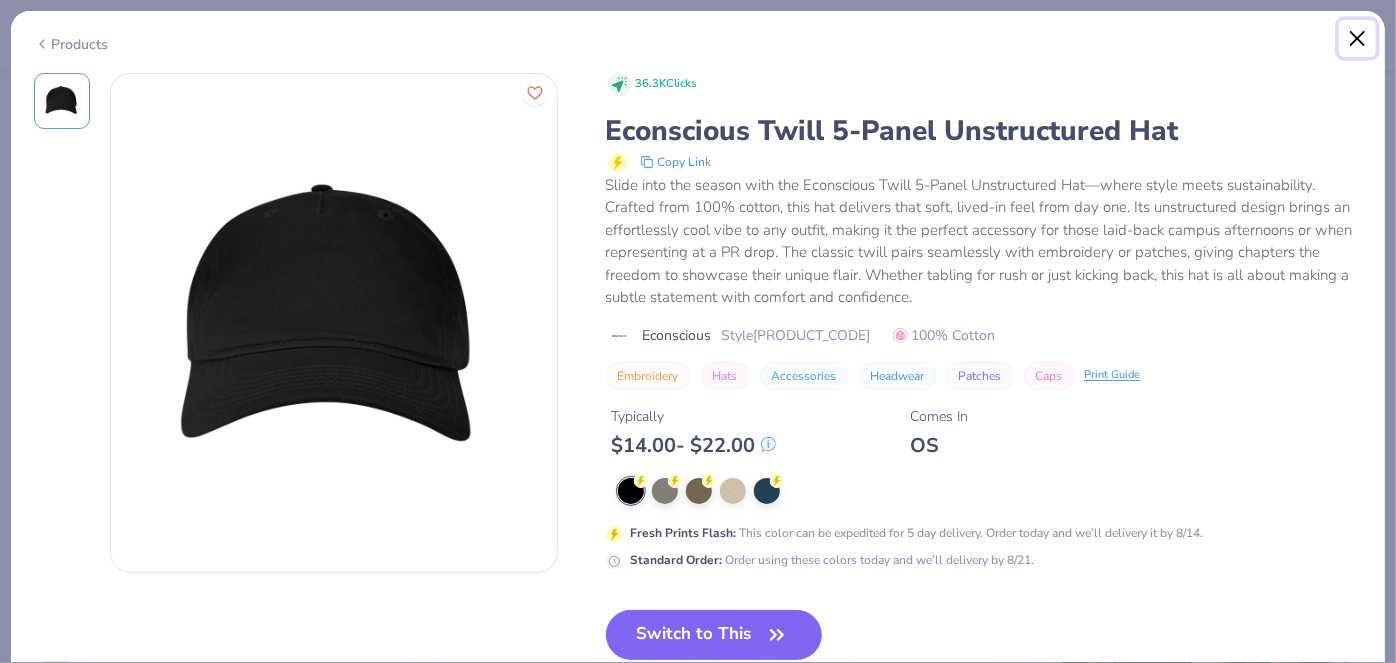click at bounding box center (1358, 39) 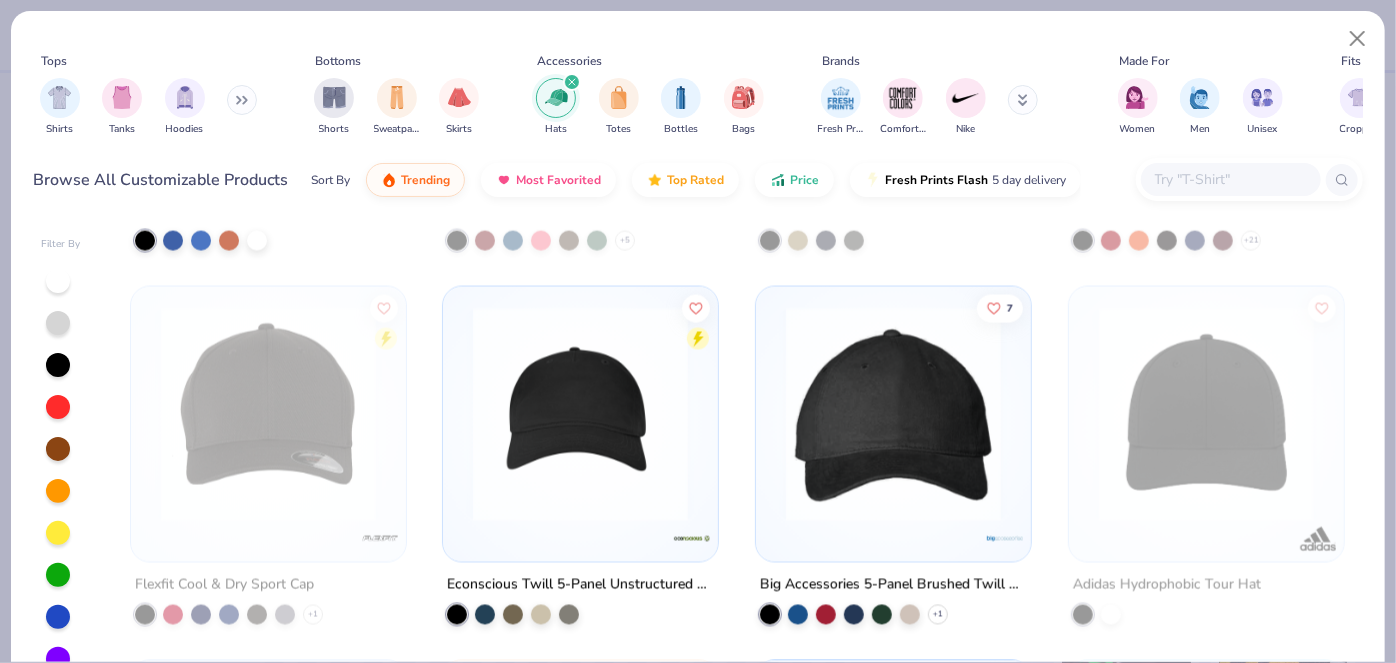 scroll, scrollTop: 1817, scrollLeft: 0, axis: vertical 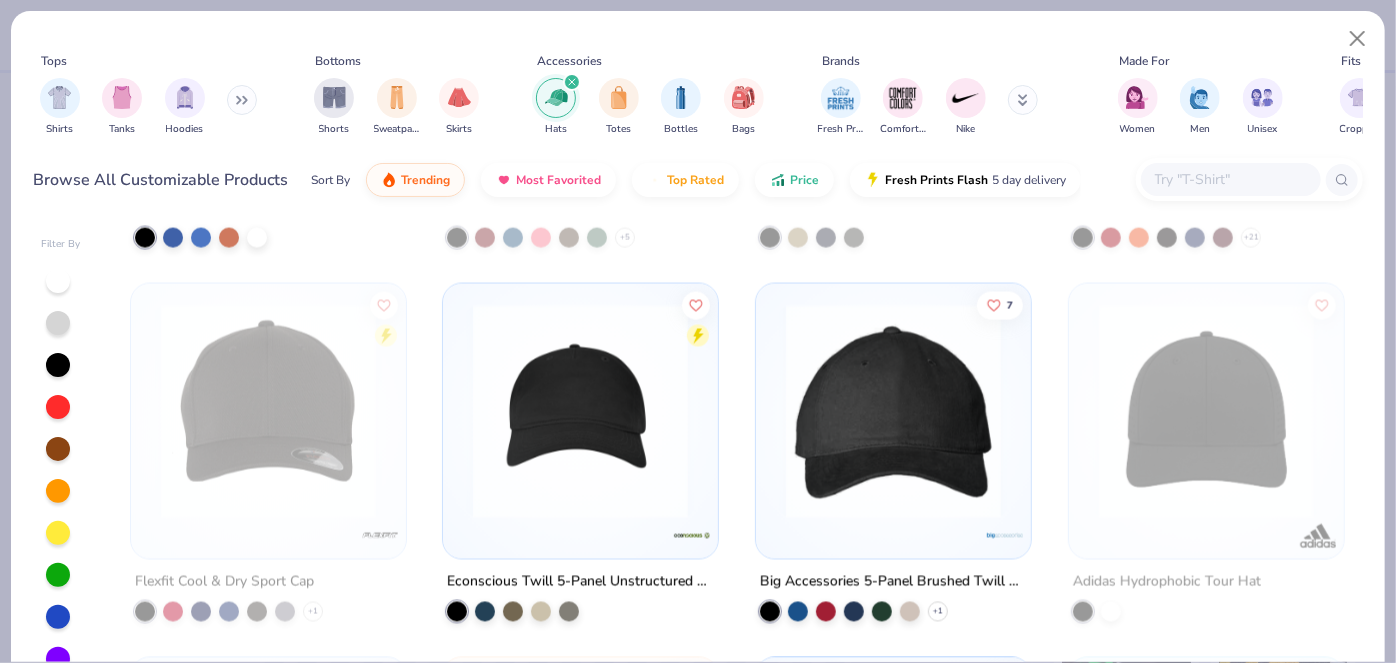 click at bounding box center [893, 411] 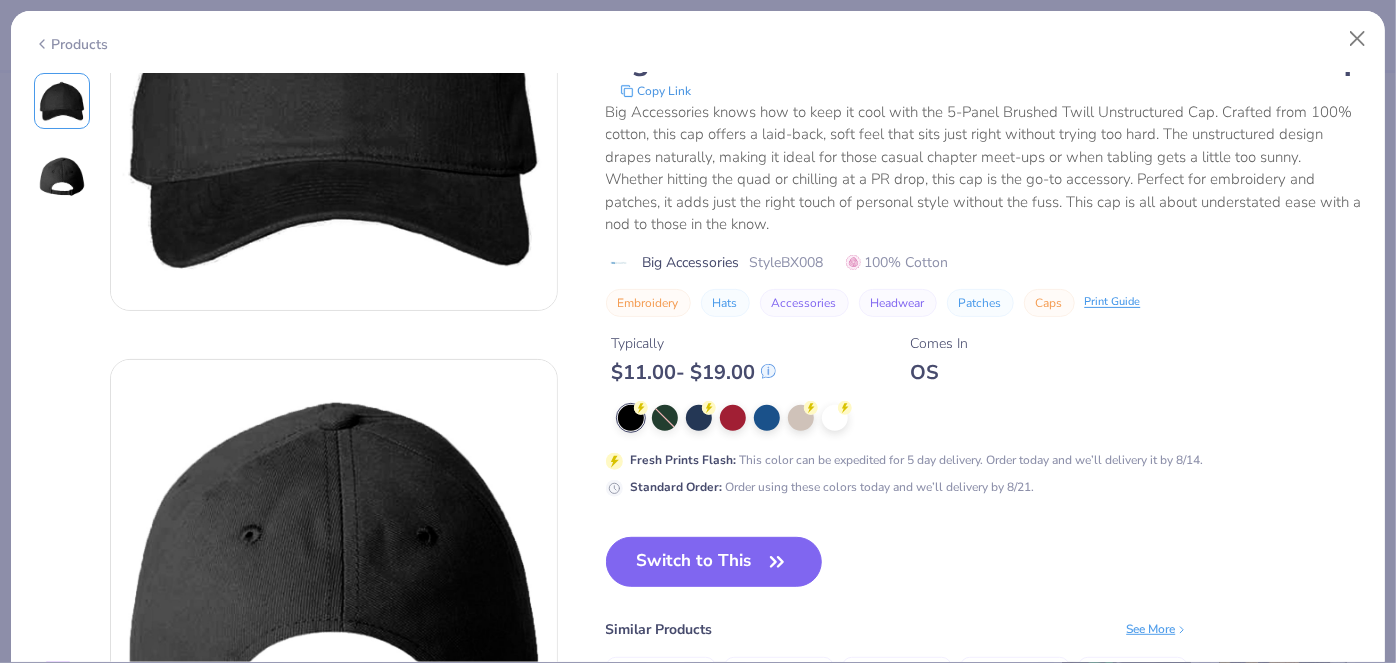 scroll, scrollTop: 221, scrollLeft: 0, axis: vertical 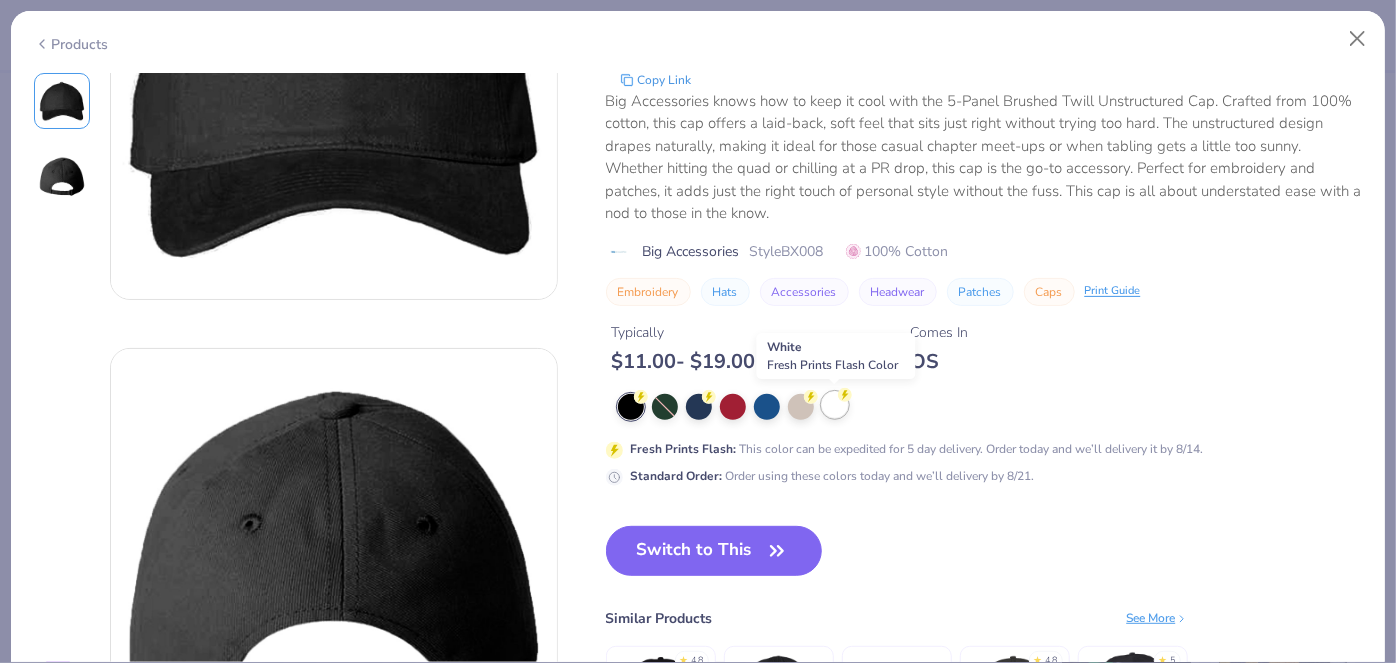 click at bounding box center [835, 405] 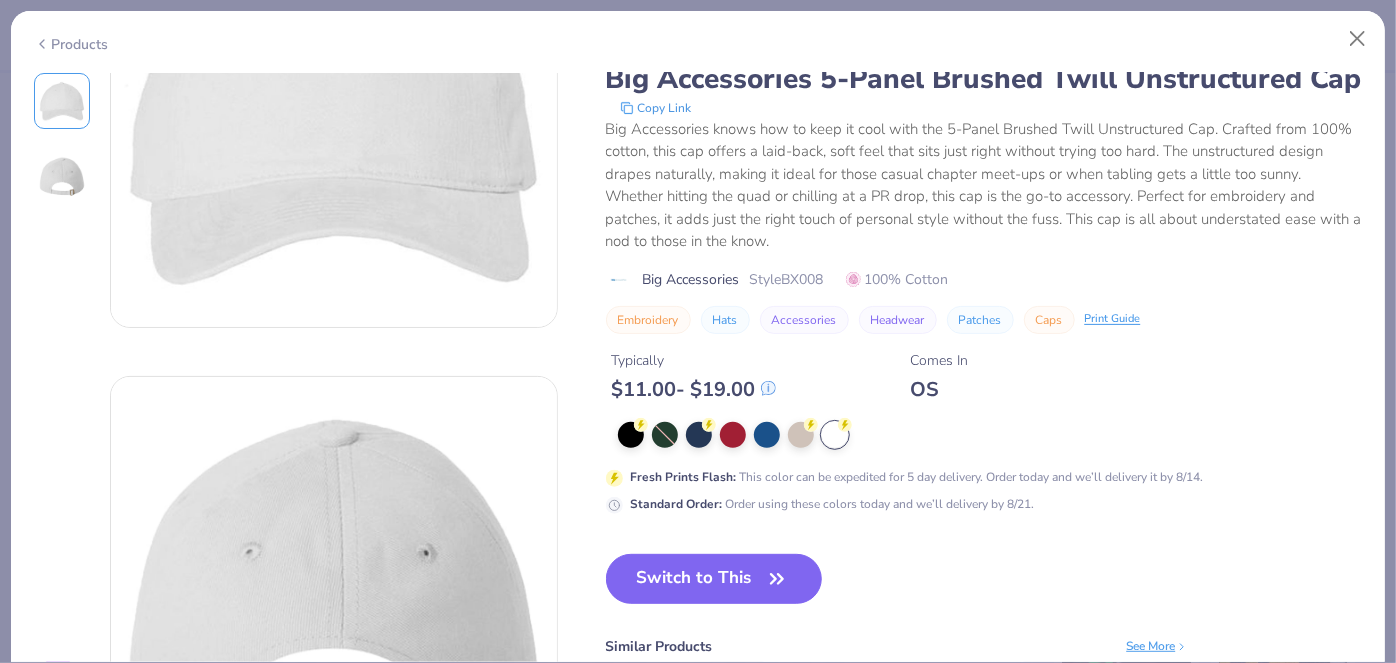 scroll, scrollTop: 228, scrollLeft: 0, axis: vertical 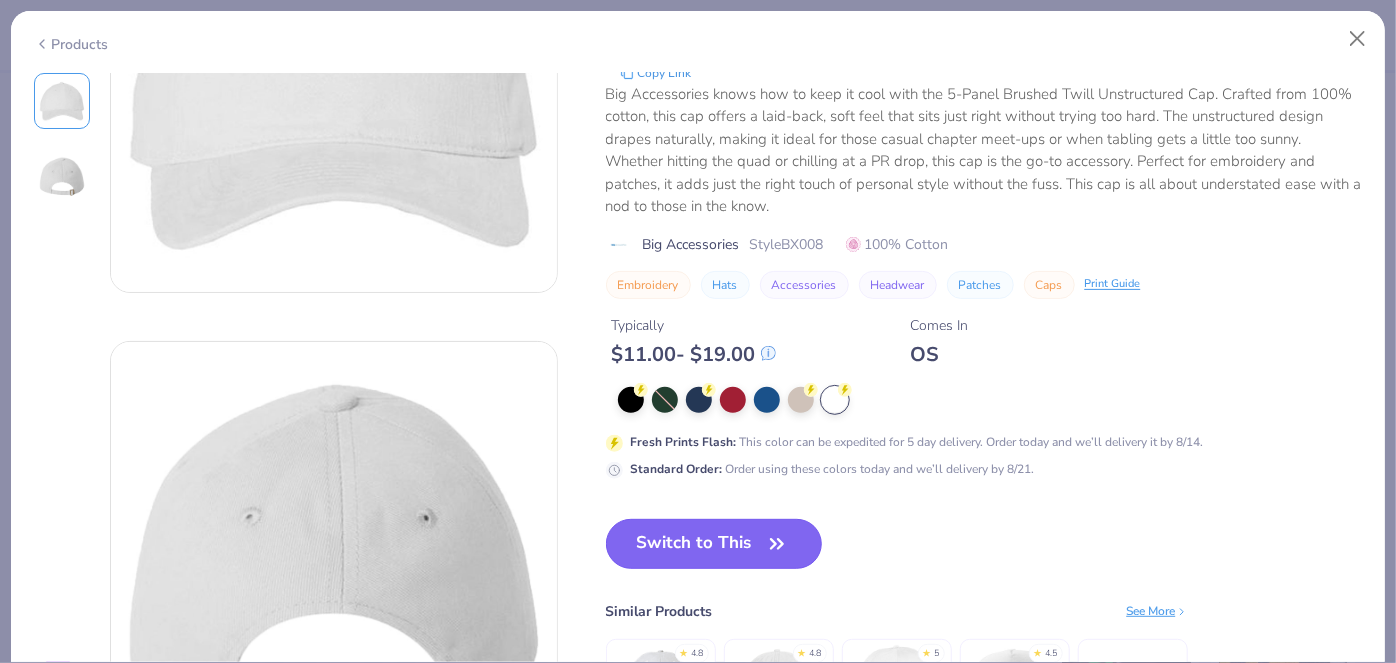 click on "Switch to This" at bounding box center [714, 544] 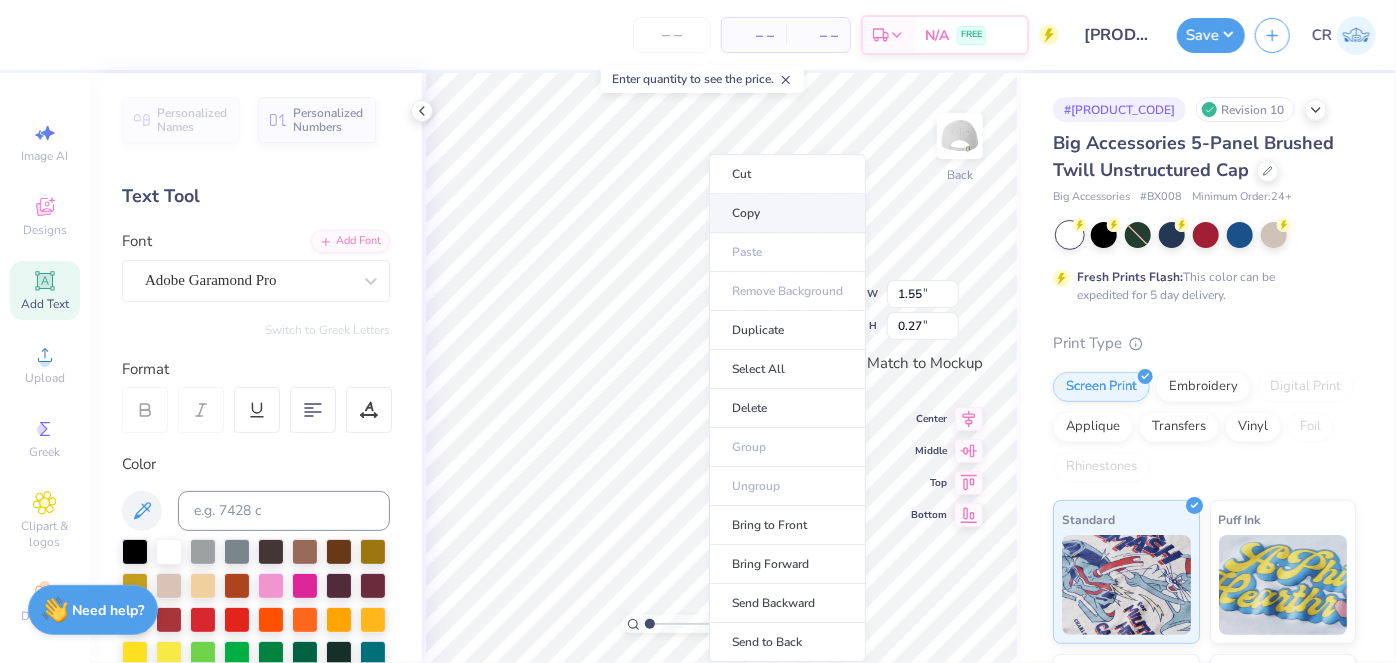 click on "Copy" at bounding box center [787, 213] 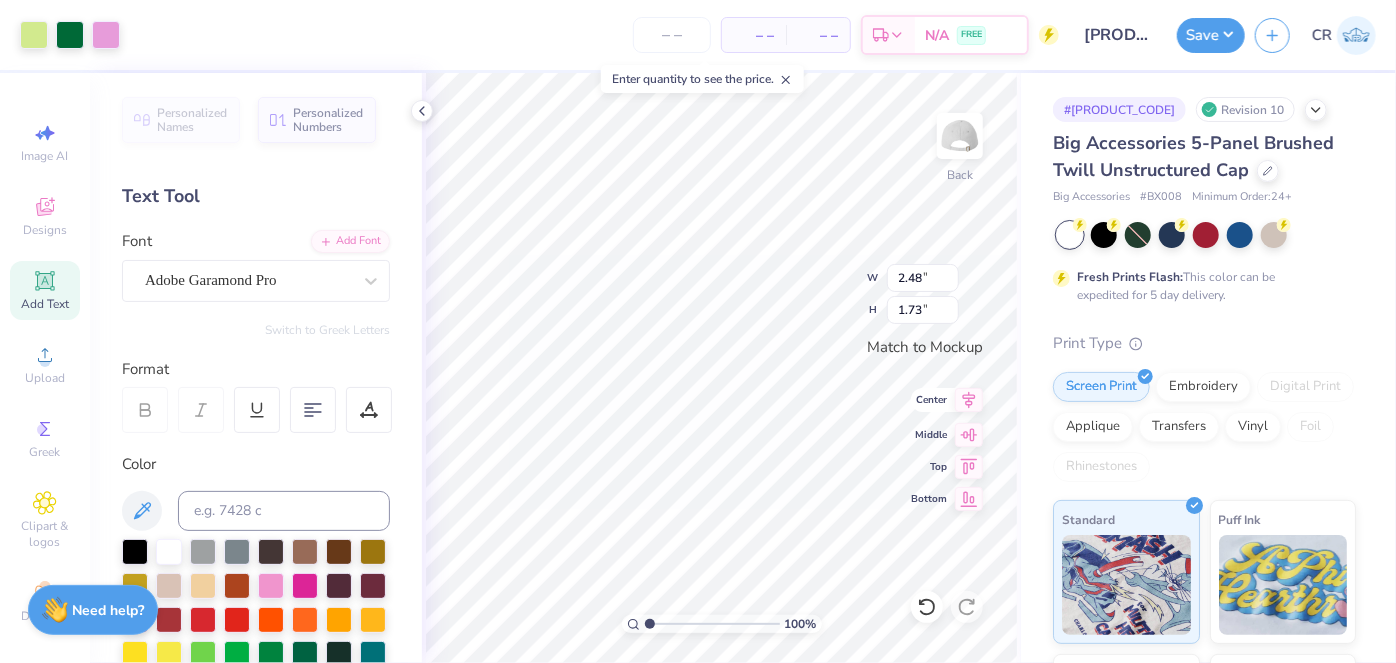 click 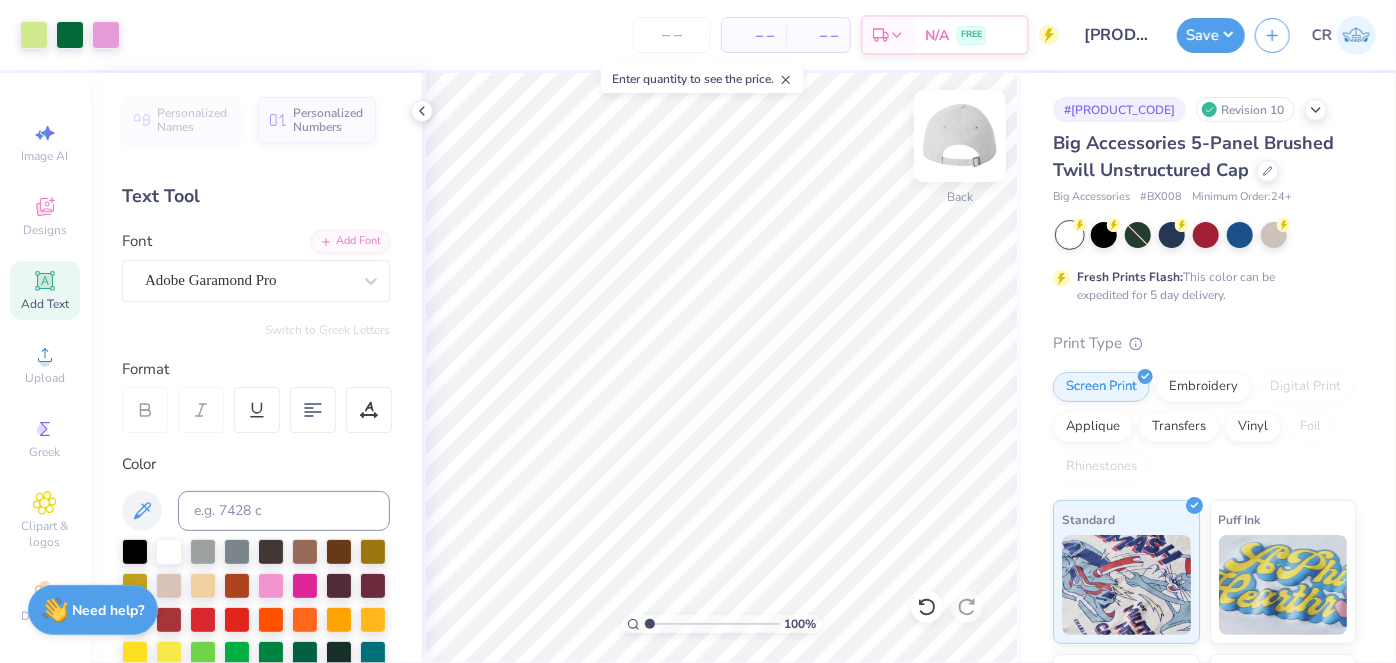 click at bounding box center [960, 136] 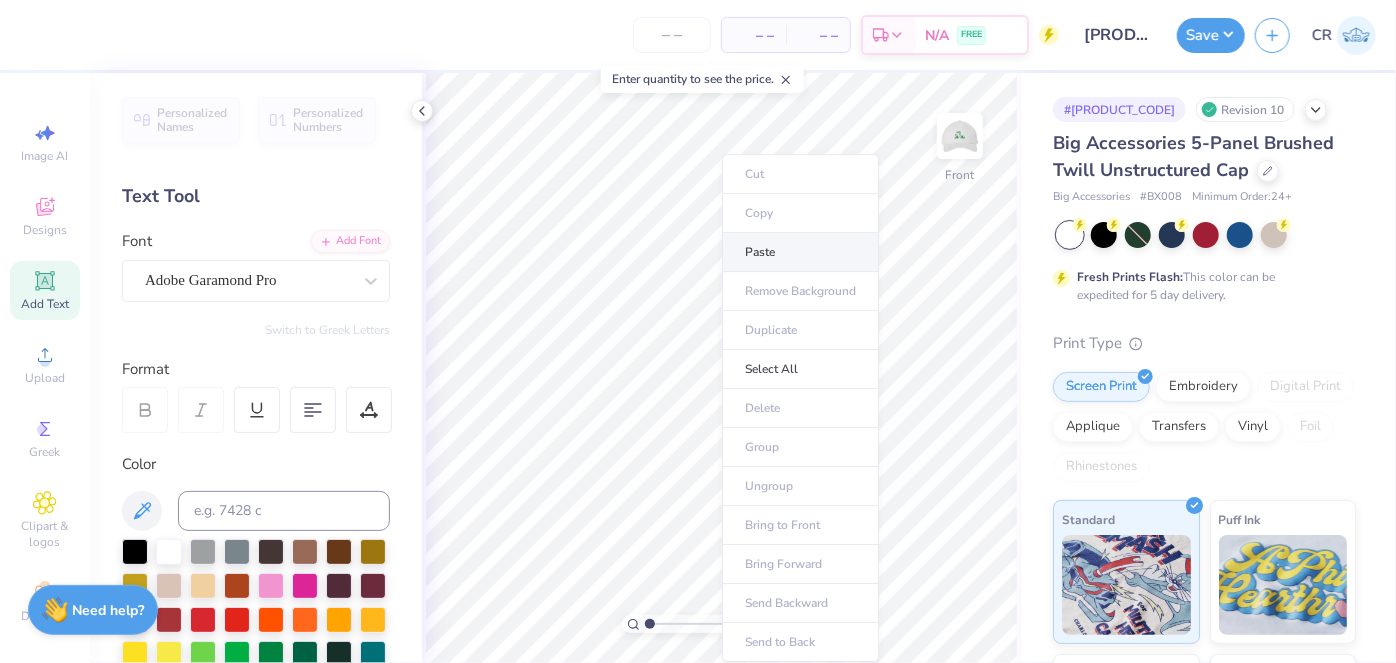 click on "Paste" at bounding box center (800, 252) 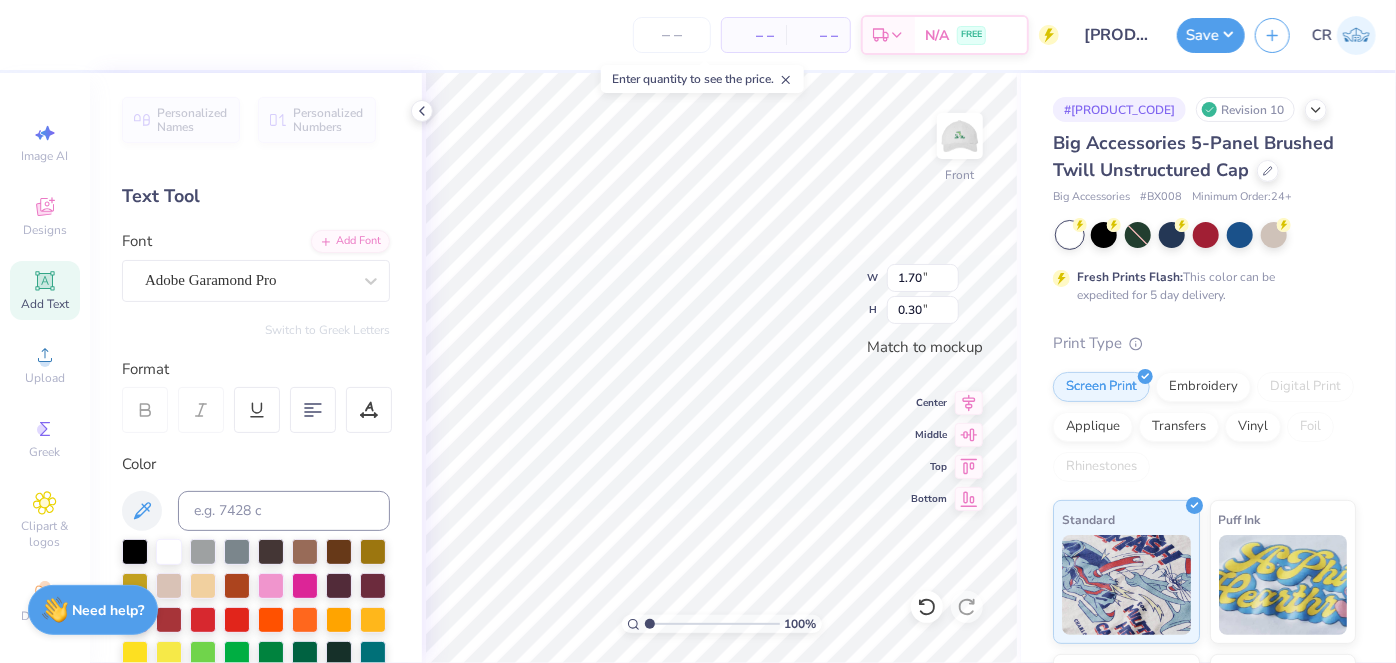 type on "1.70" 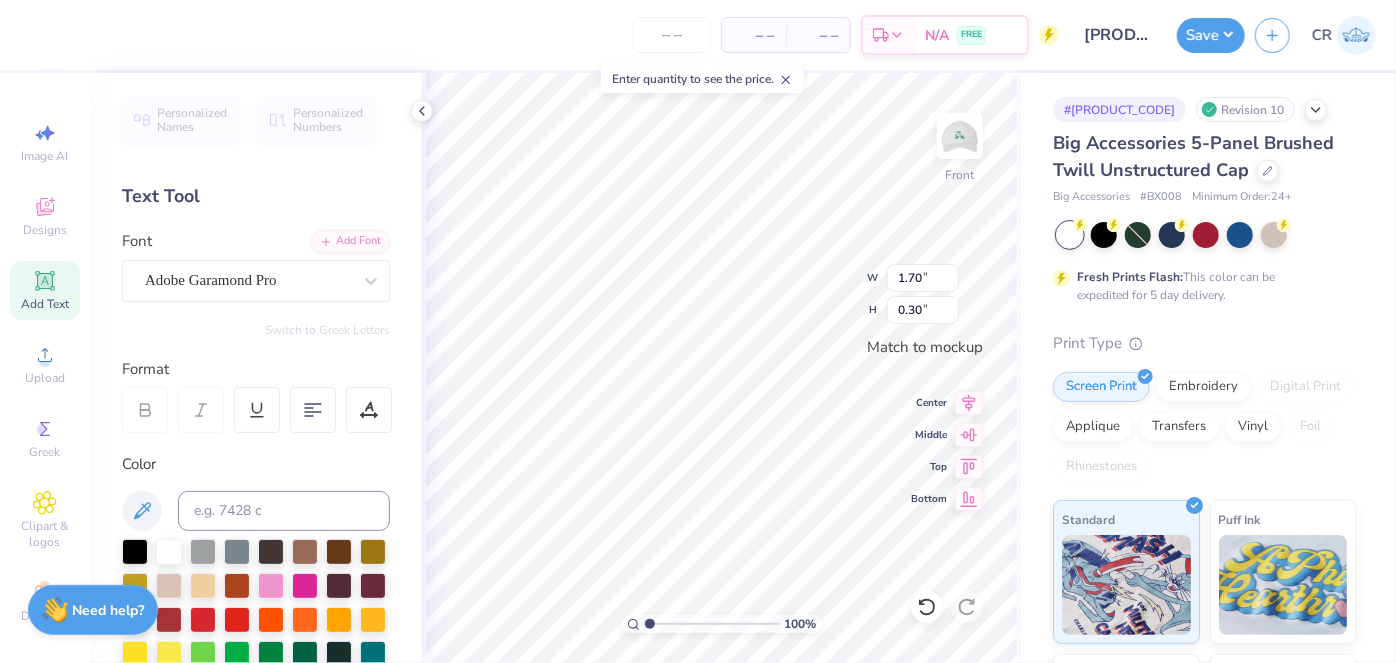 type on "0.30" 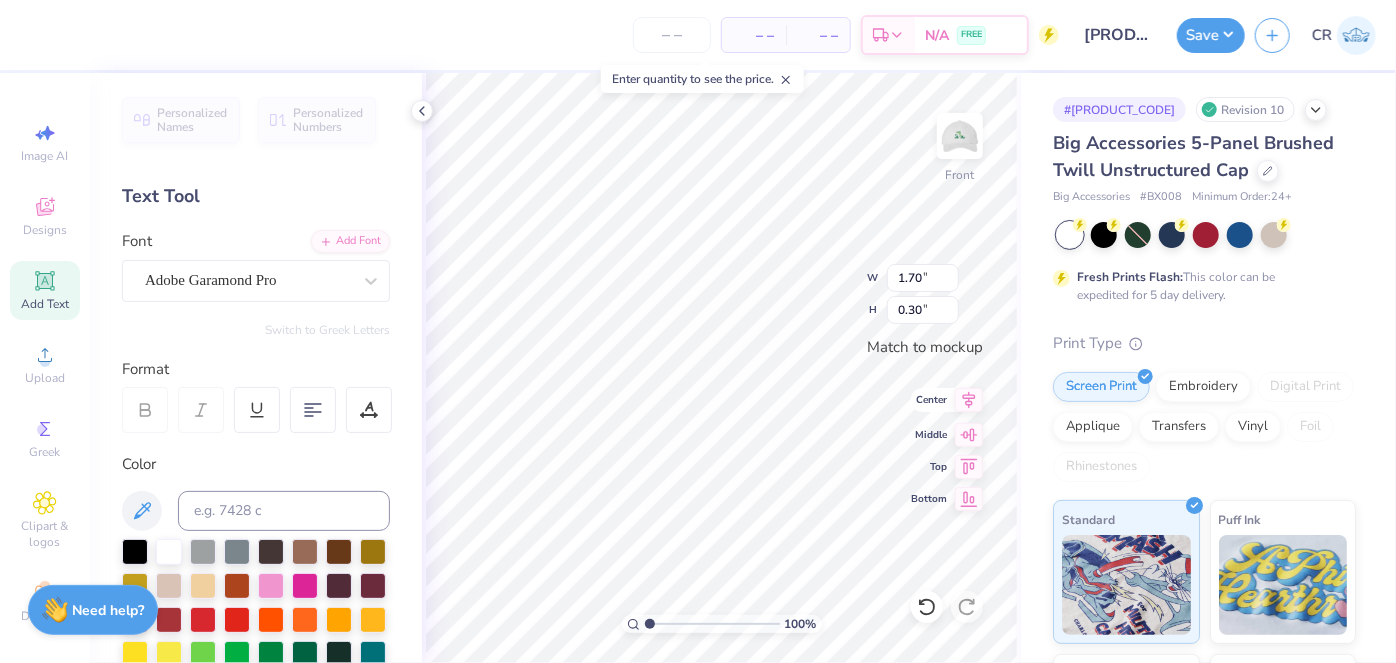 click 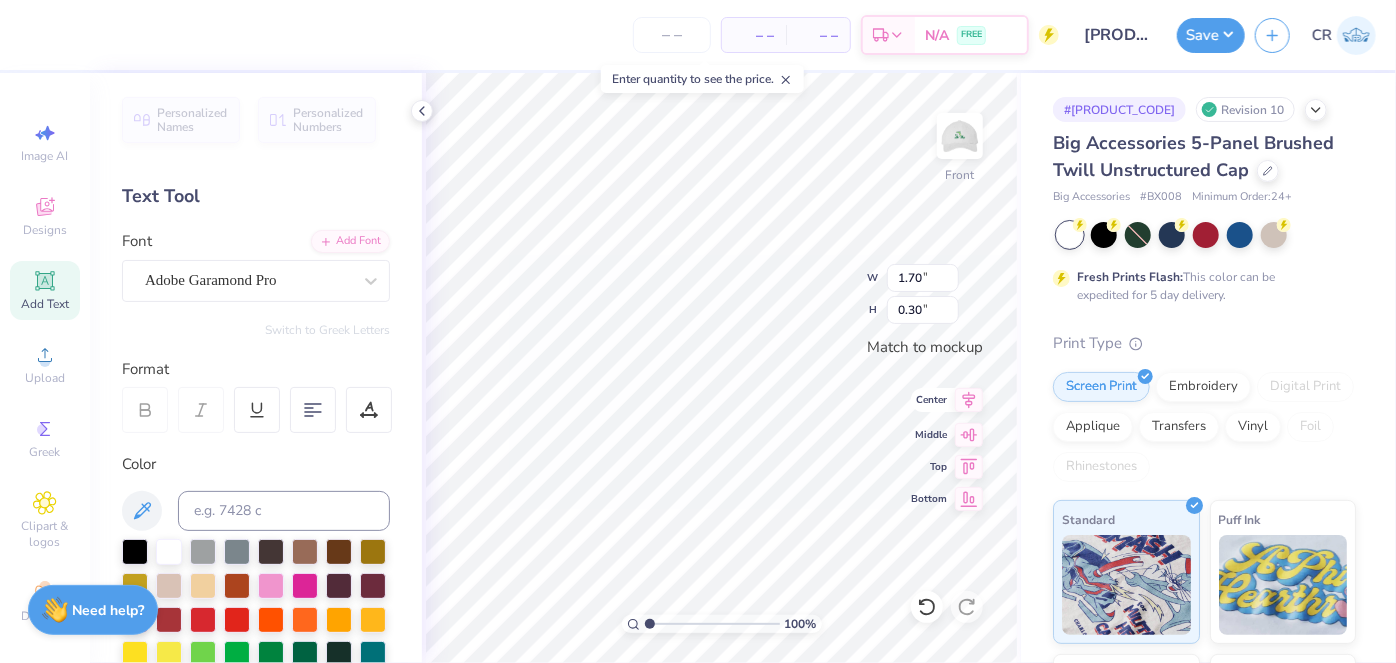 click 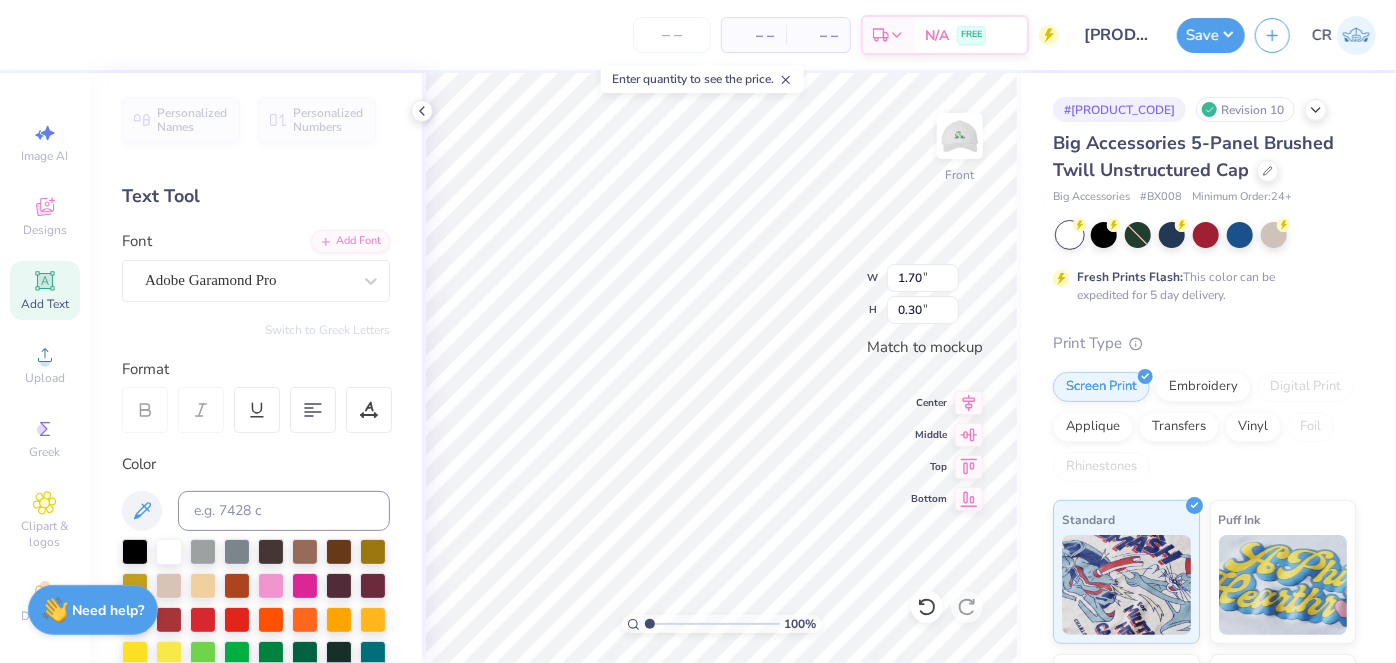 type on "2.02" 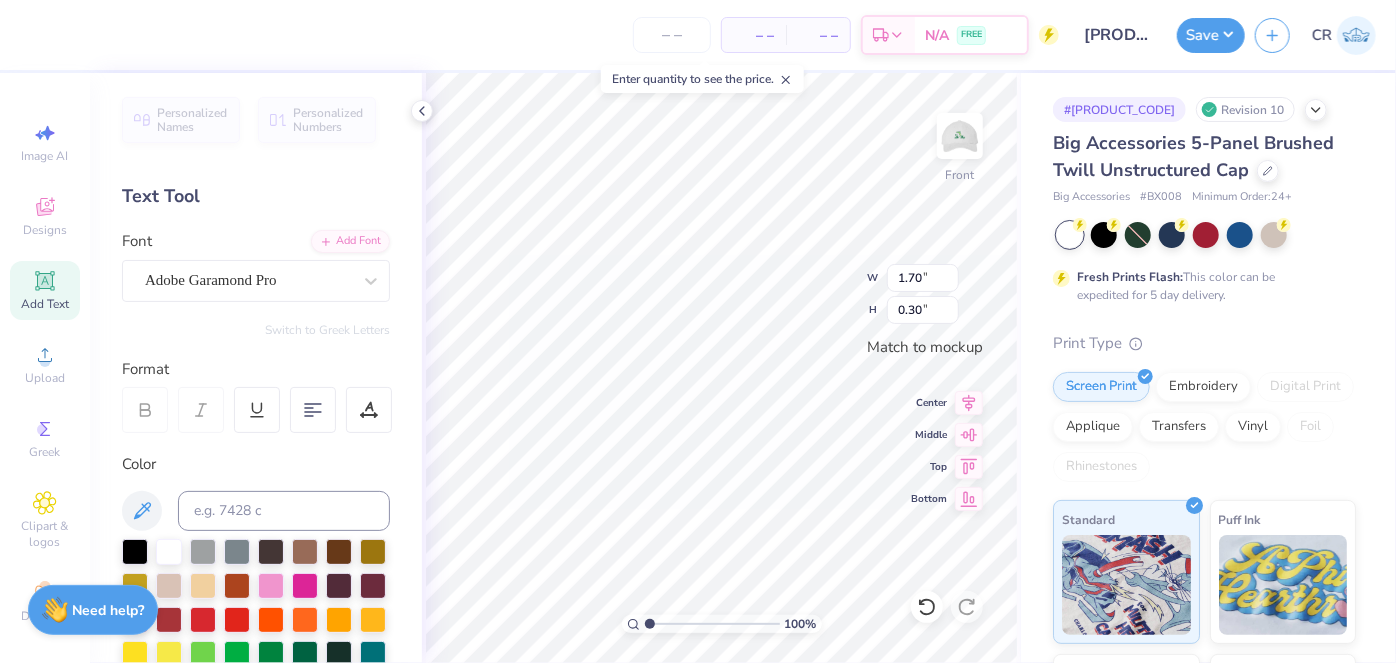 type on "0.35" 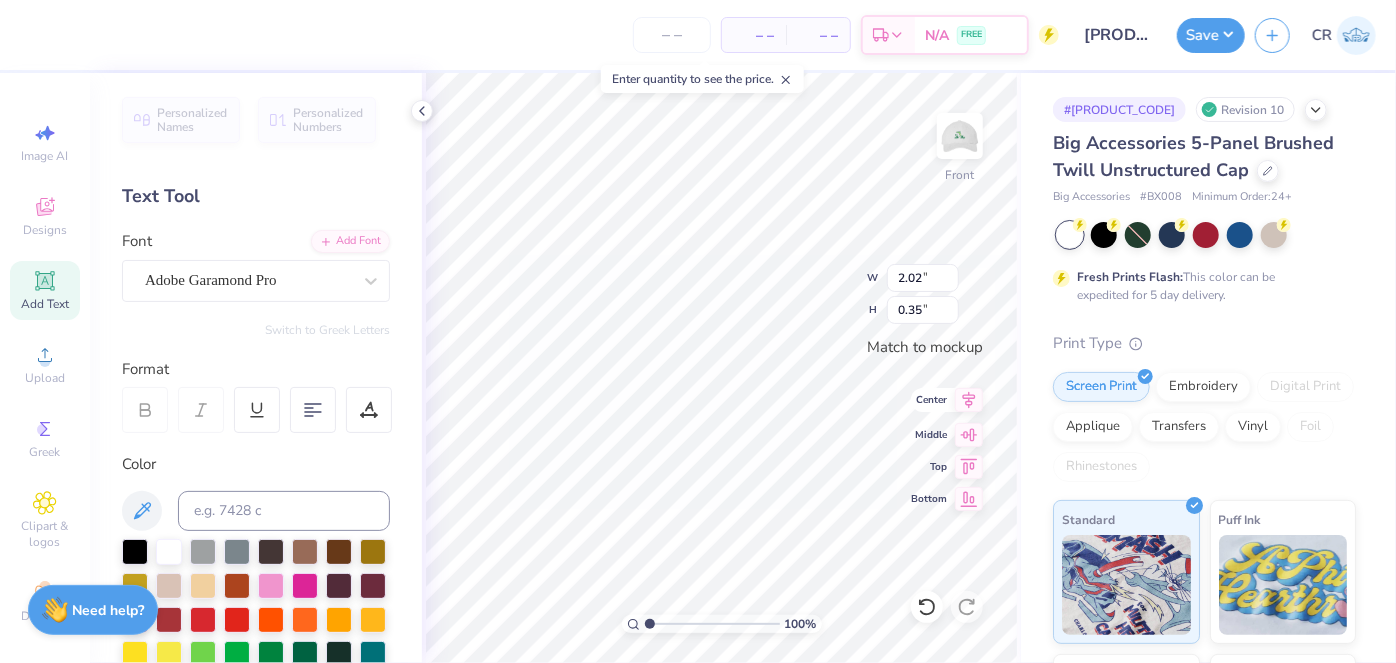 click 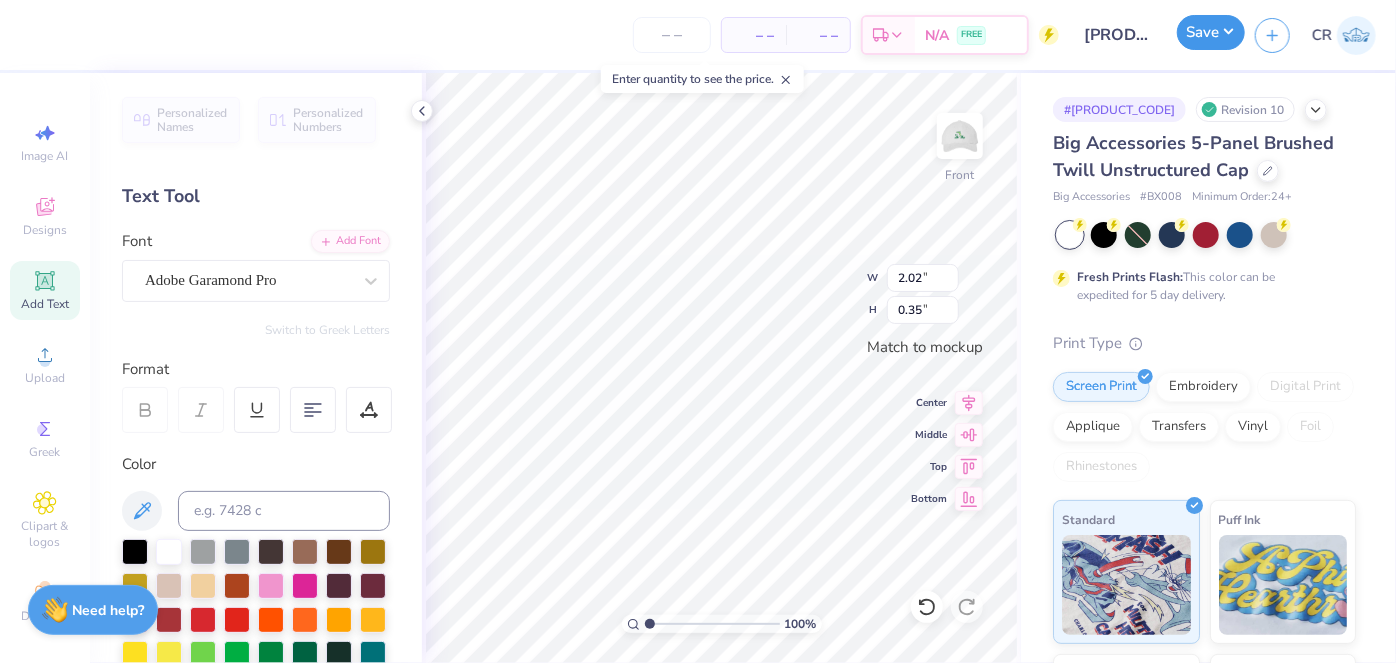 click on "Save" at bounding box center (1211, 32) 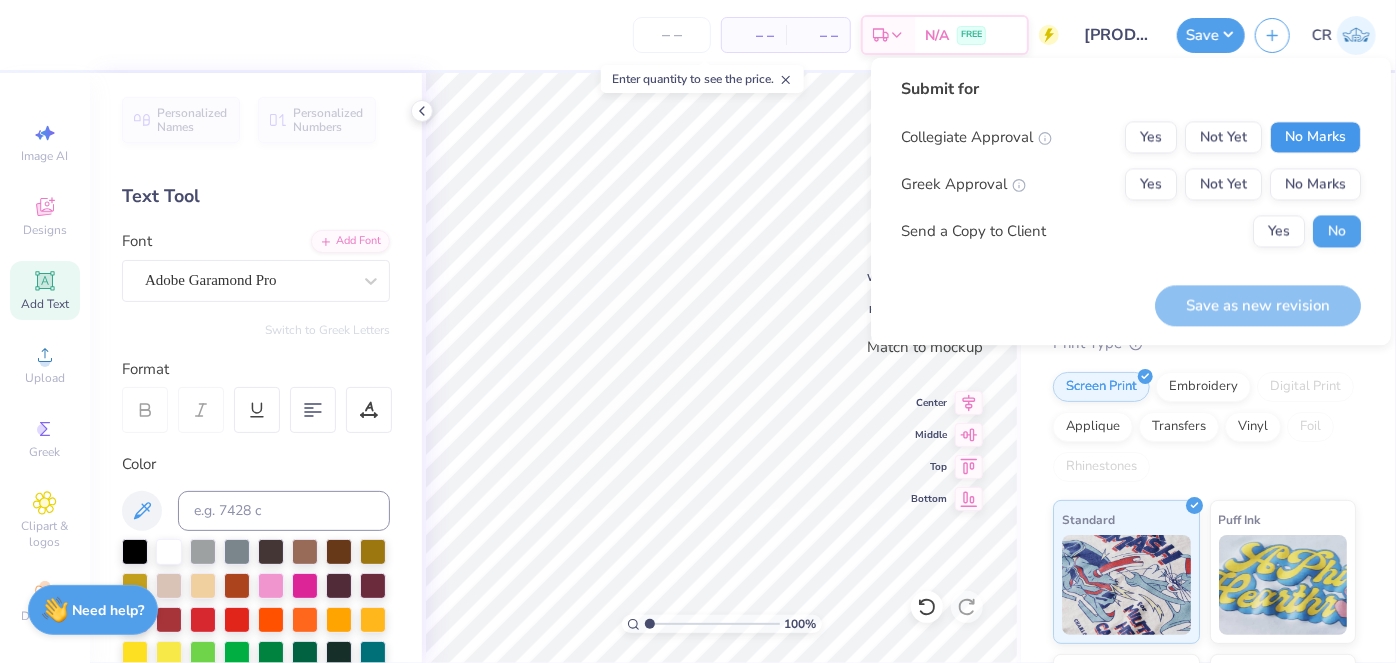 click on "No Marks" at bounding box center [1315, 137] 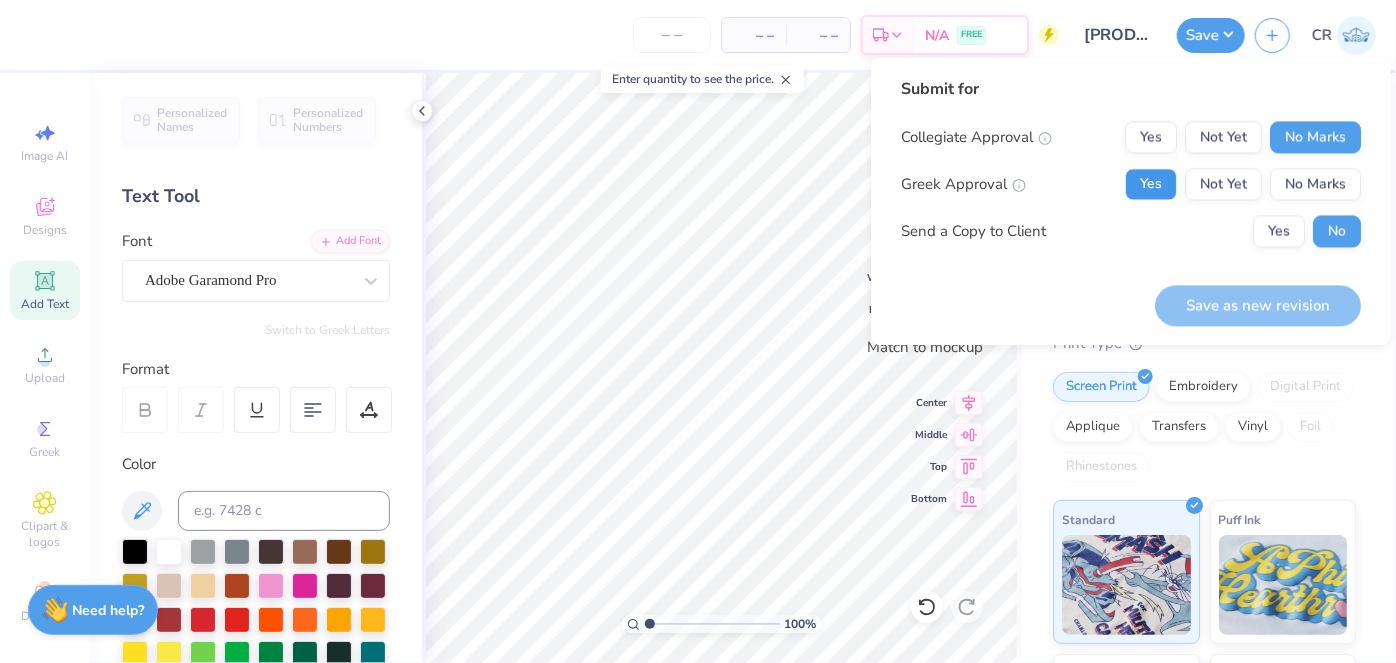 click on "Yes" at bounding box center [1151, 184] 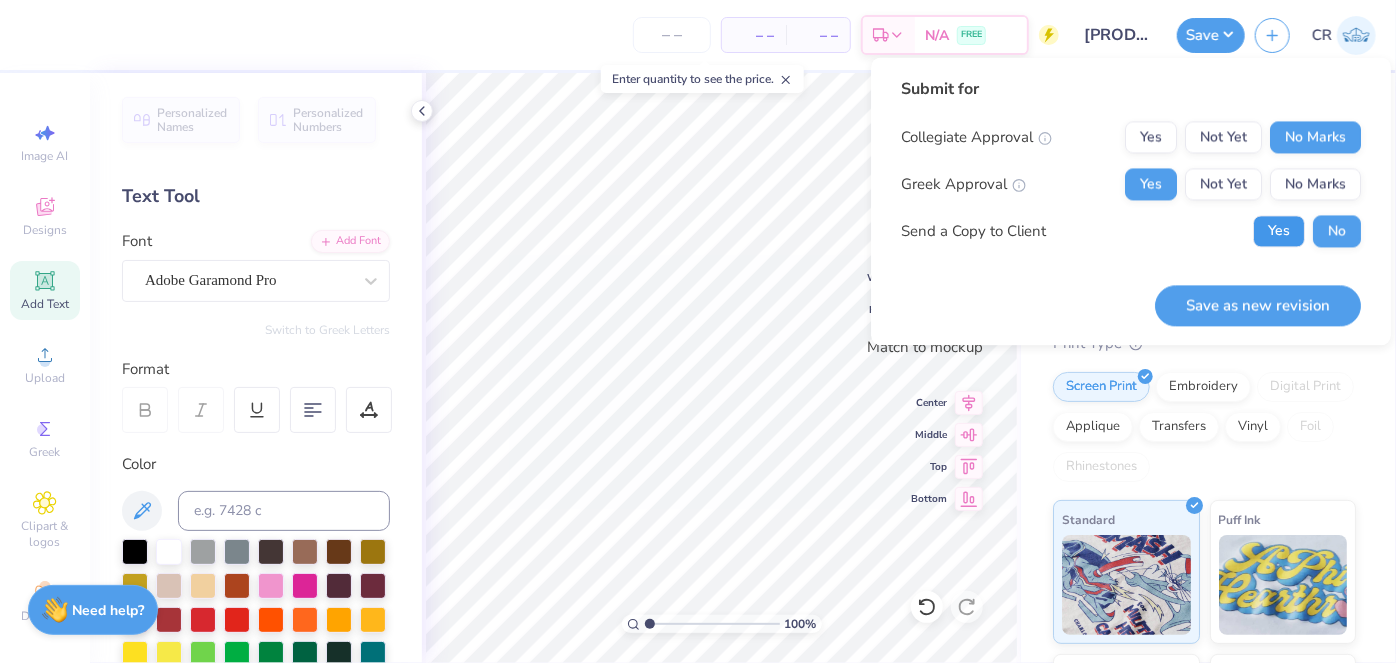 click on "Yes" at bounding box center (1279, 231) 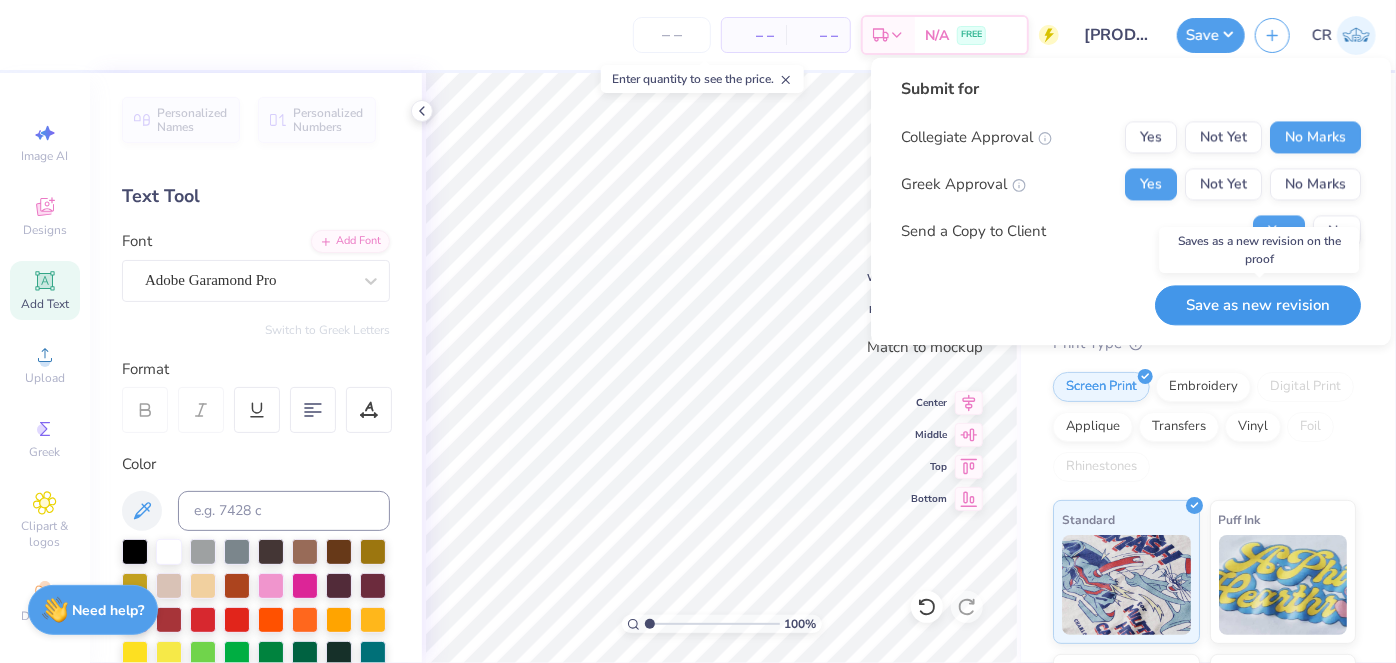 click on "Save as new revision" at bounding box center (1258, 305) 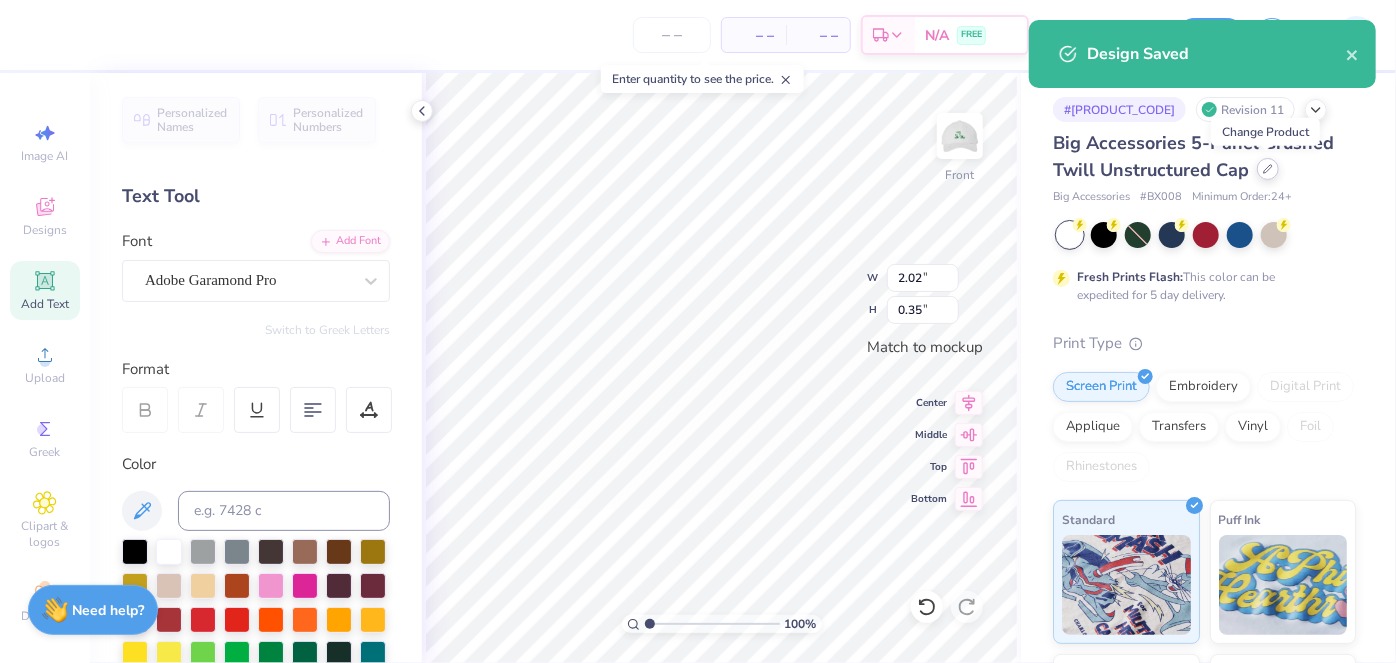 click 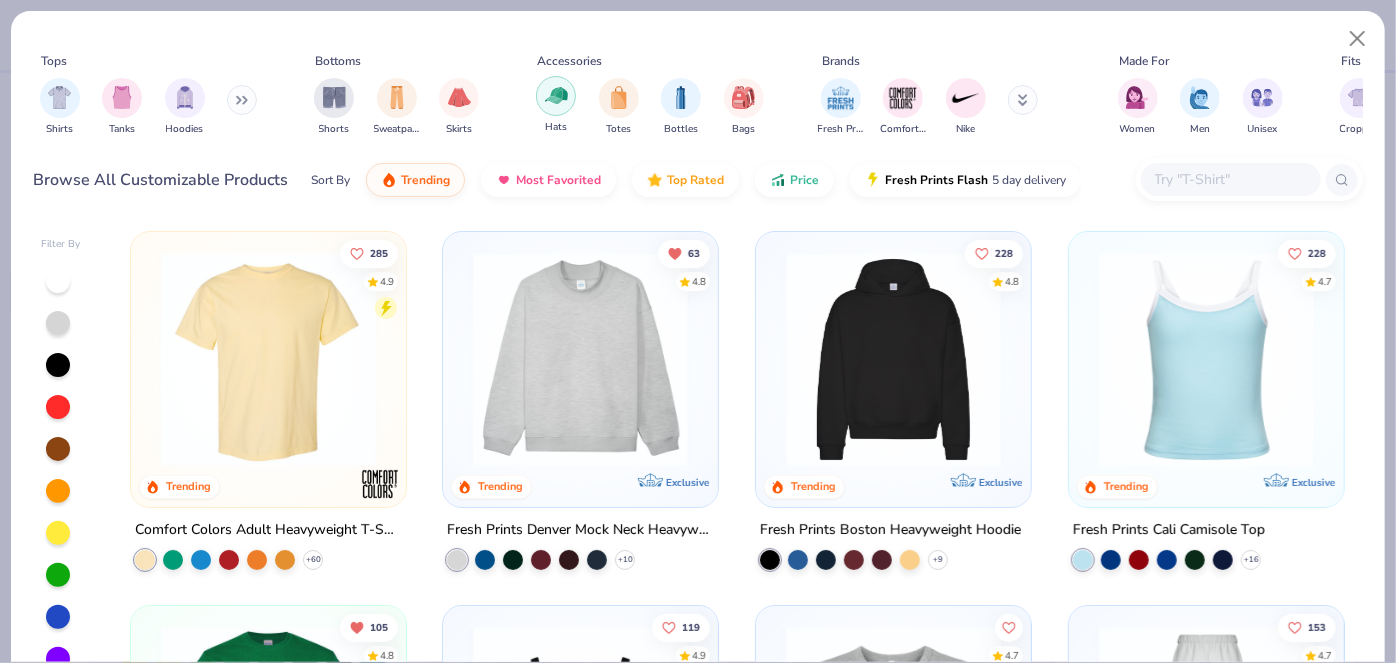 click at bounding box center [556, 95] 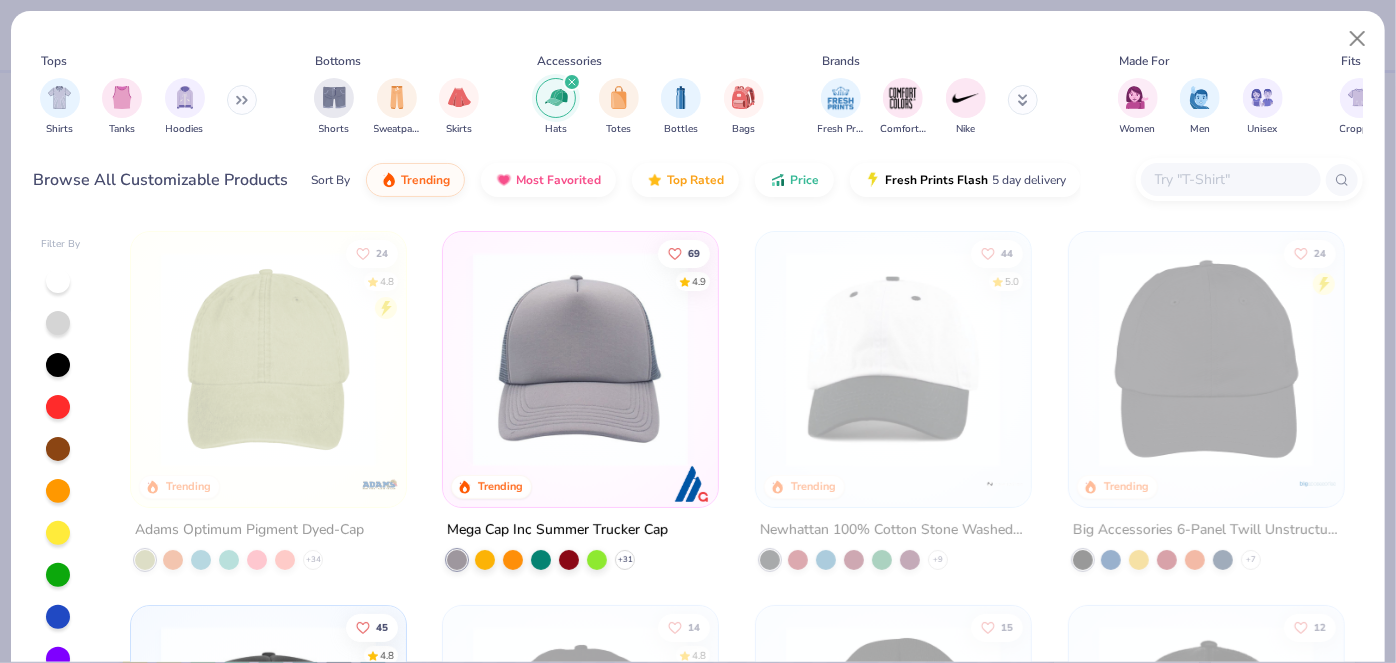 click at bounding box center (580, 359) 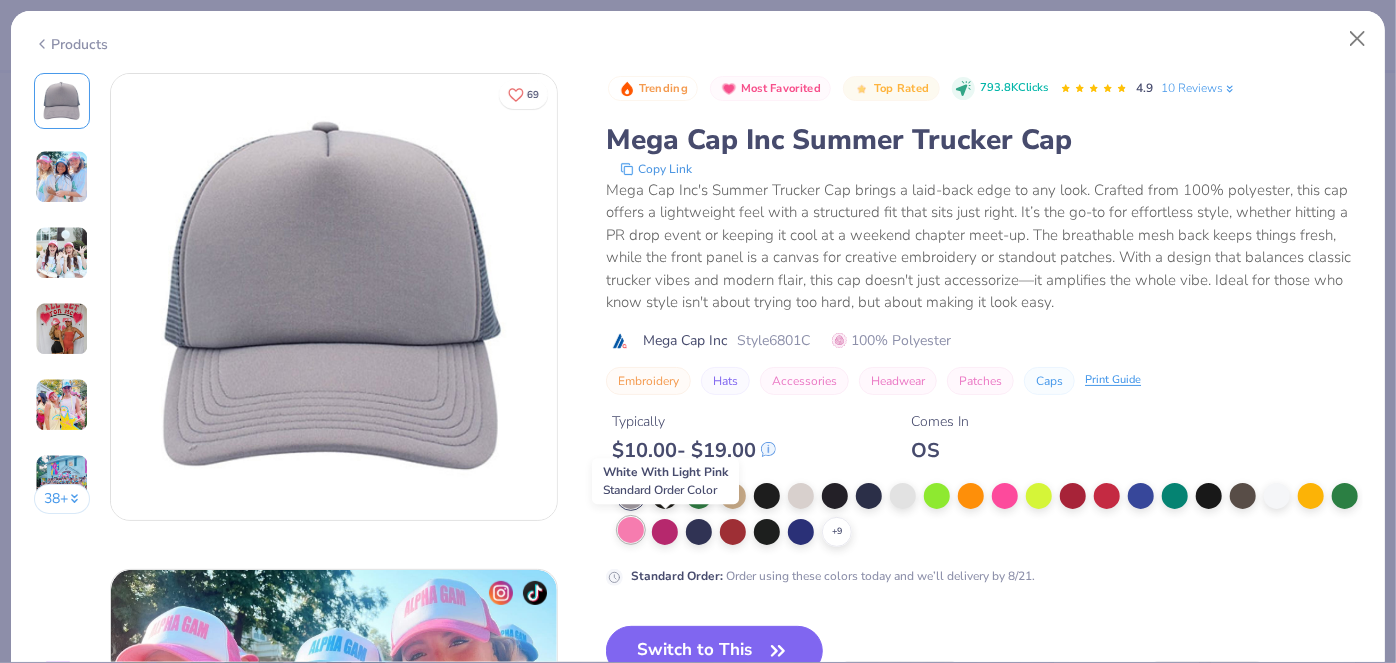 click at bounding box center [631, 530] 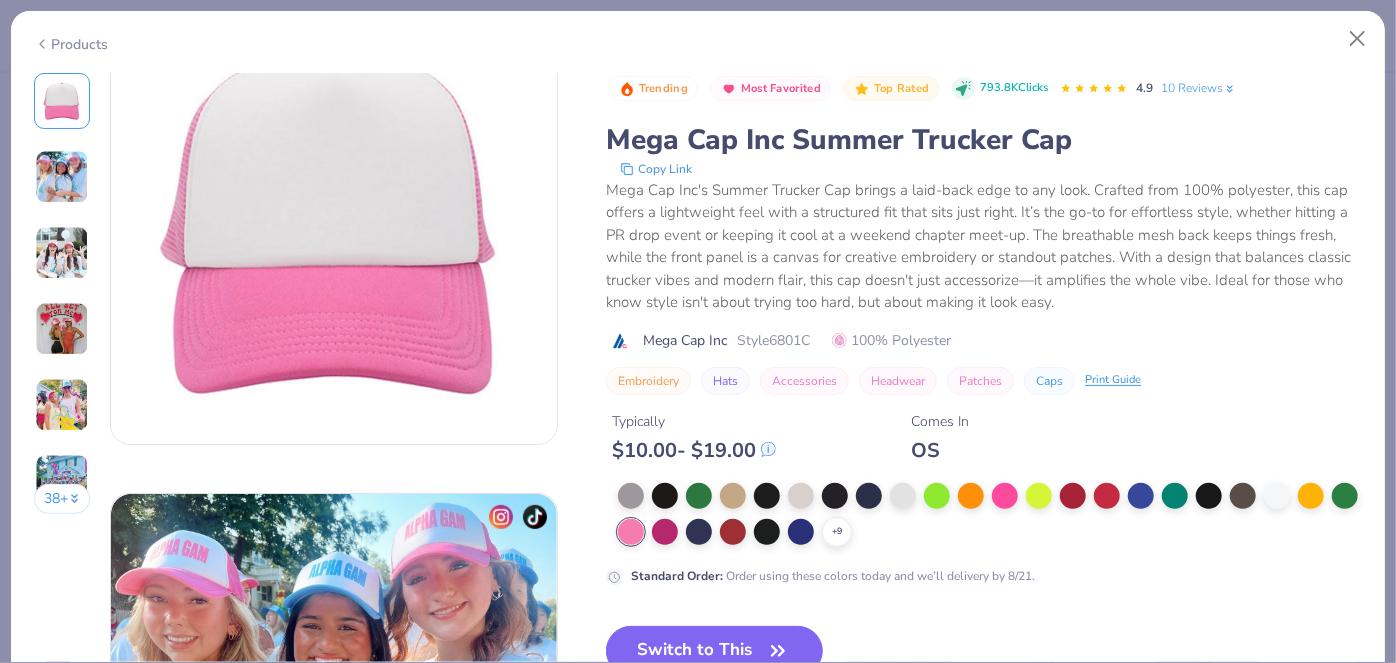 scroll, scrollTop: 77, scrollLeft: 0, axis: vertical 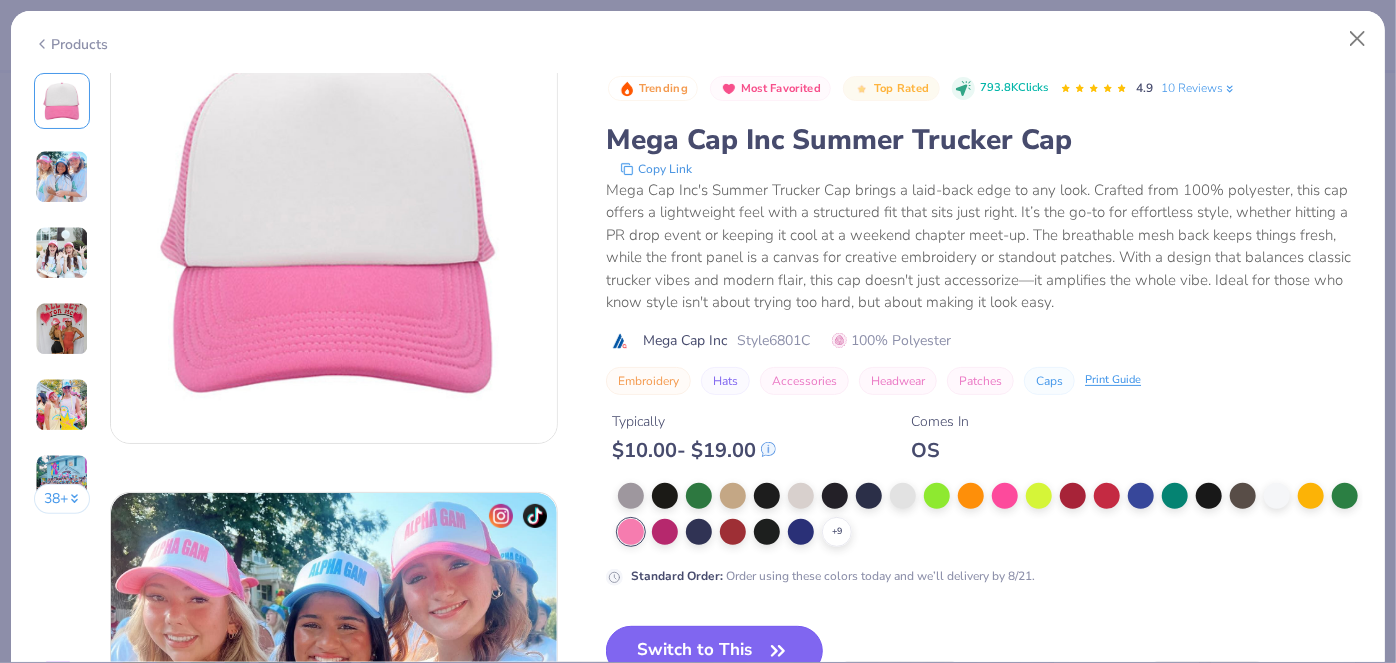 click 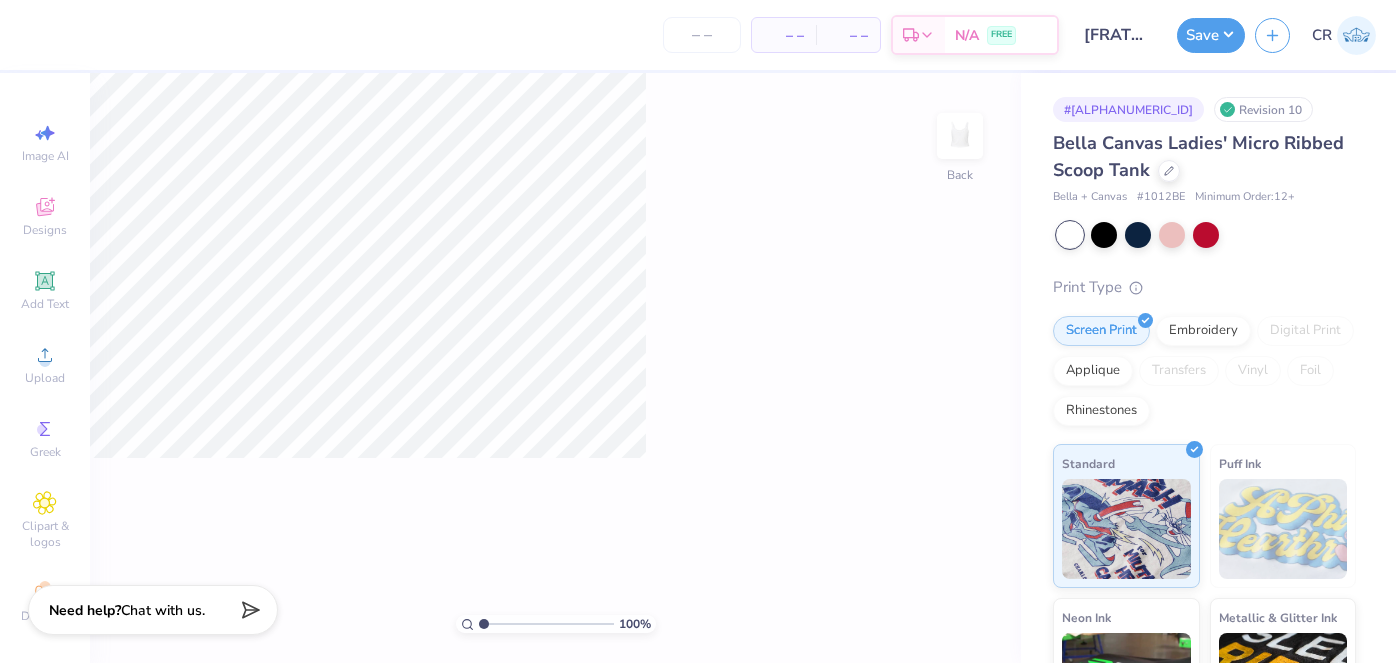 scroll, scrollTop: 0, scrollLeft: 0, axis: both 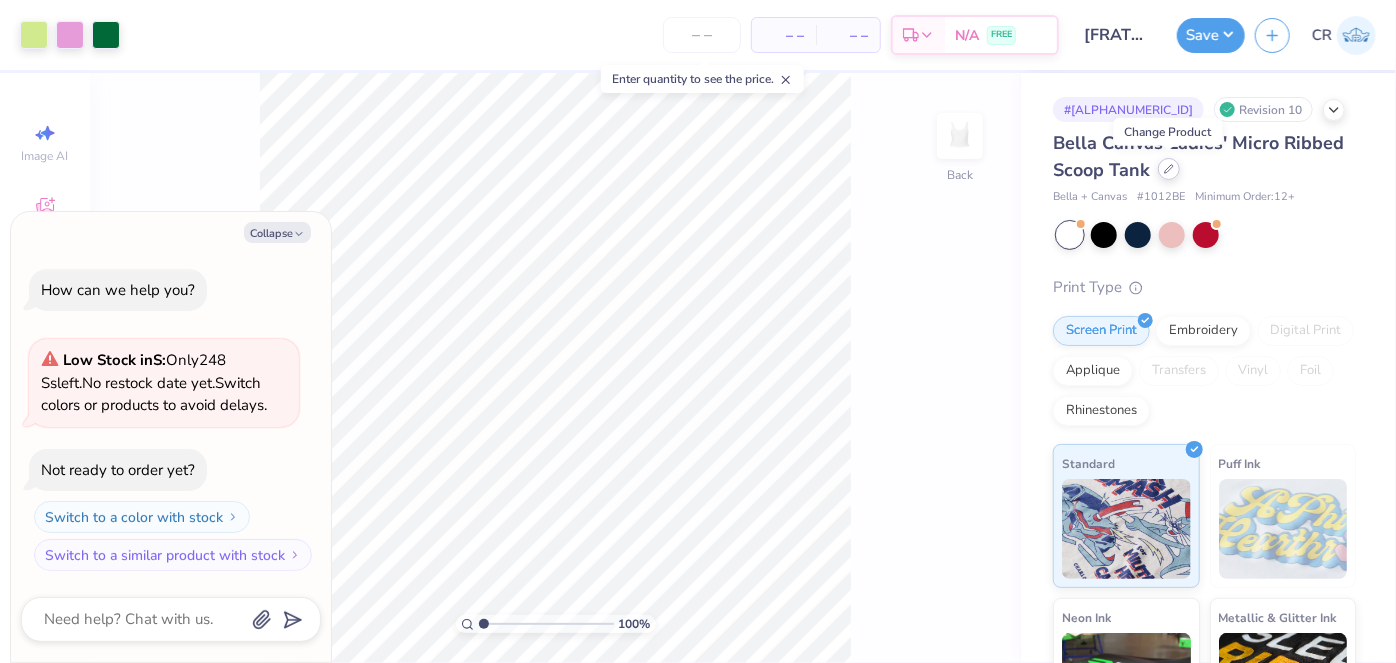 click at bounding box center (1169, 169) 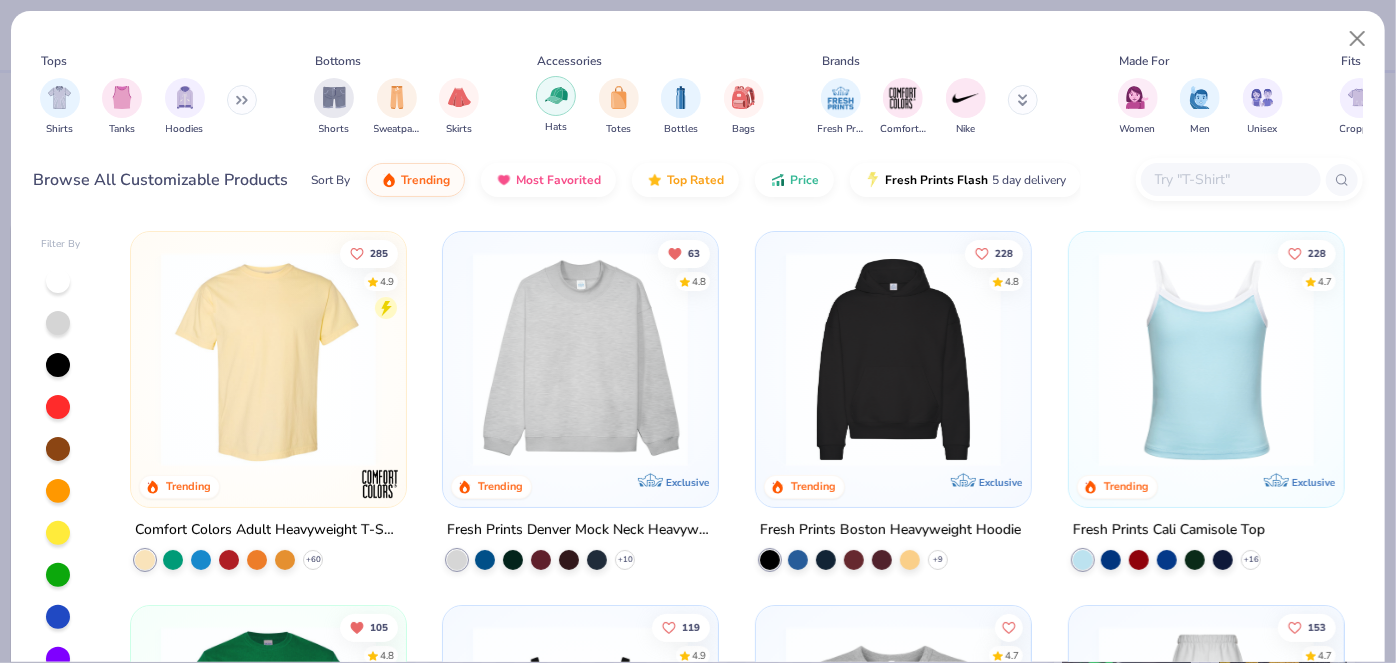 click at bounding box center [556, 95] 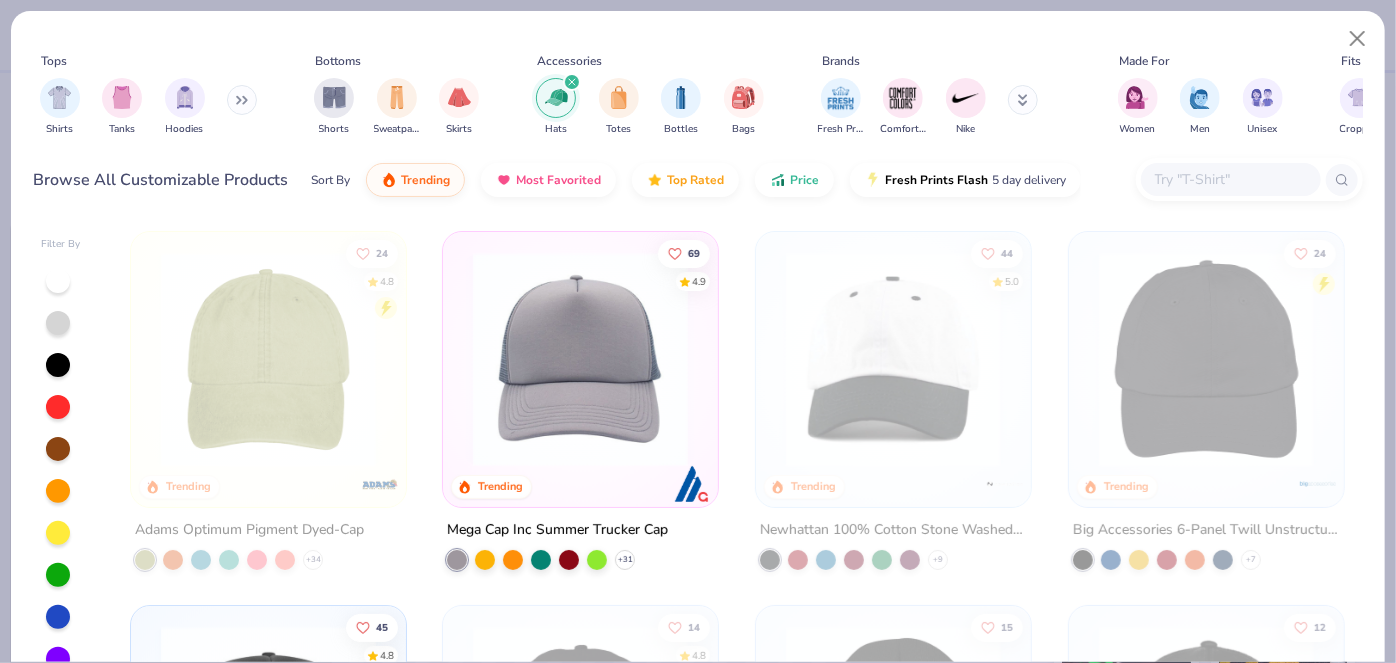 click at bounding box center (580, 359) 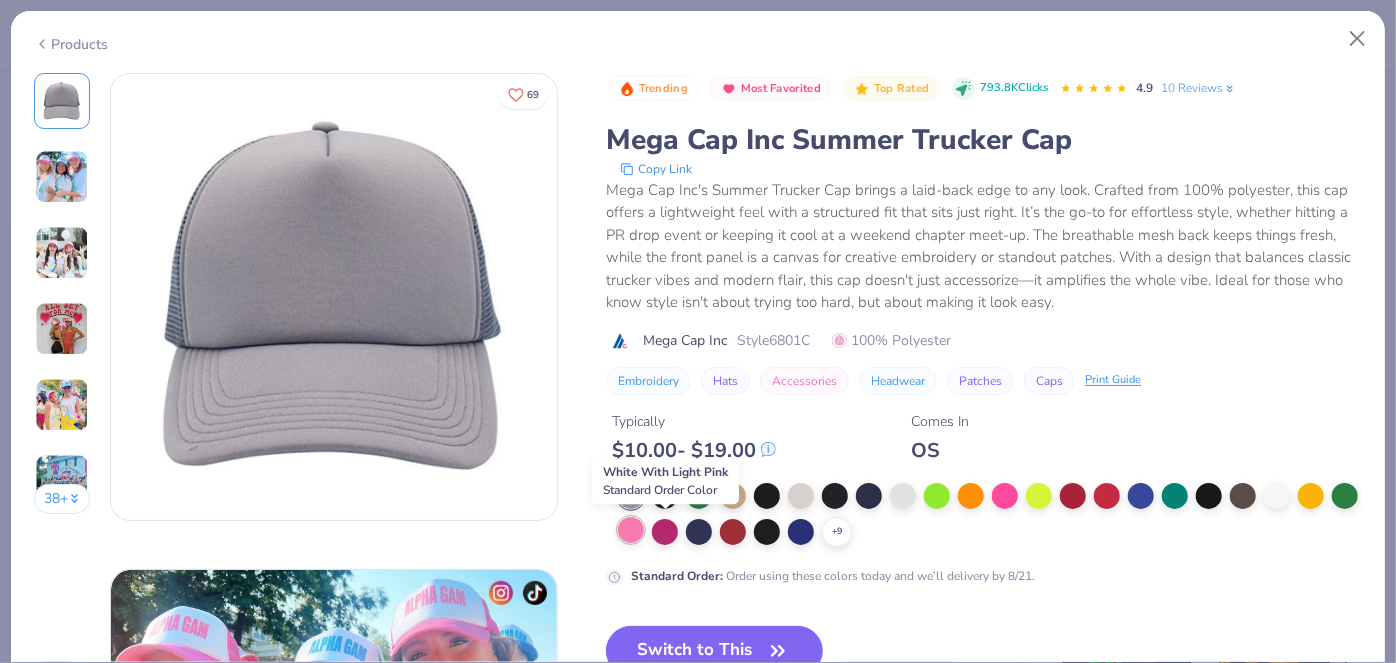 click at bounding box center [631, 530] 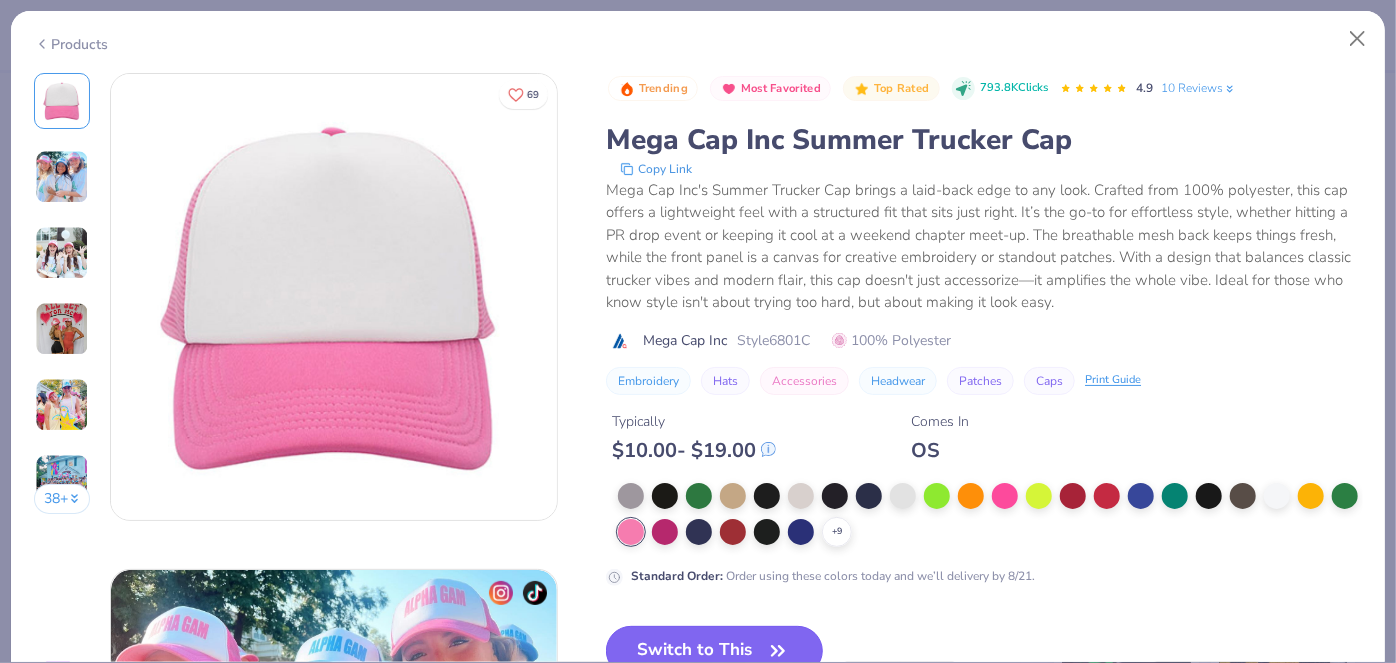 click on "Switch to This" at bounding box center (714, 651) 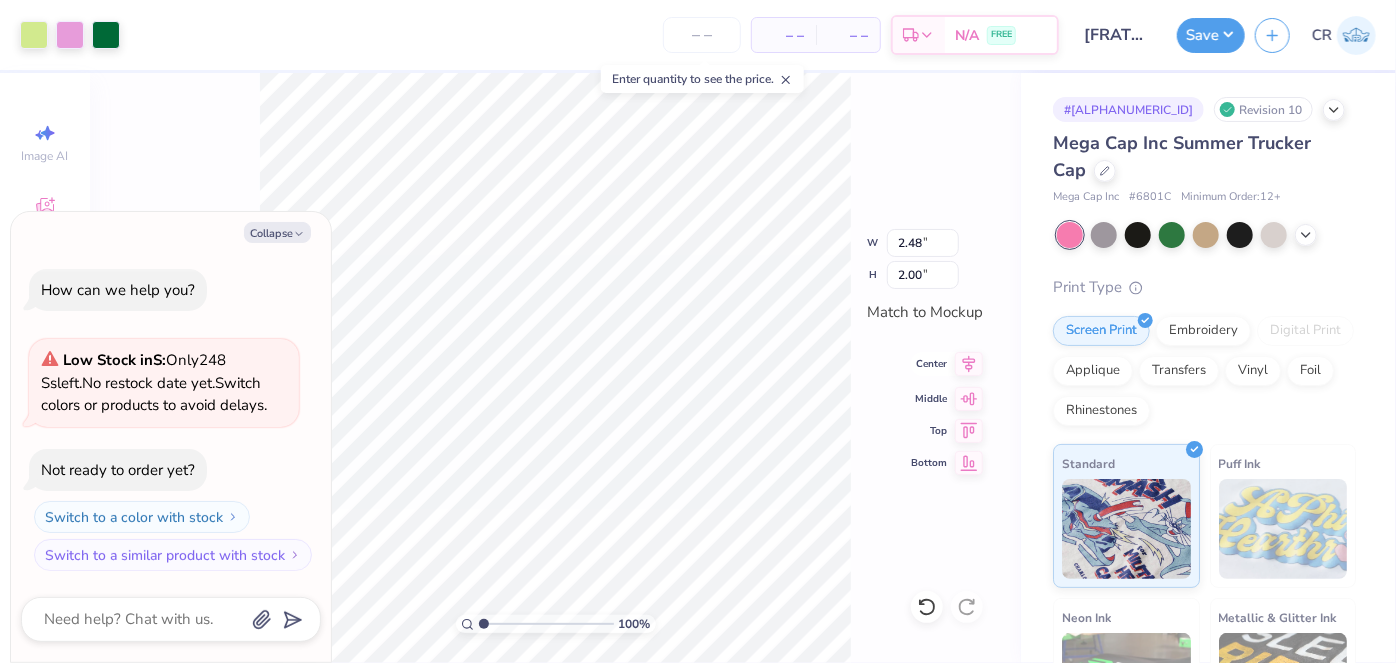 click 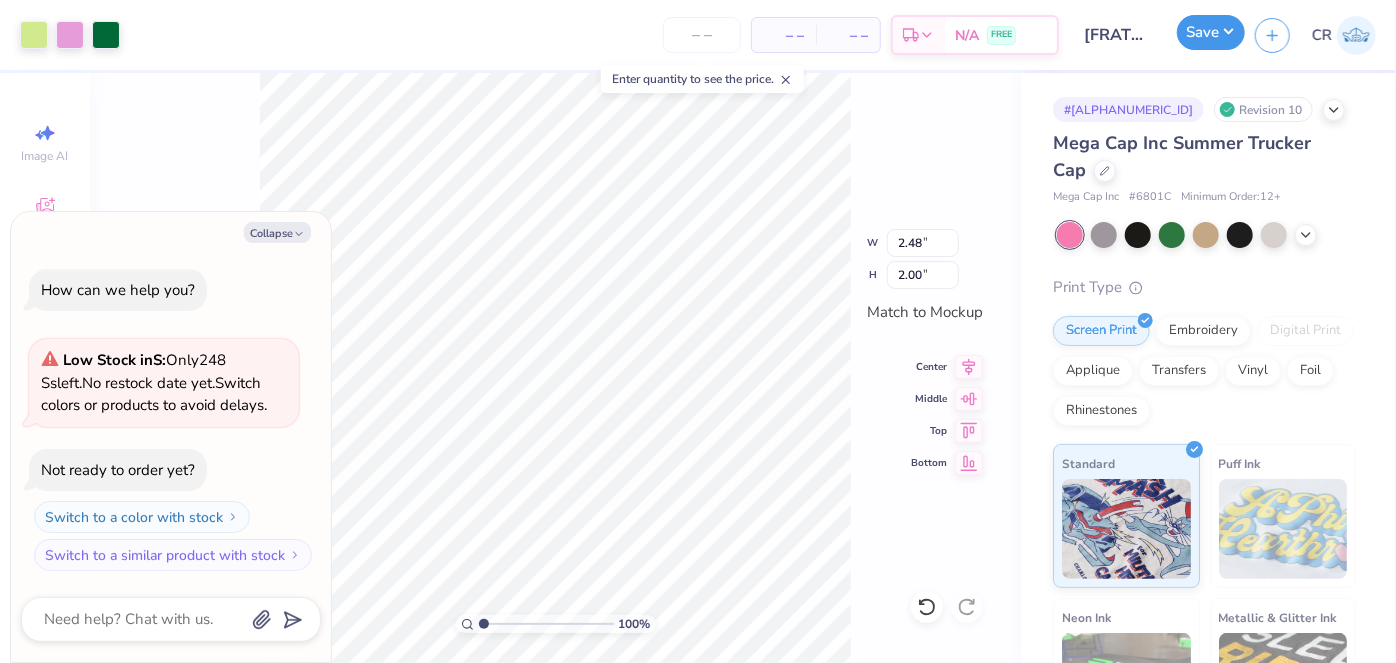 click on "Save" at bounding box center [1211, 32] 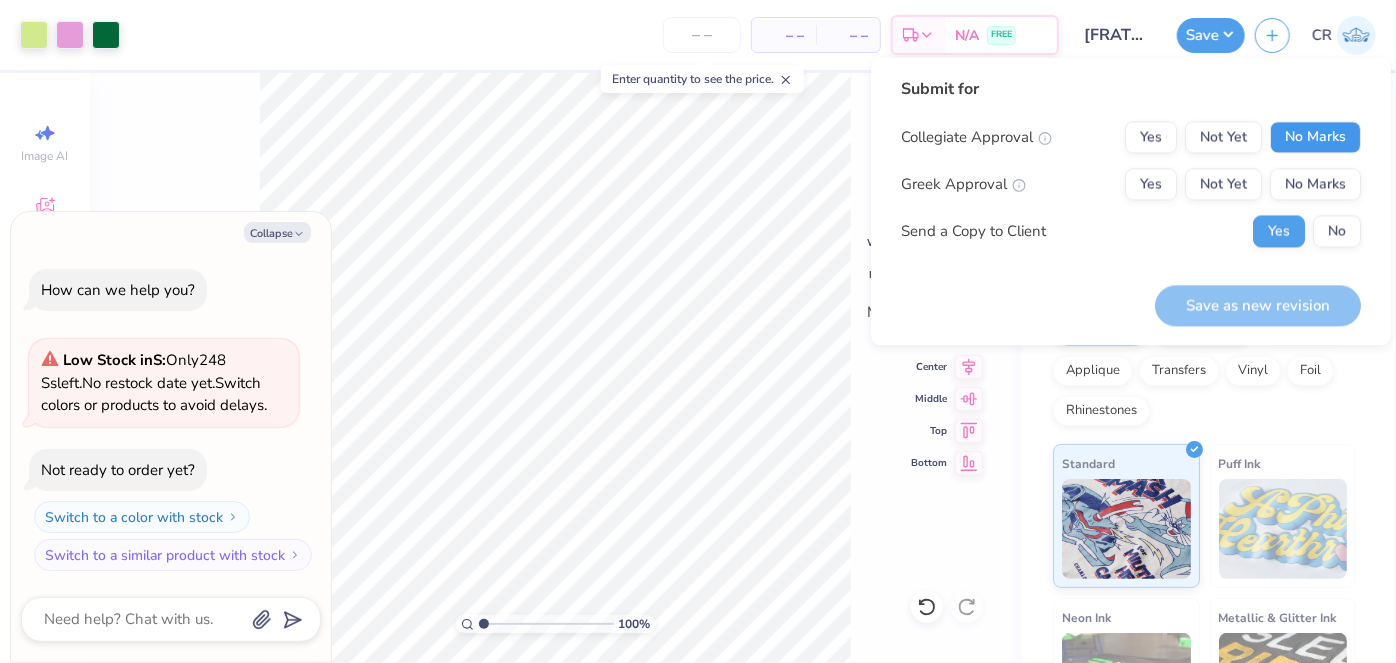 click on "No Marks" at bounding box center [1315, 137] 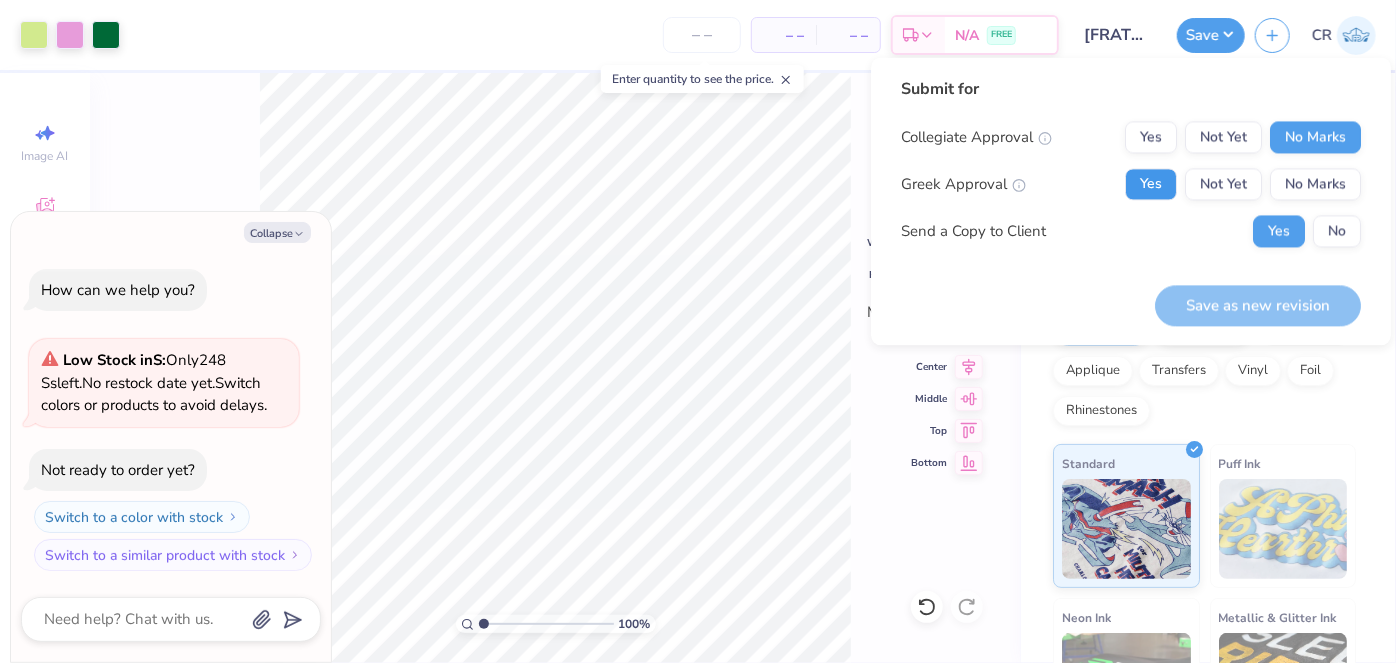 click on "Yes" at bounding box center [1151, 184] 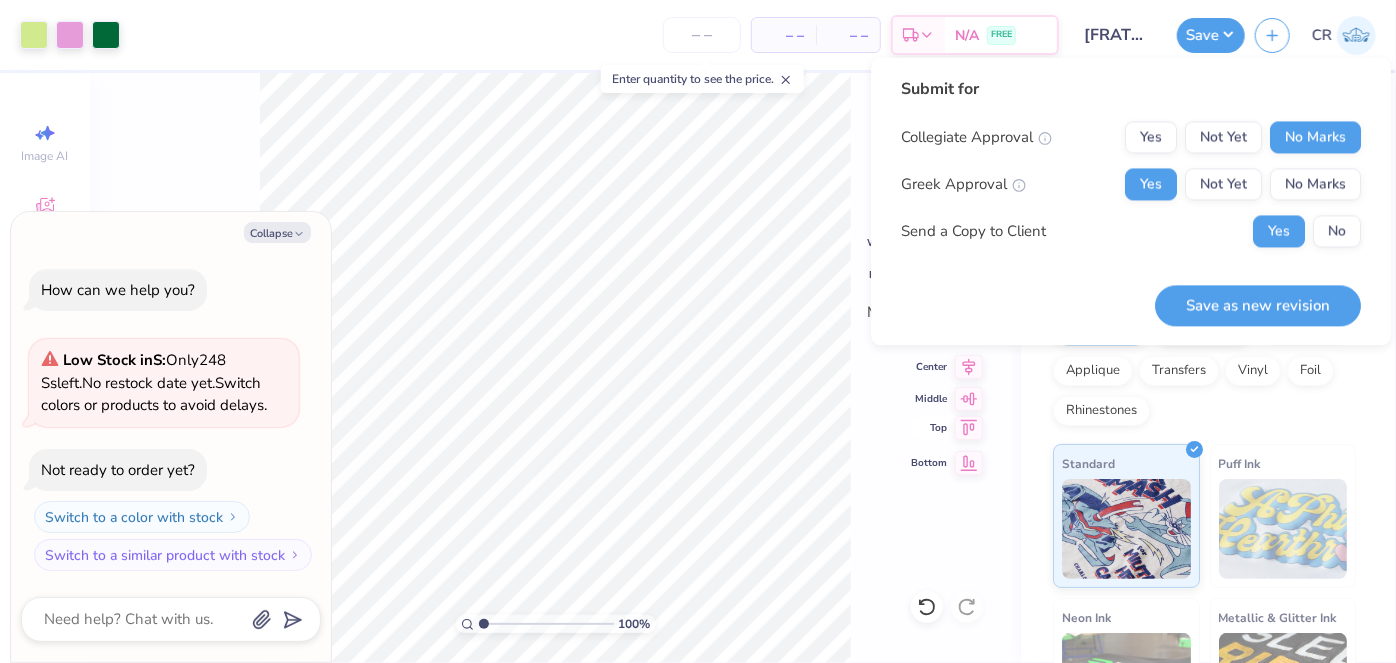 click on "Top" at bounding box center (929, 428) 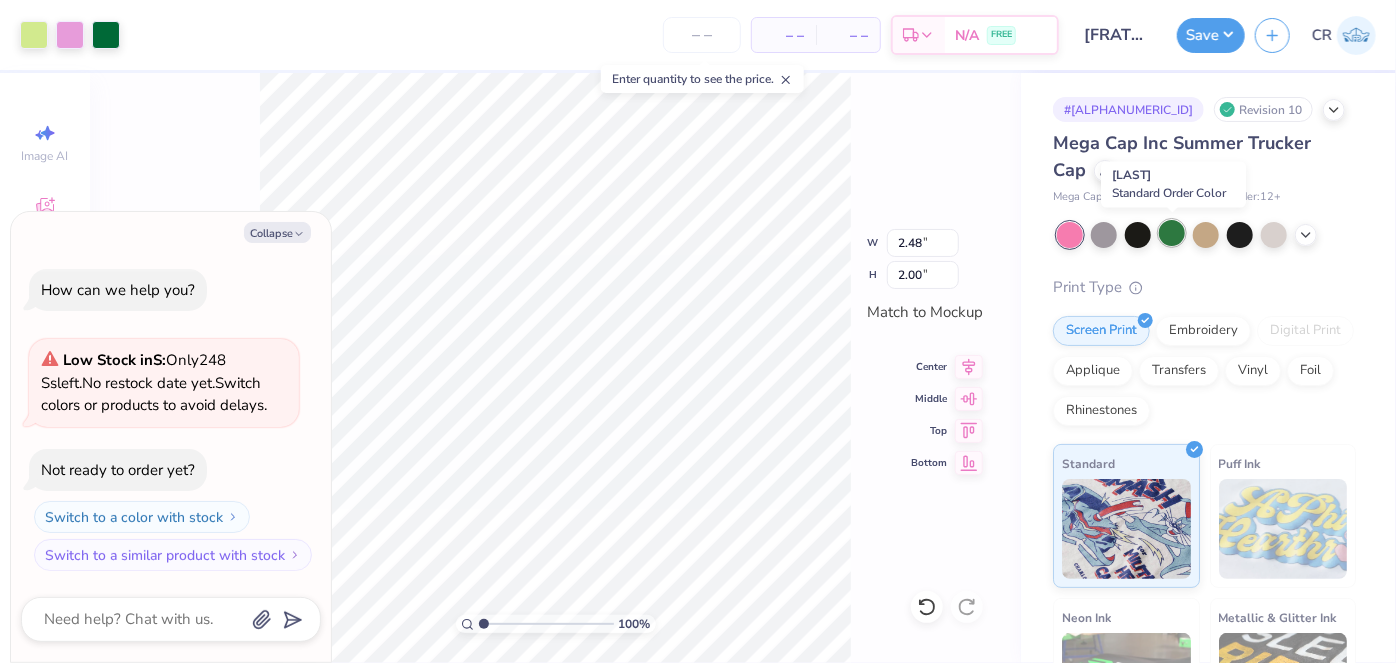 click at bounding box center [1172, 233] 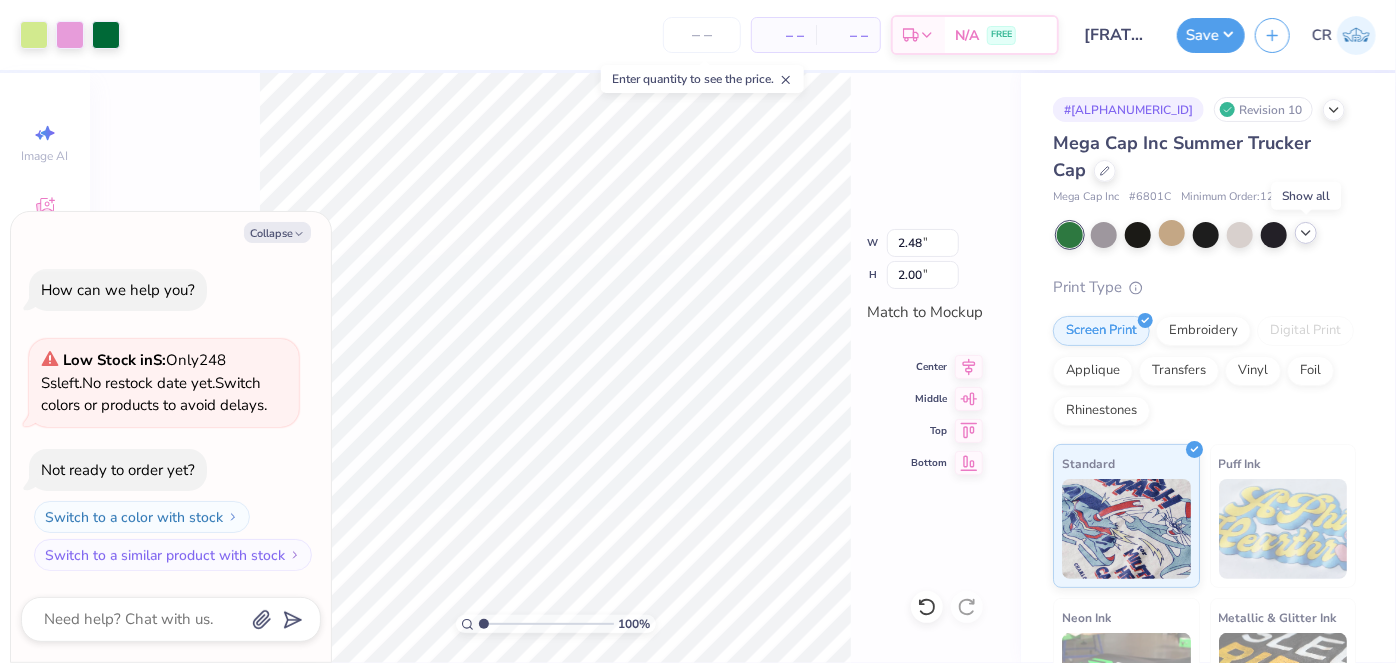 click 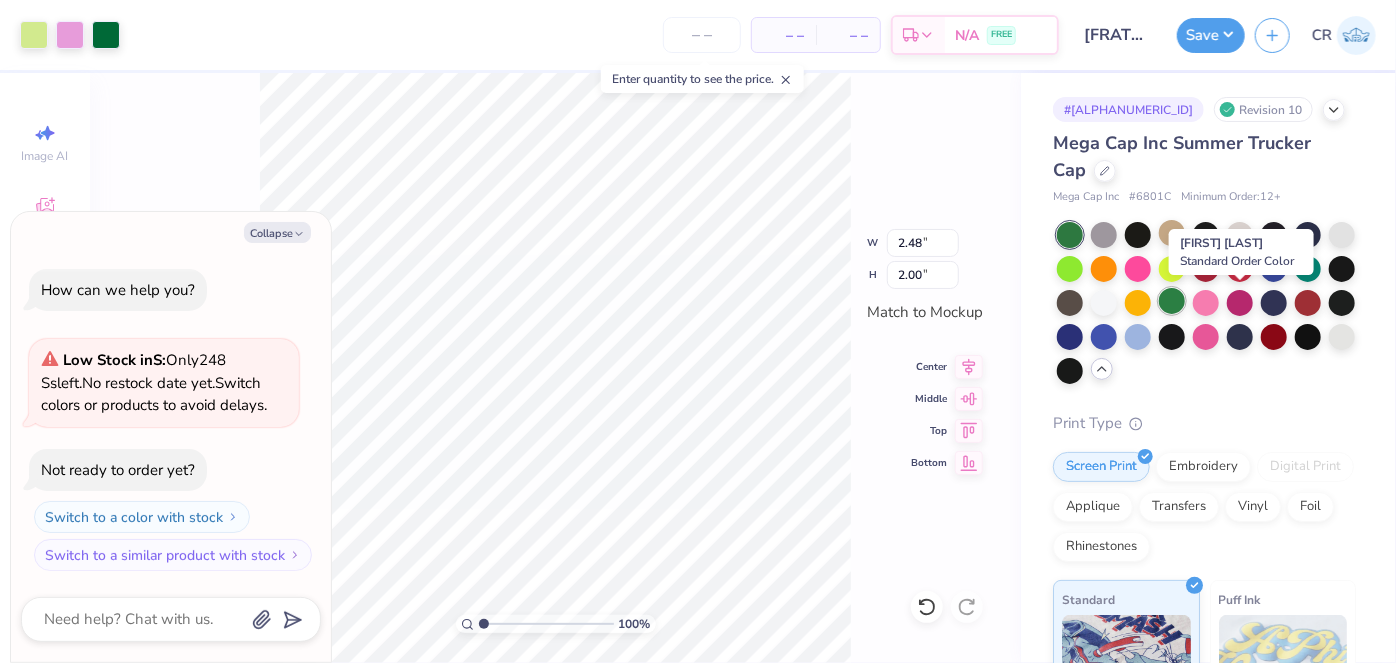 click at bounding box center [1172, 301] 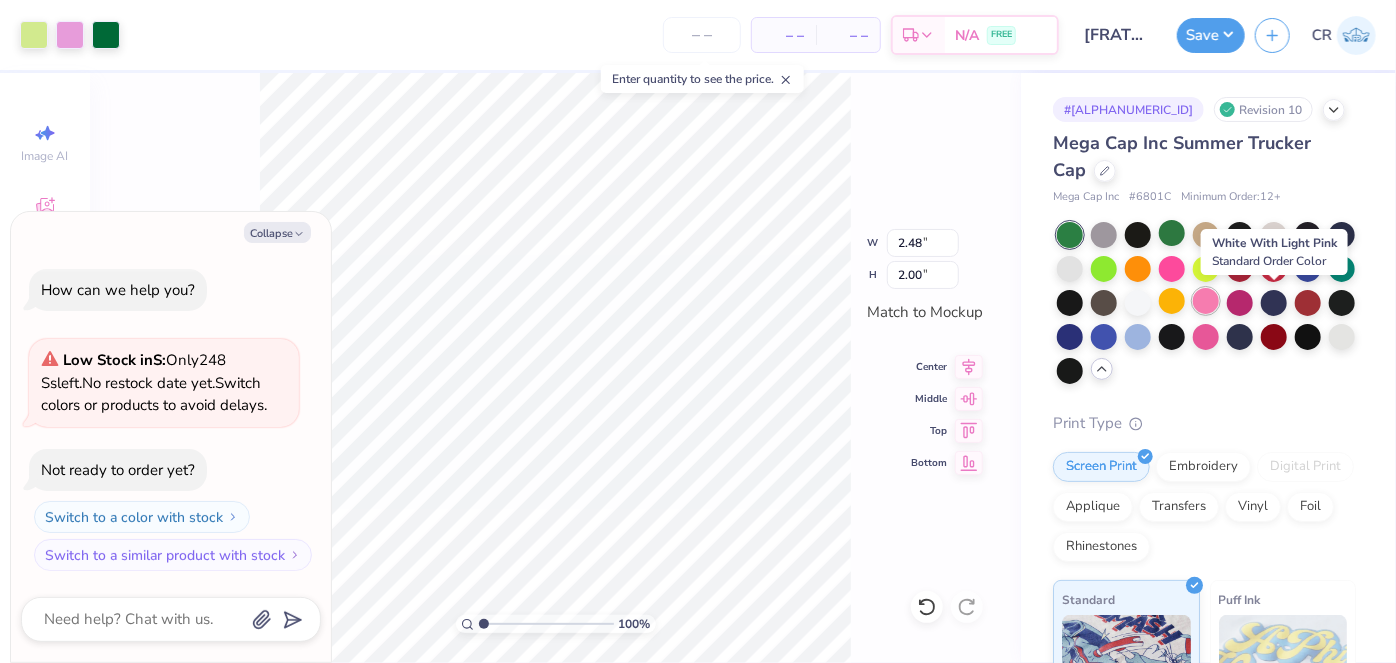 click at bounding box center (1206, 301) 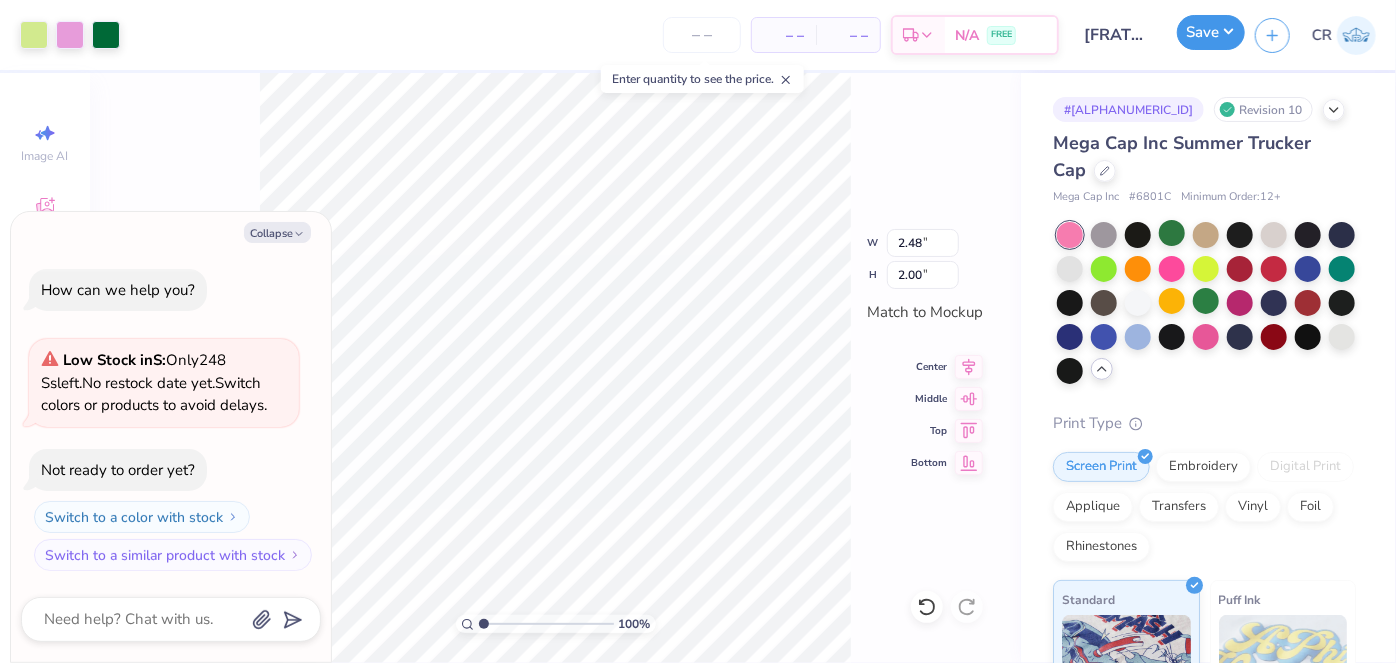click on "Save" at bounding box center [1211, 32] 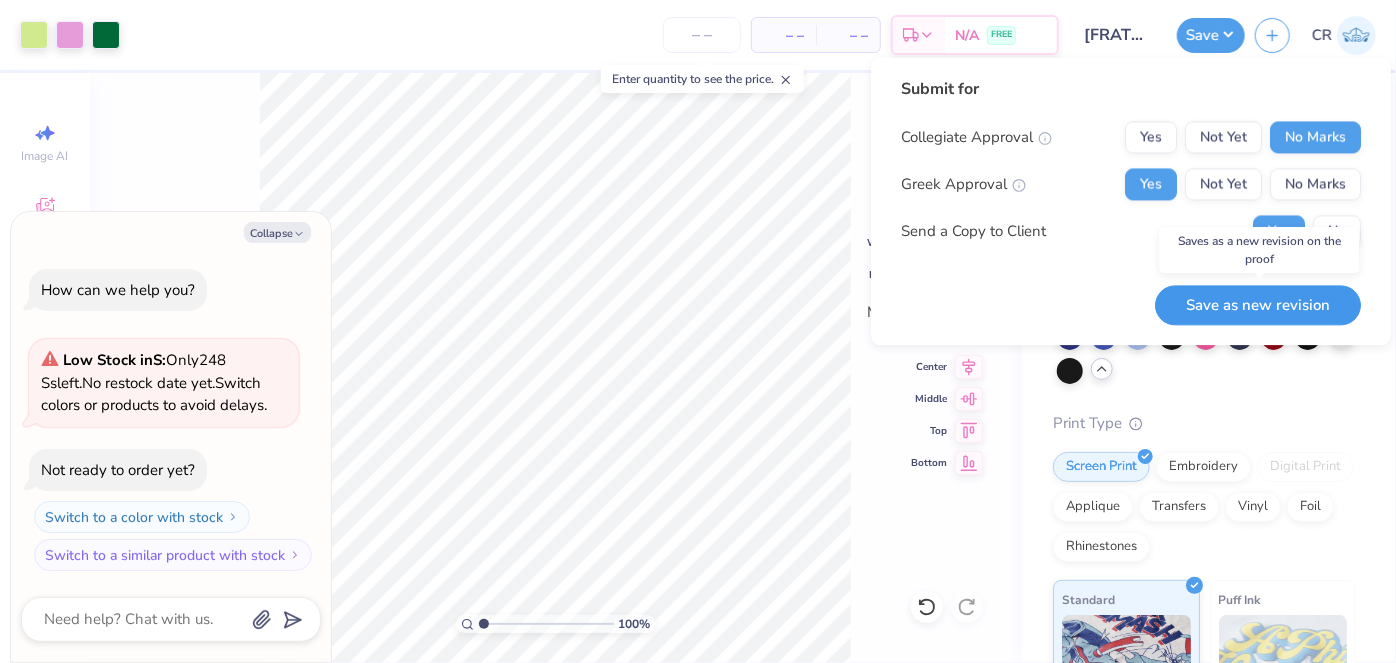 click on "Save as new revision" at bounding box center (1258, 305) 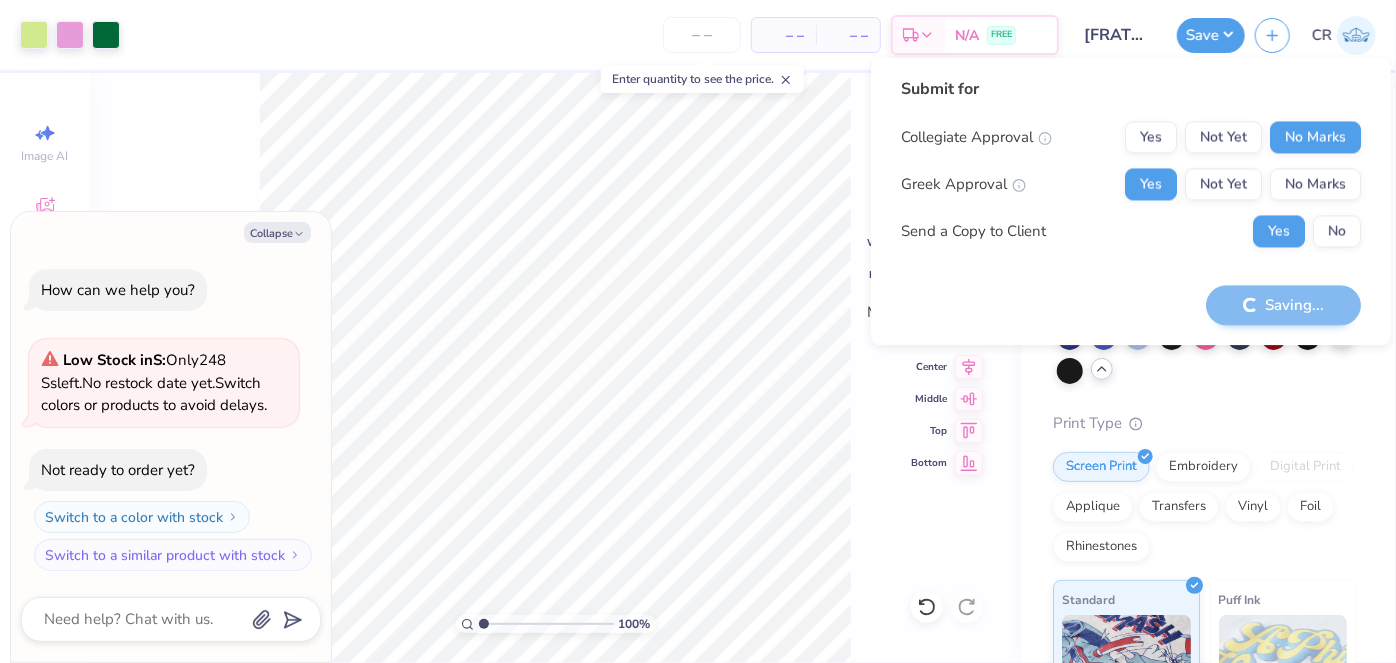 type on "x" 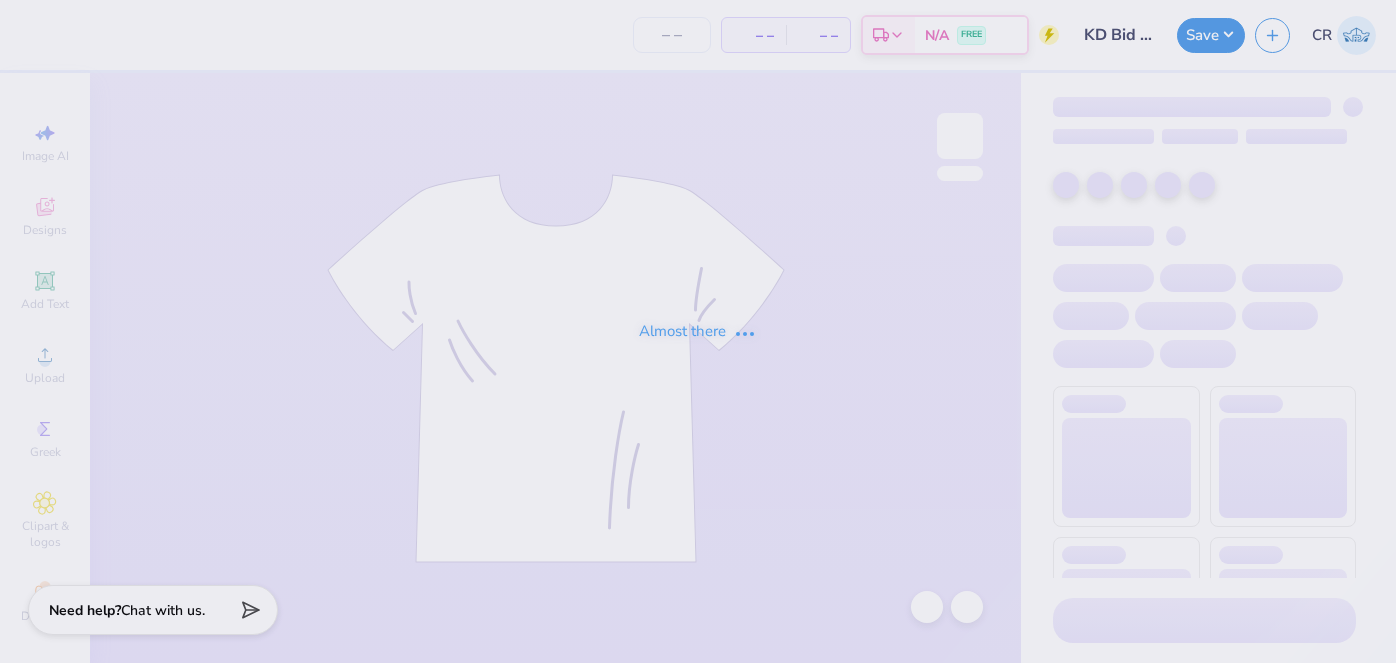 scroll, scrollTop: 0, scrollLeft: 0, axis: both 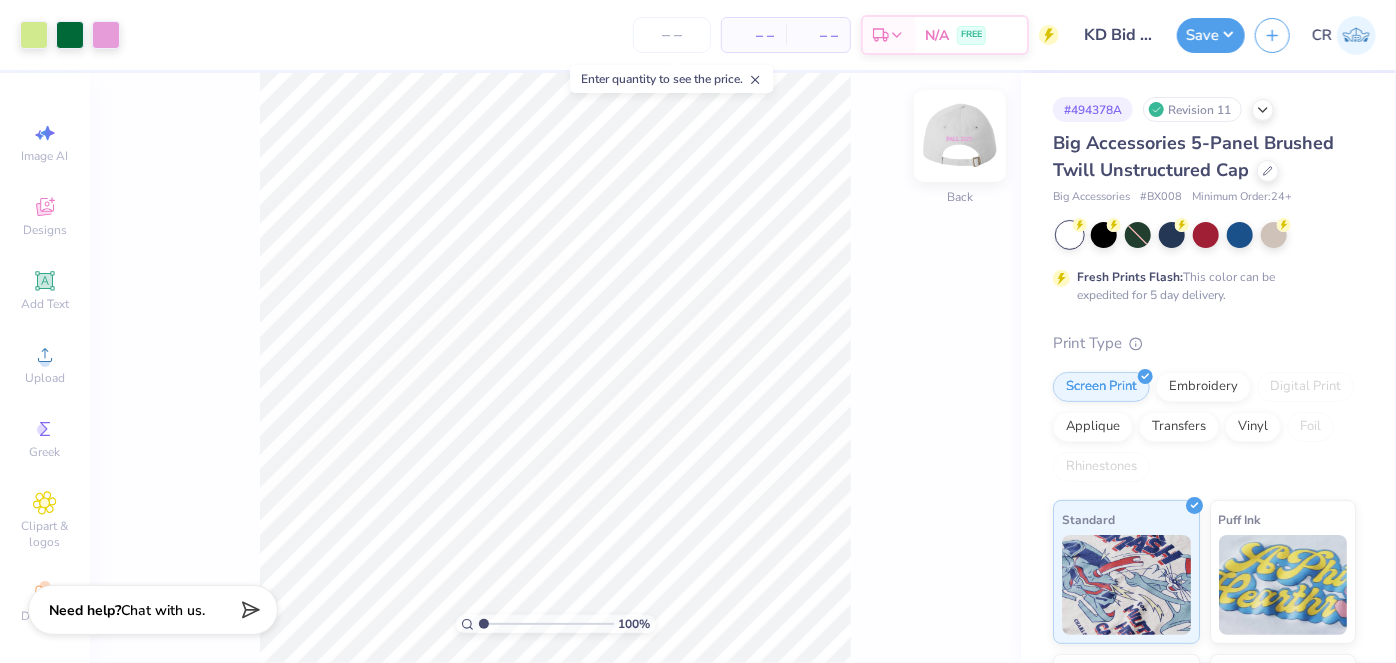 click at bounding box center [960, 136] 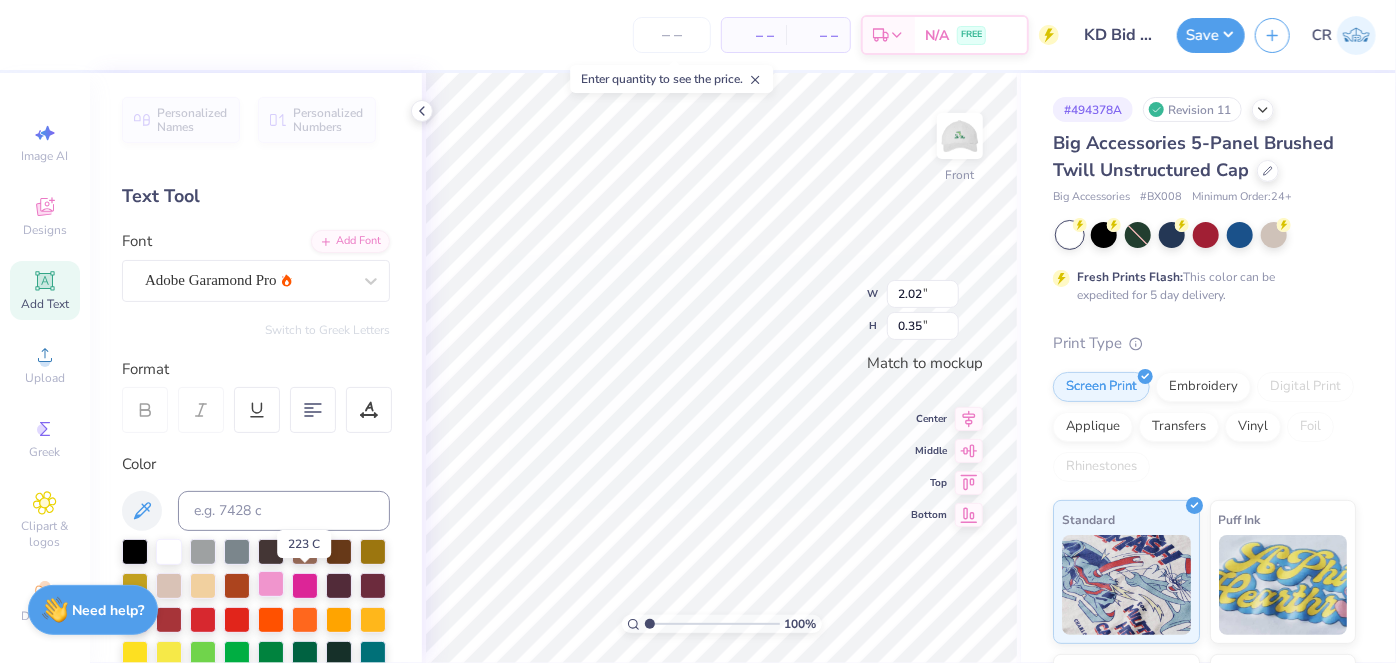 click at bounding box center [271, 584] 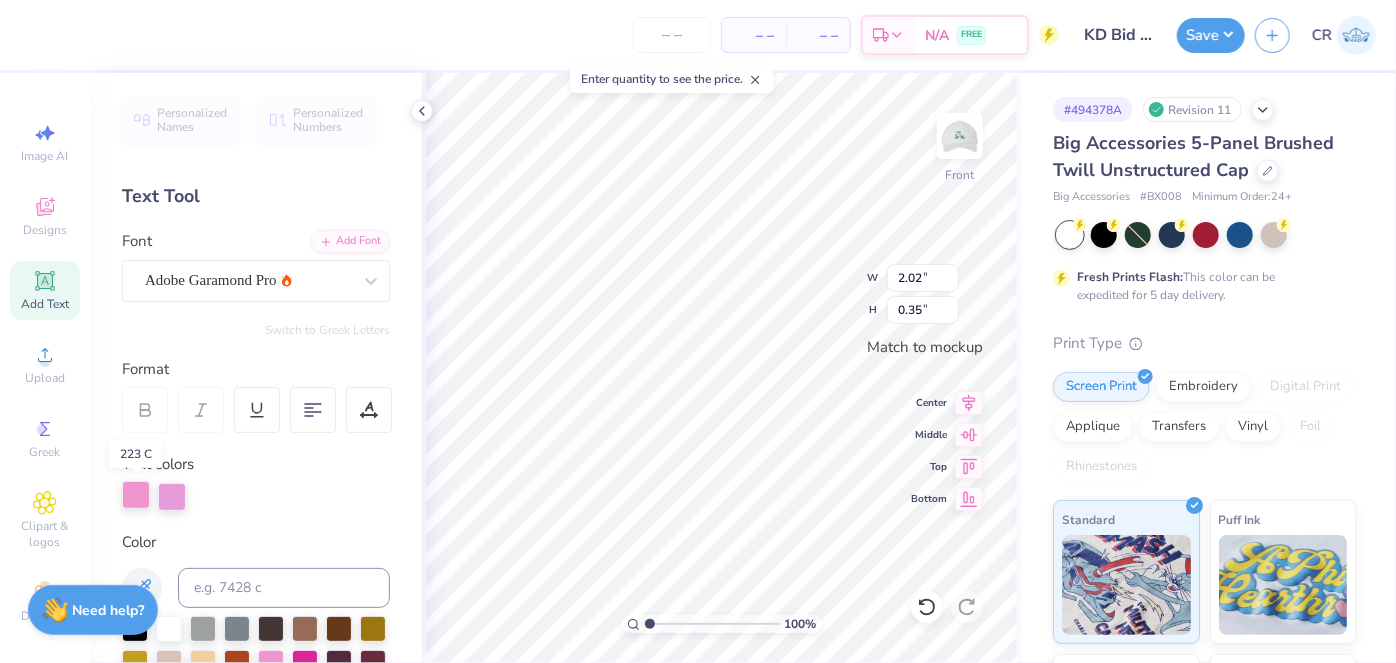 click at bounding box center (136, 495) 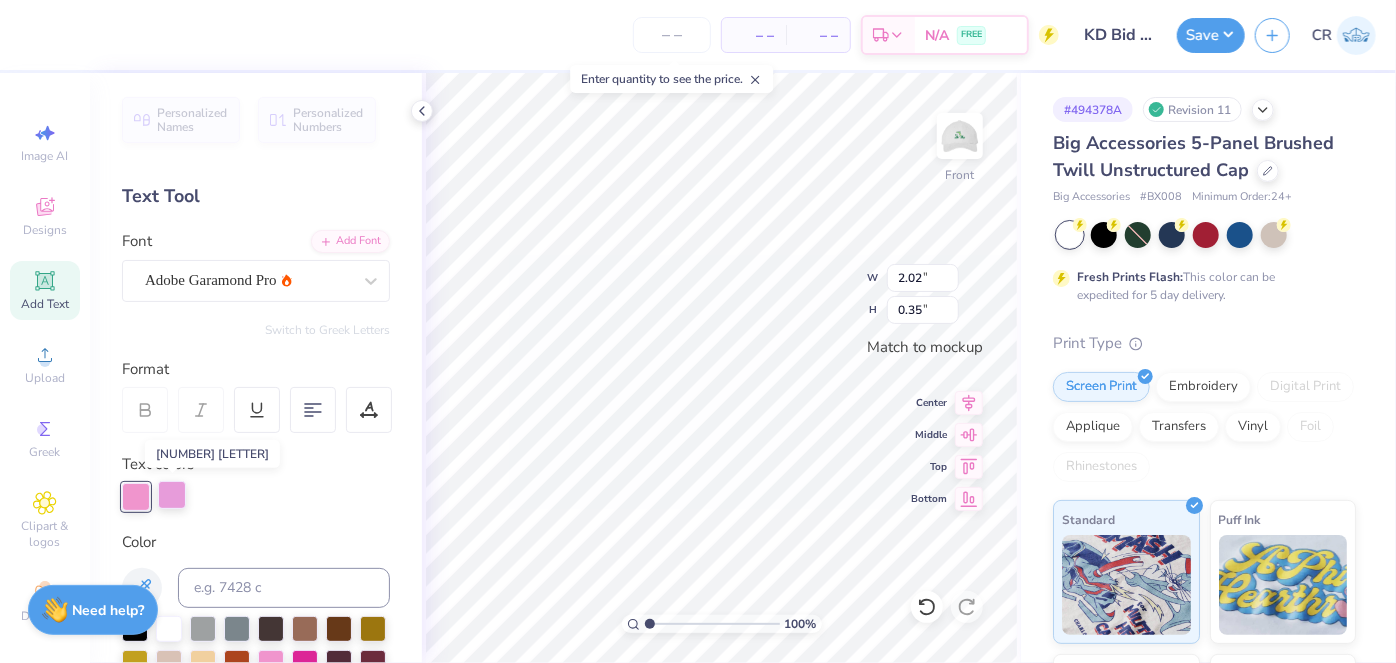 click at bounding box center [172, 495] 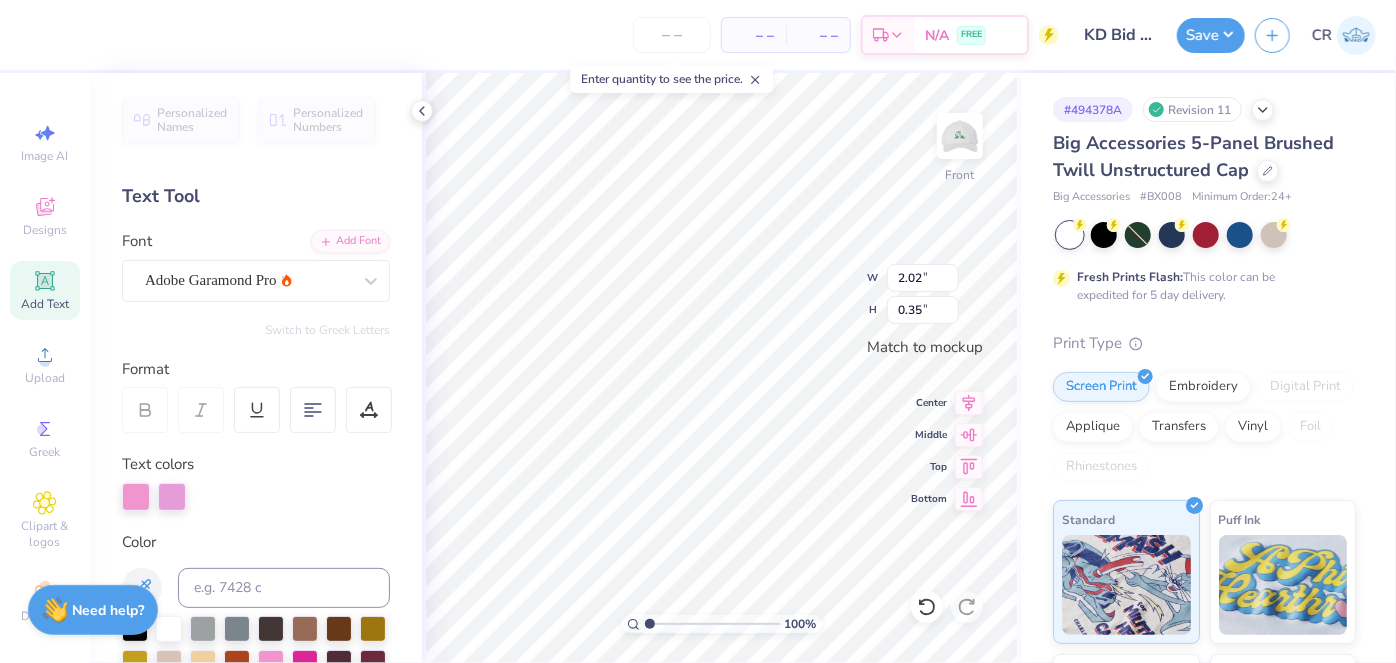 scroll, scrollTop: 15, scrollLeft: 2, axis: both 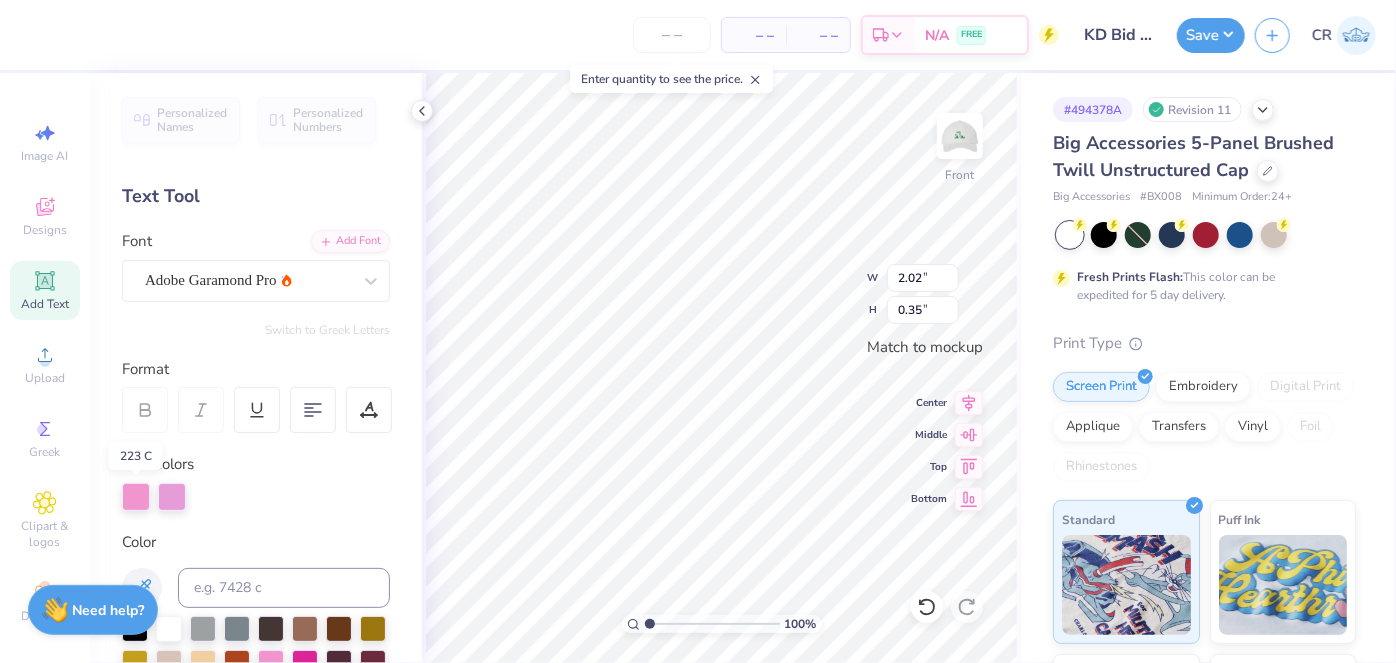 click at bounding box center [136, 497] 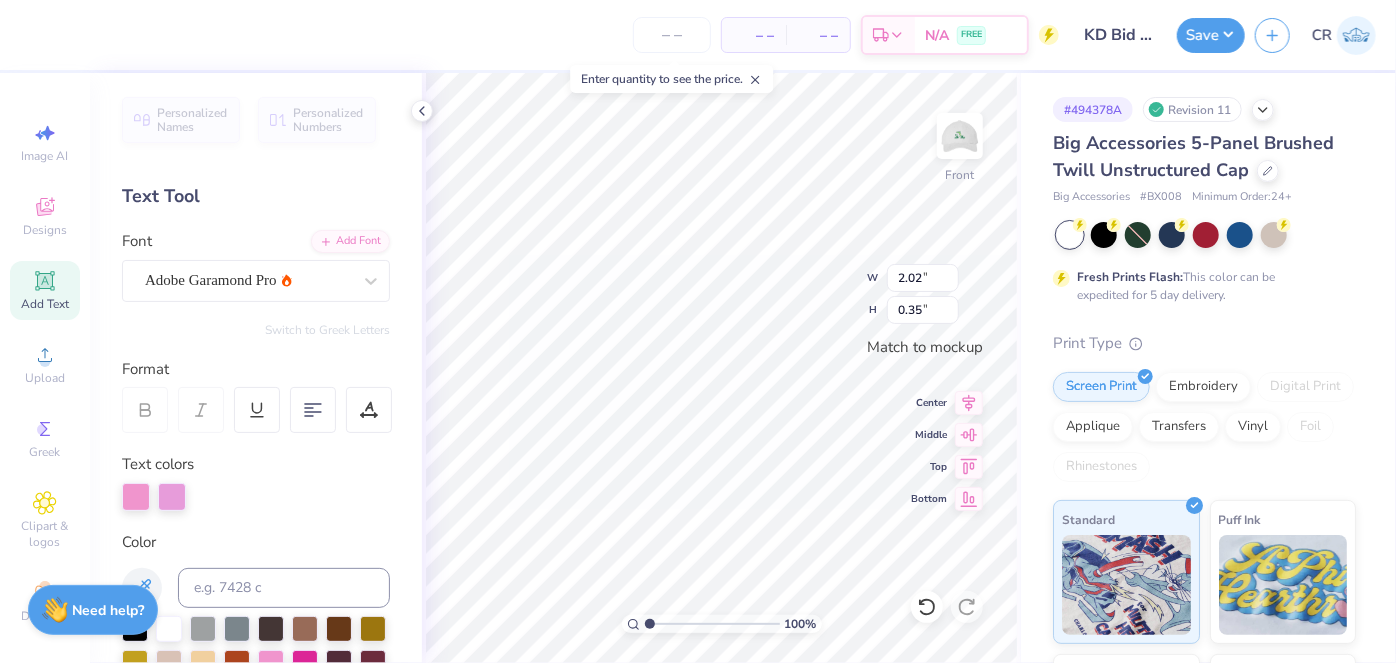 click at bounding box center [256, 497] 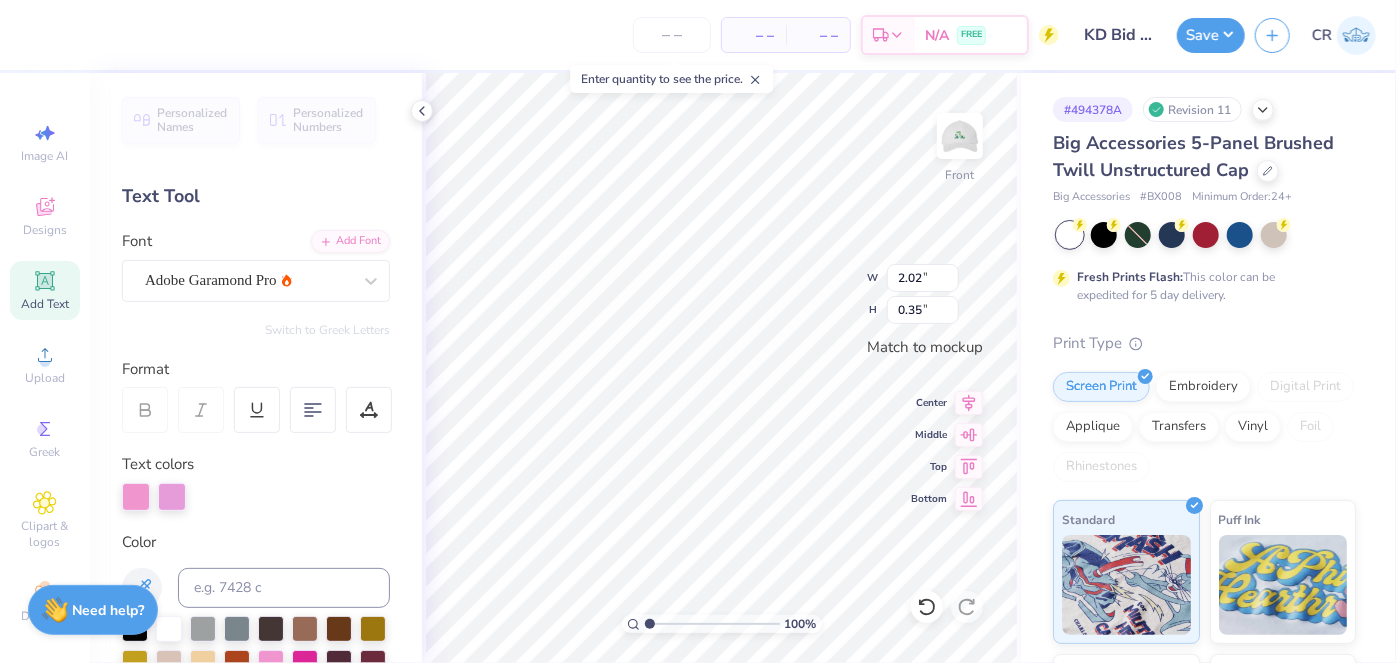scroll, scrollTop: 15, scrollLeft: 2, axis: both 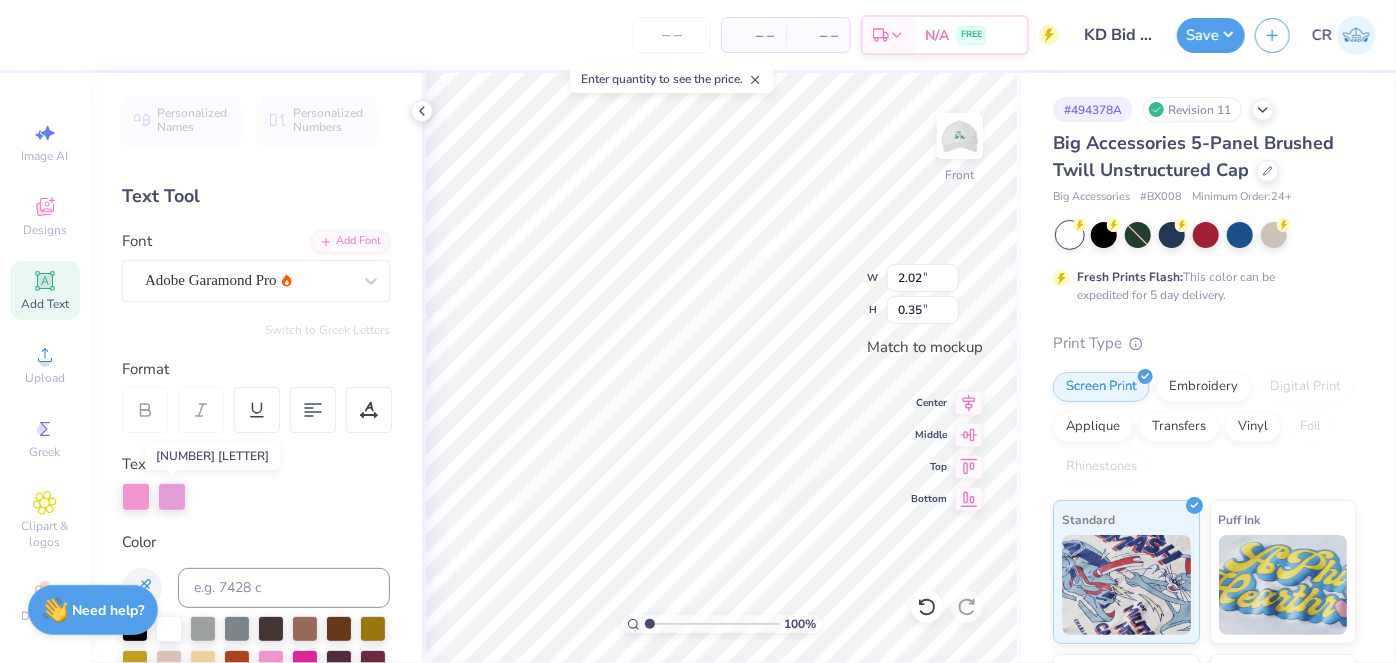 click at bounding box center [172, 497] 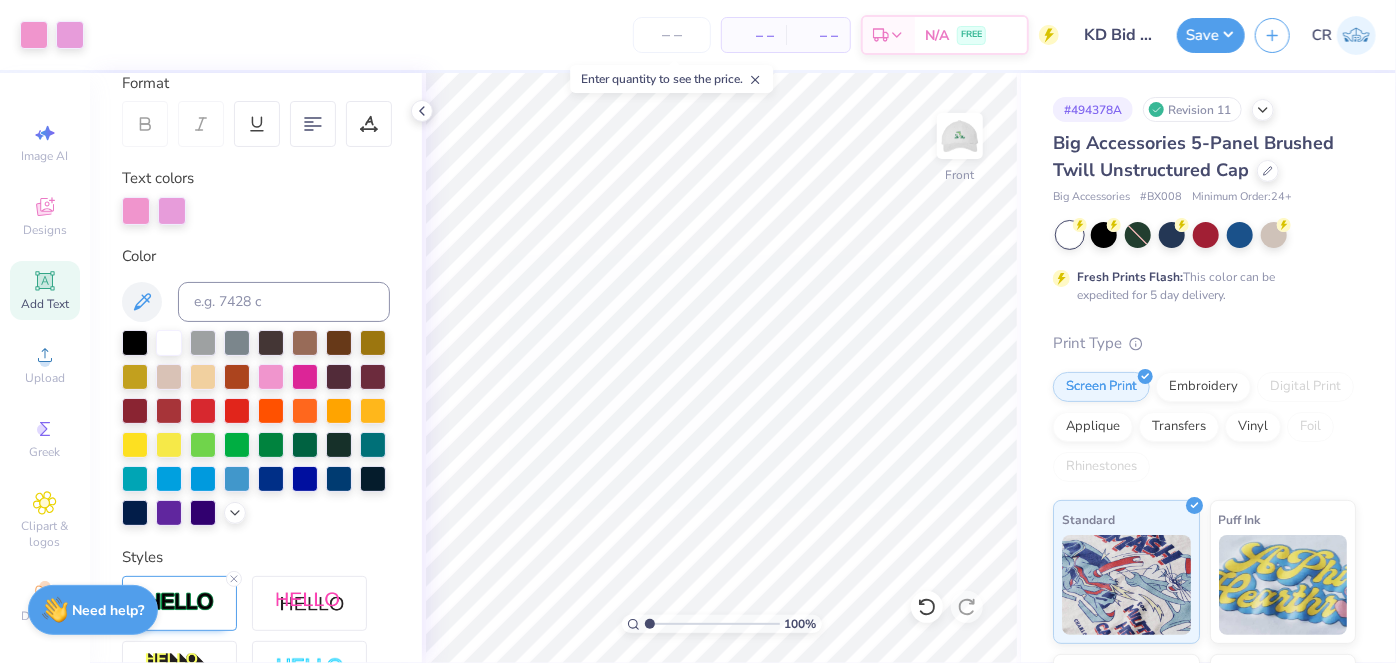 scroll, scrollTop: 315, scrollLeft: 0, axis: vertical 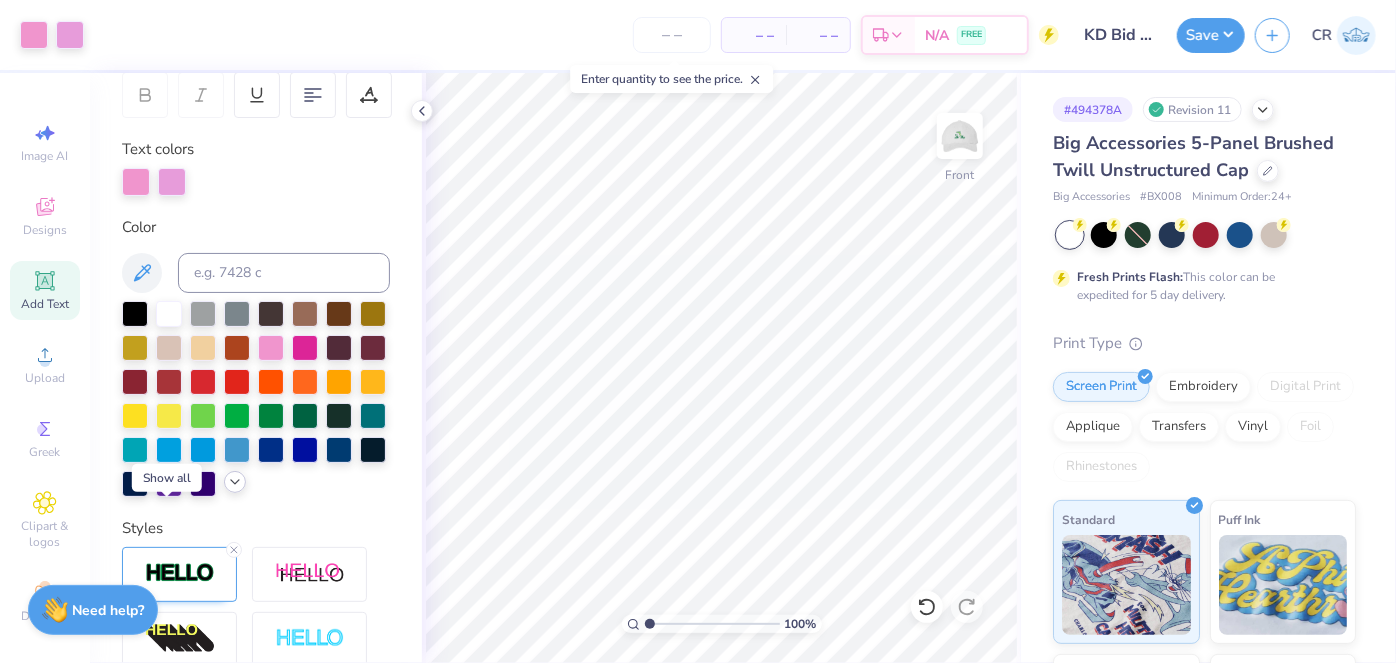 click 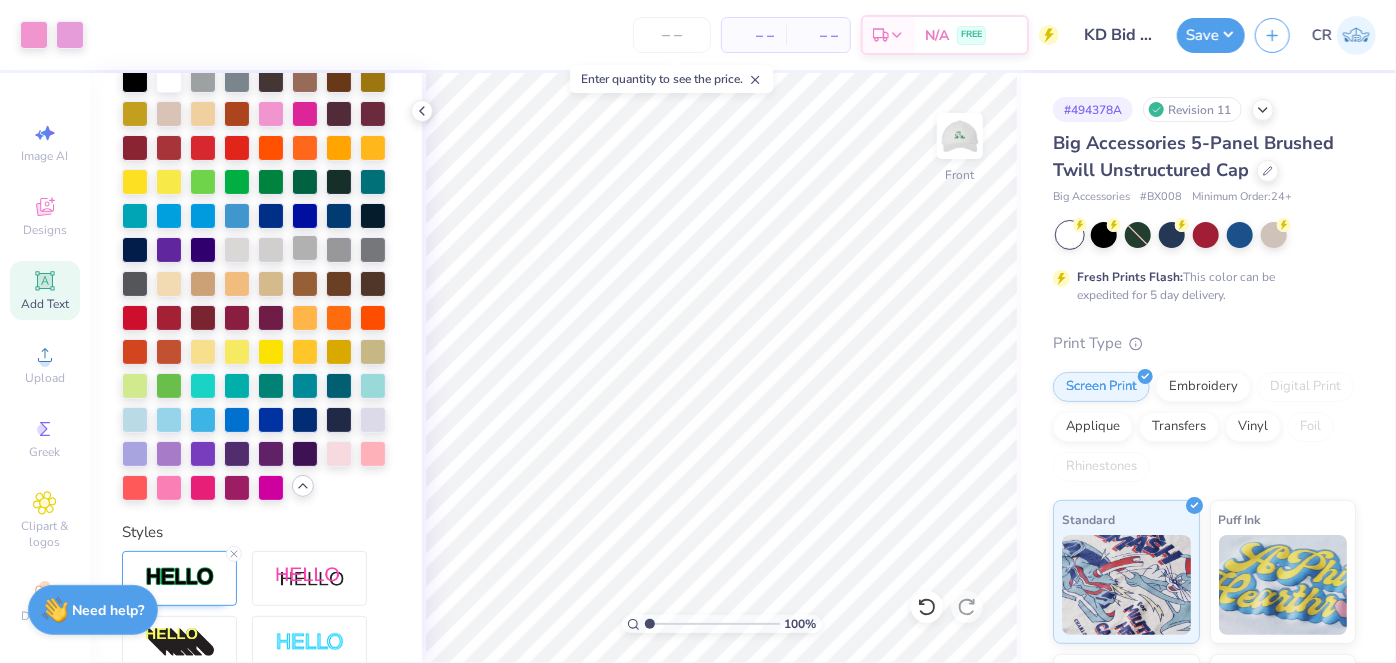 scroll, scrollTop: 549, scrollLeft: 0, axis: vertical 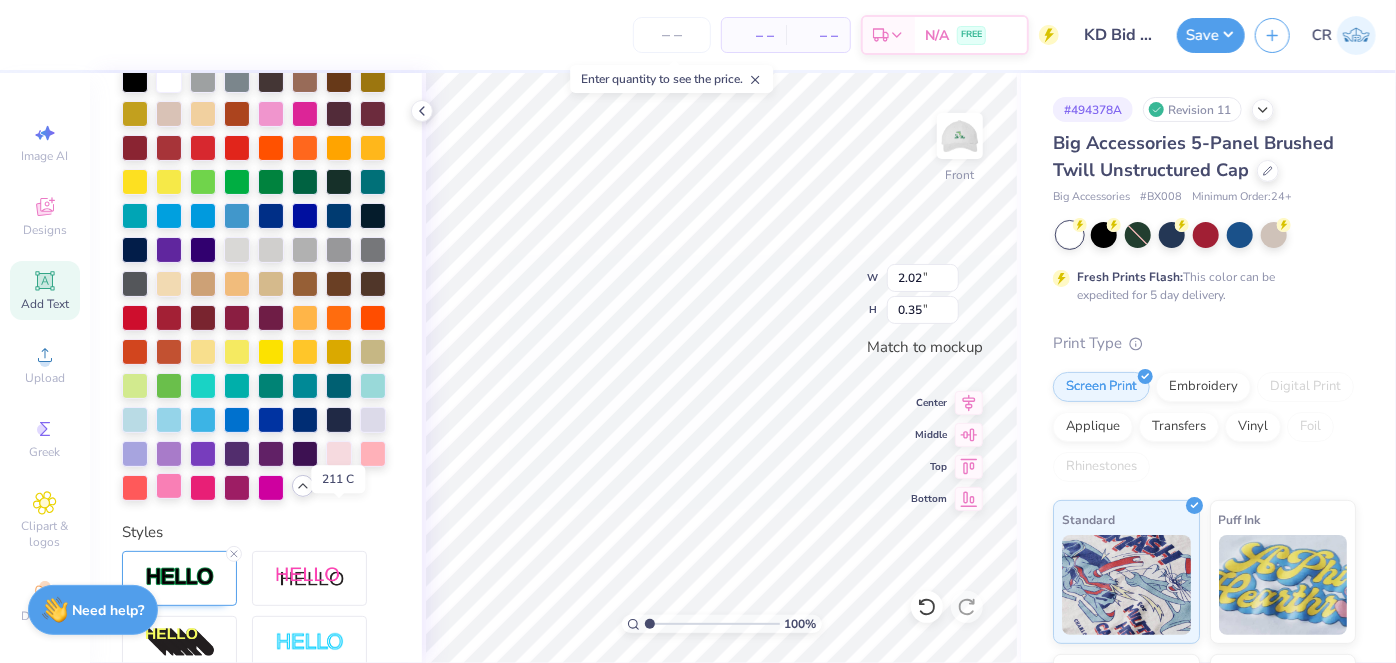 click at bounding box center (169, 486) 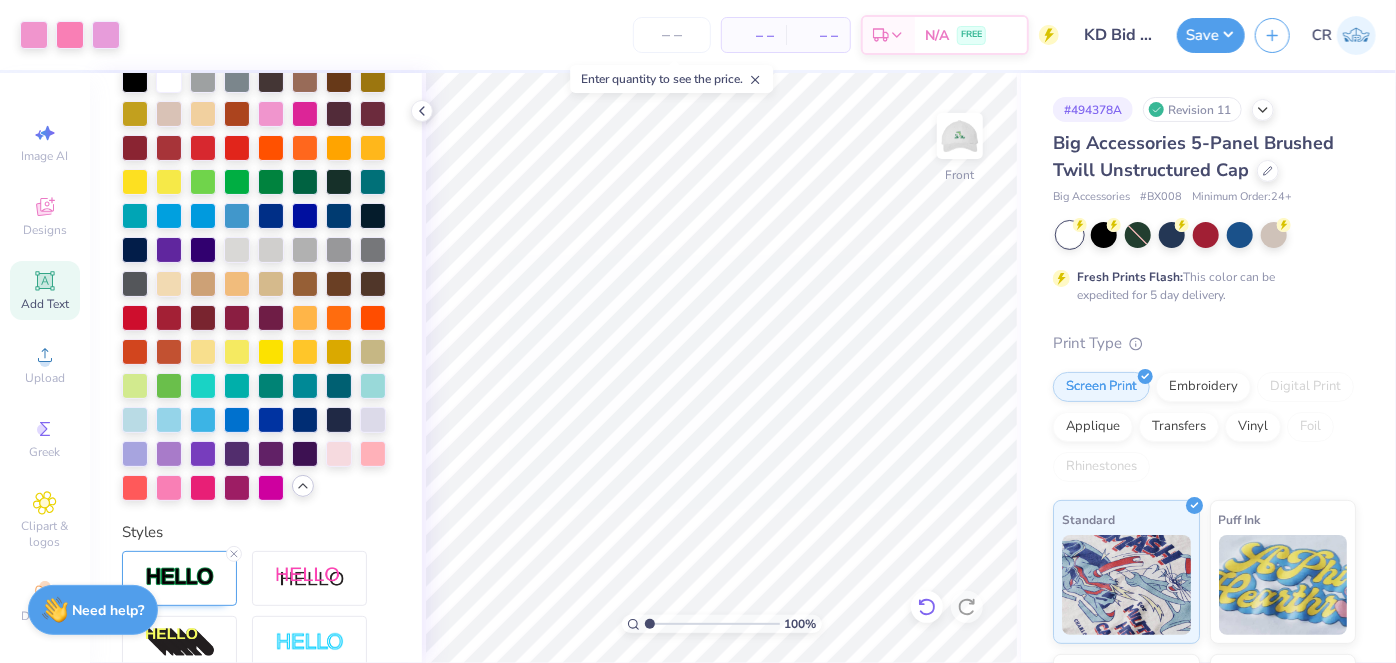 click 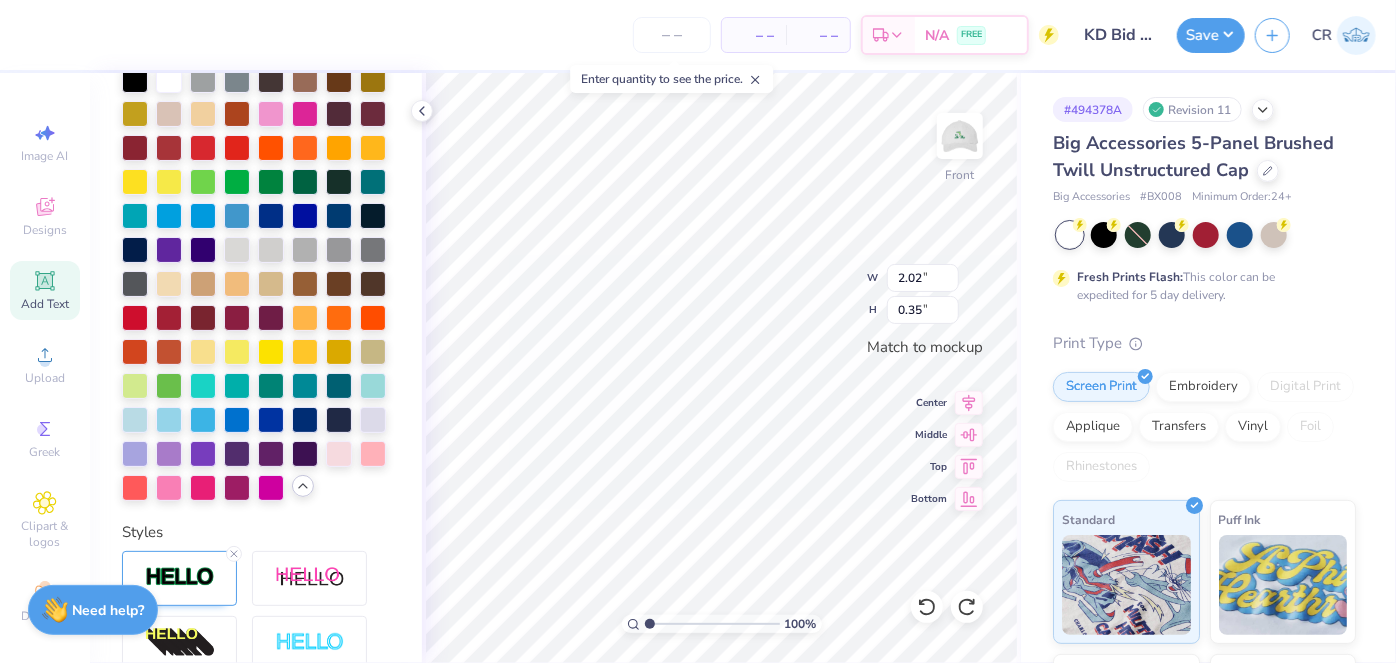 scroll, scrollTop: 15, scrollLeft: 5, axis: both 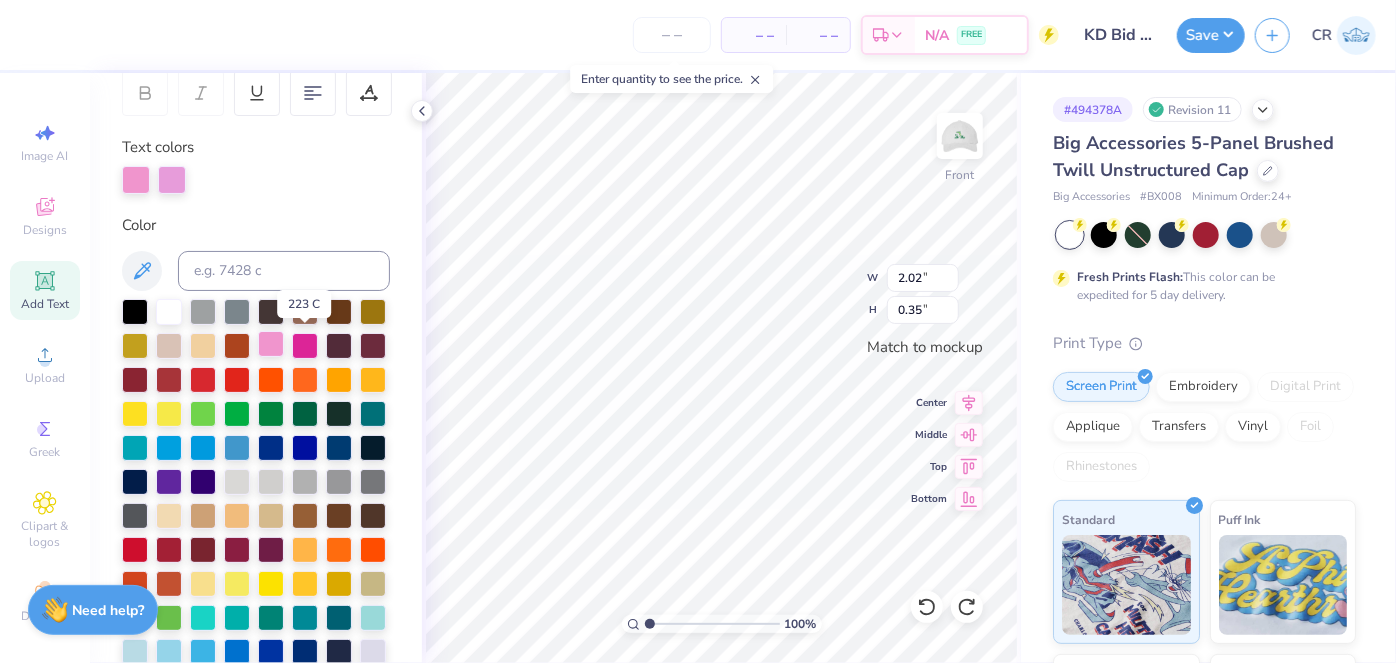 click at bounding box center (271, 344) 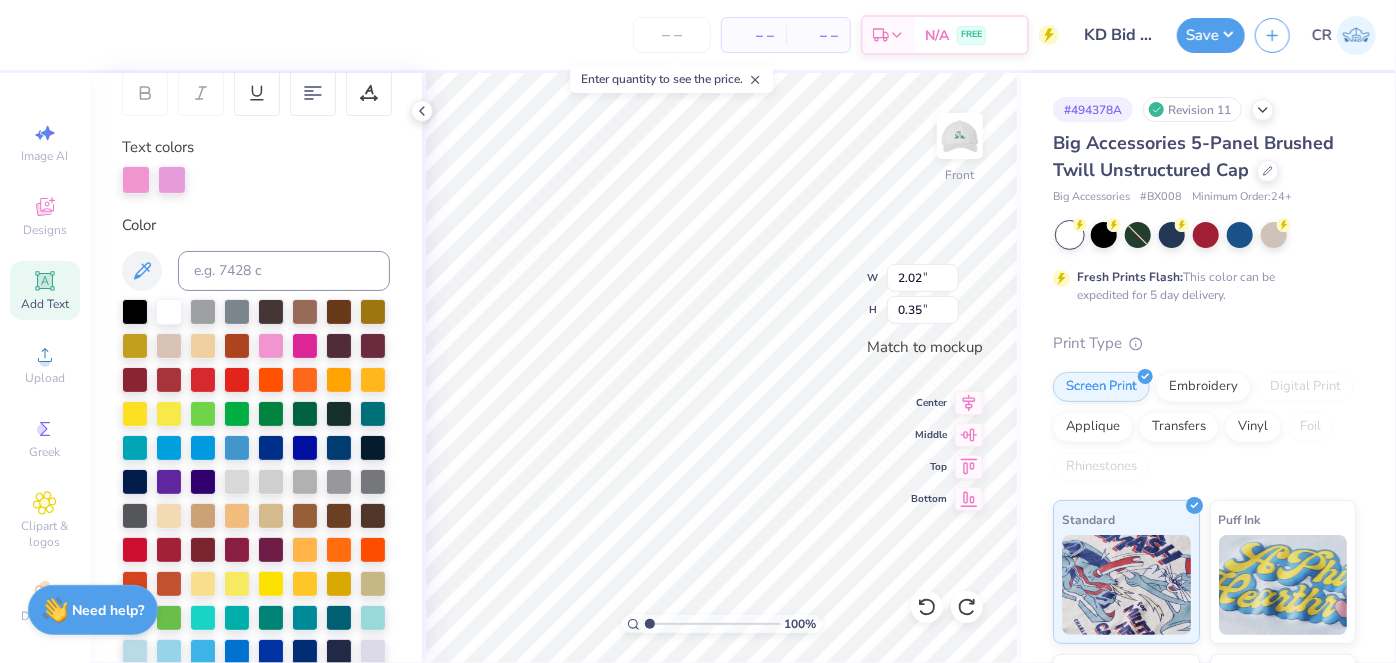 scroll, scrollTop: 15, scrollLeft: 2, axis: both 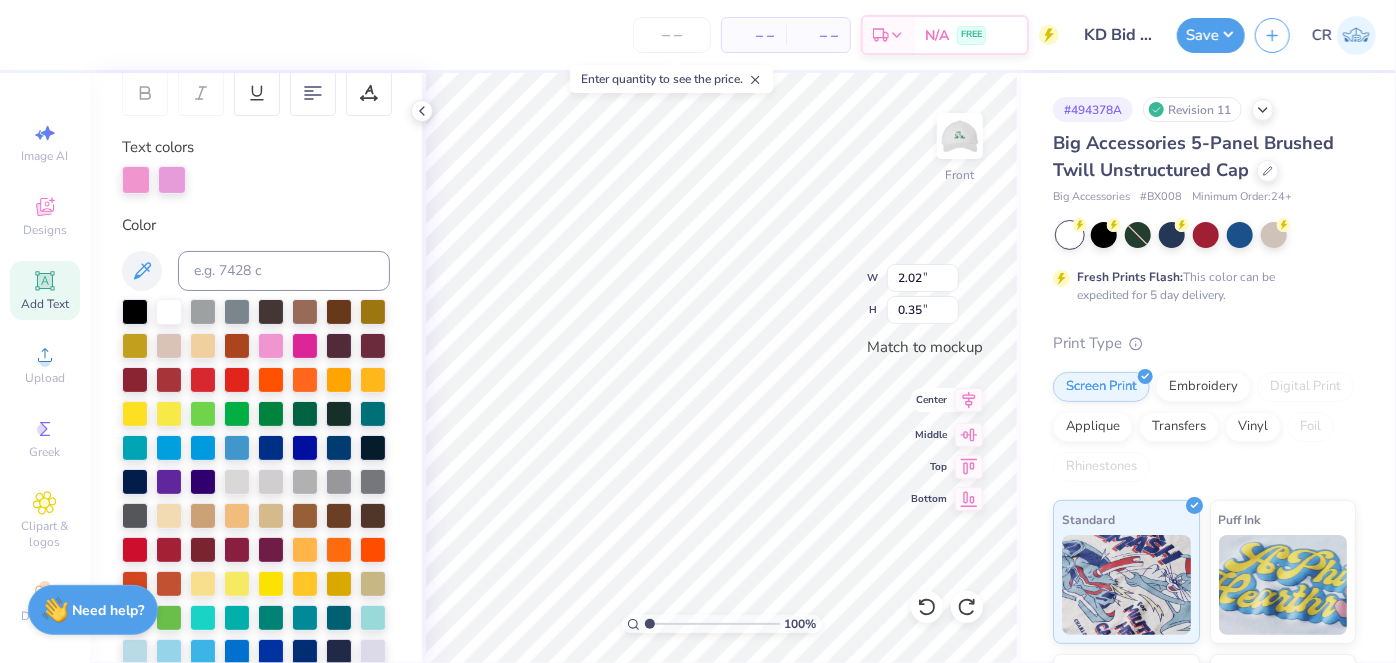 click 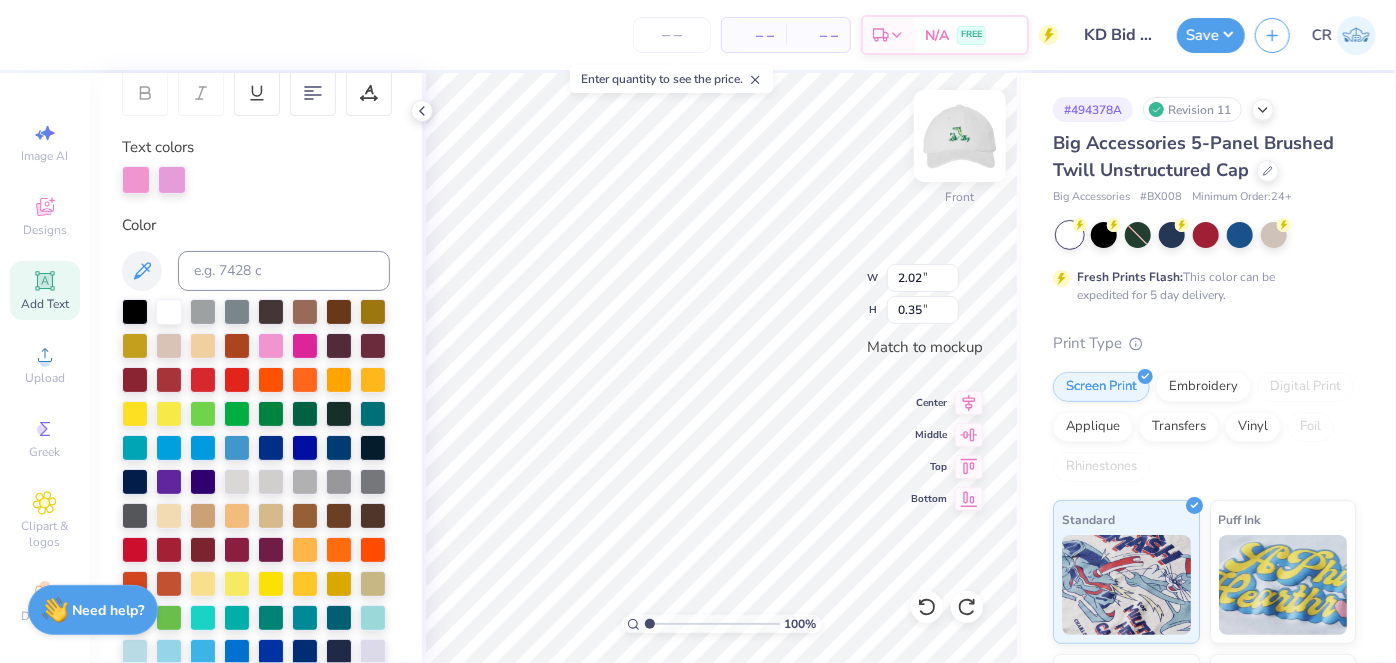 click at bounding box center [960, 136] 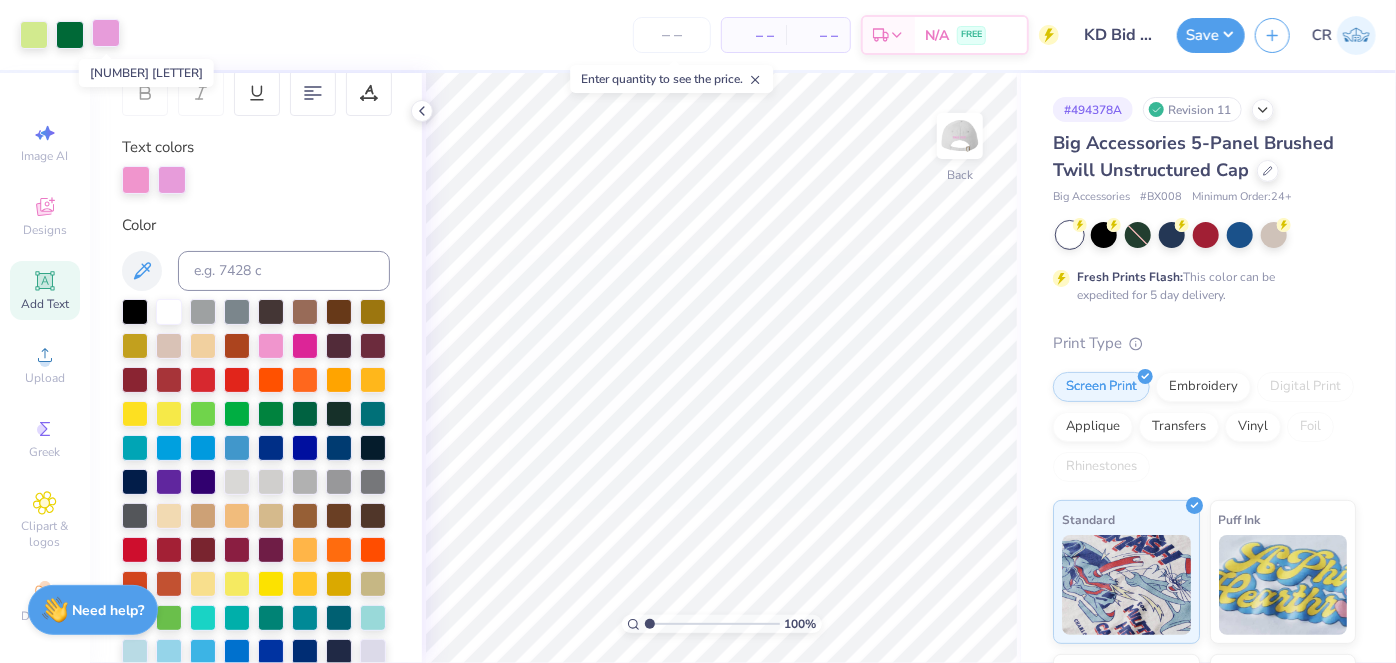 click at bounding box center [106, 33] 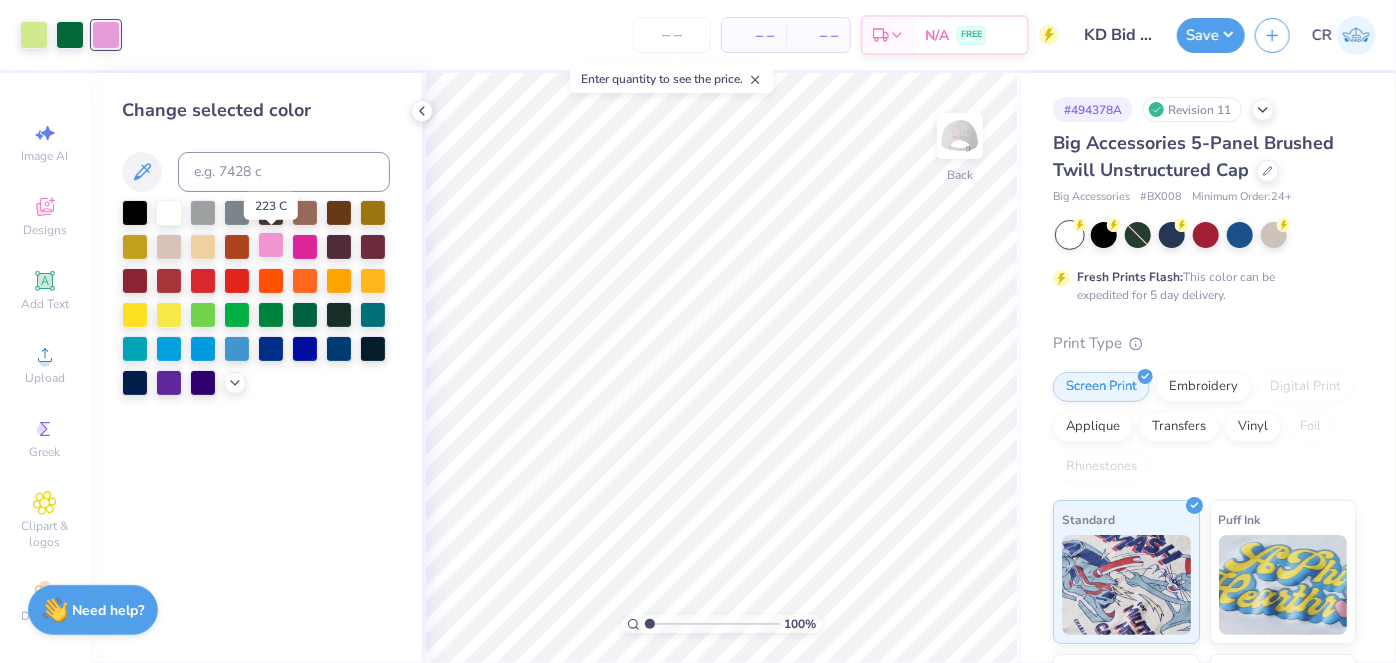 click at bounding box center [271, 245] 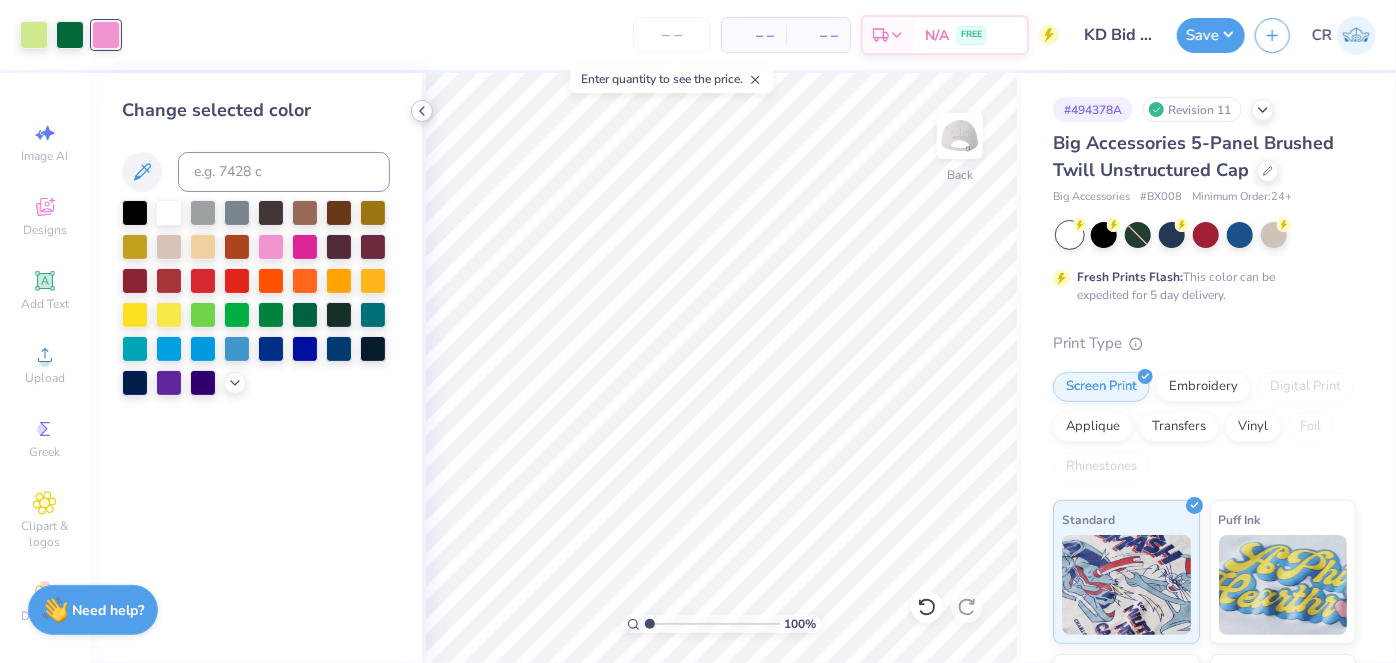 click 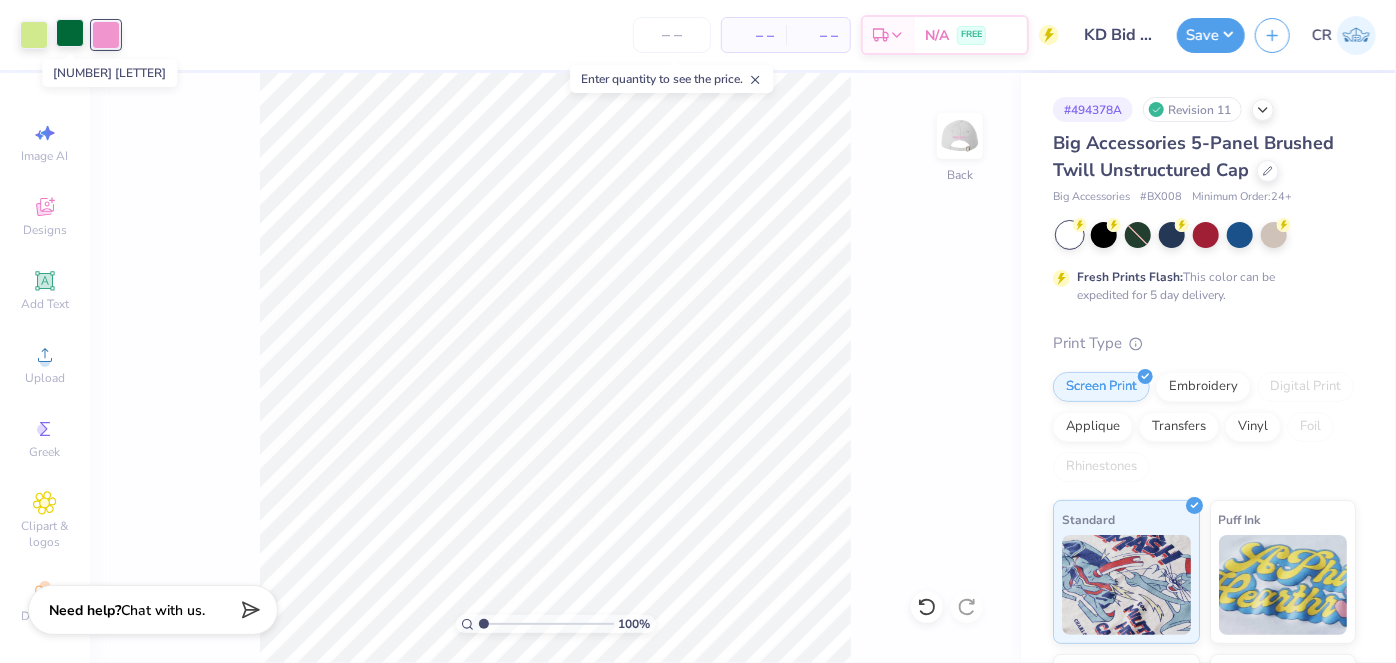 click at bounding box center (70, 33) 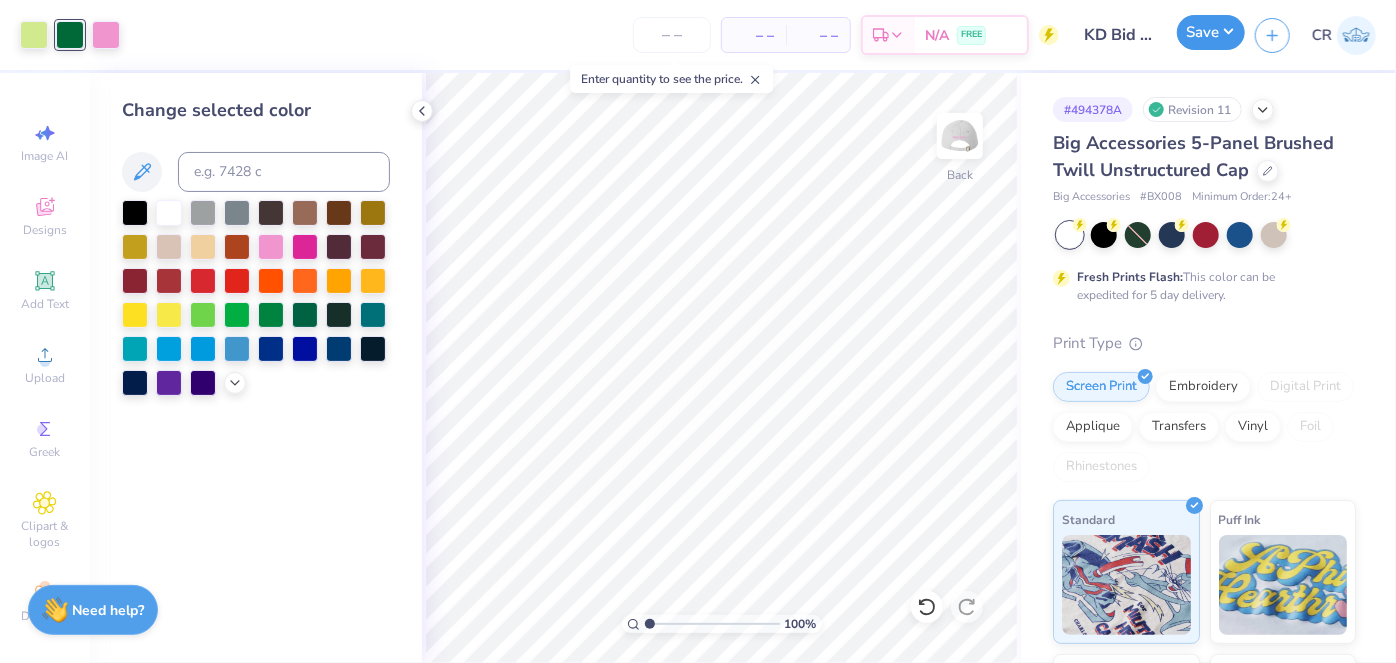 click on "Save" at bounding box center (1211, 32) 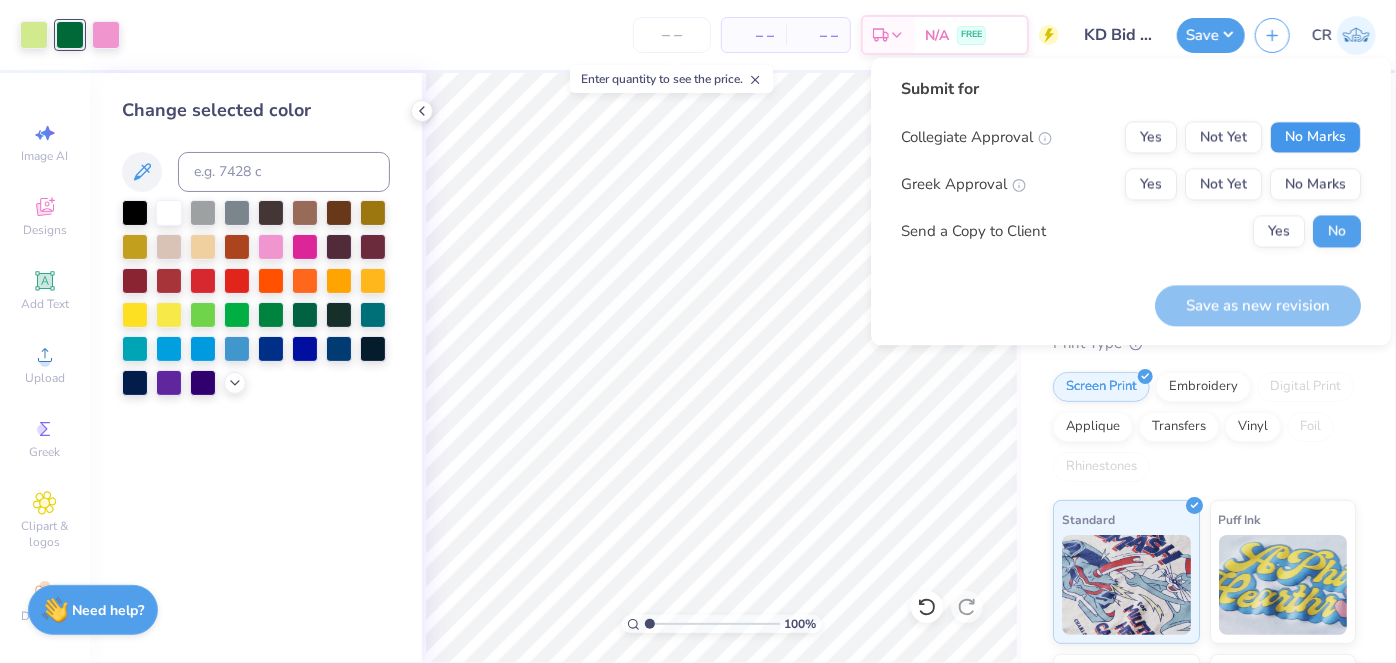 click on "No Marks" at bounding box center (1315, 137) 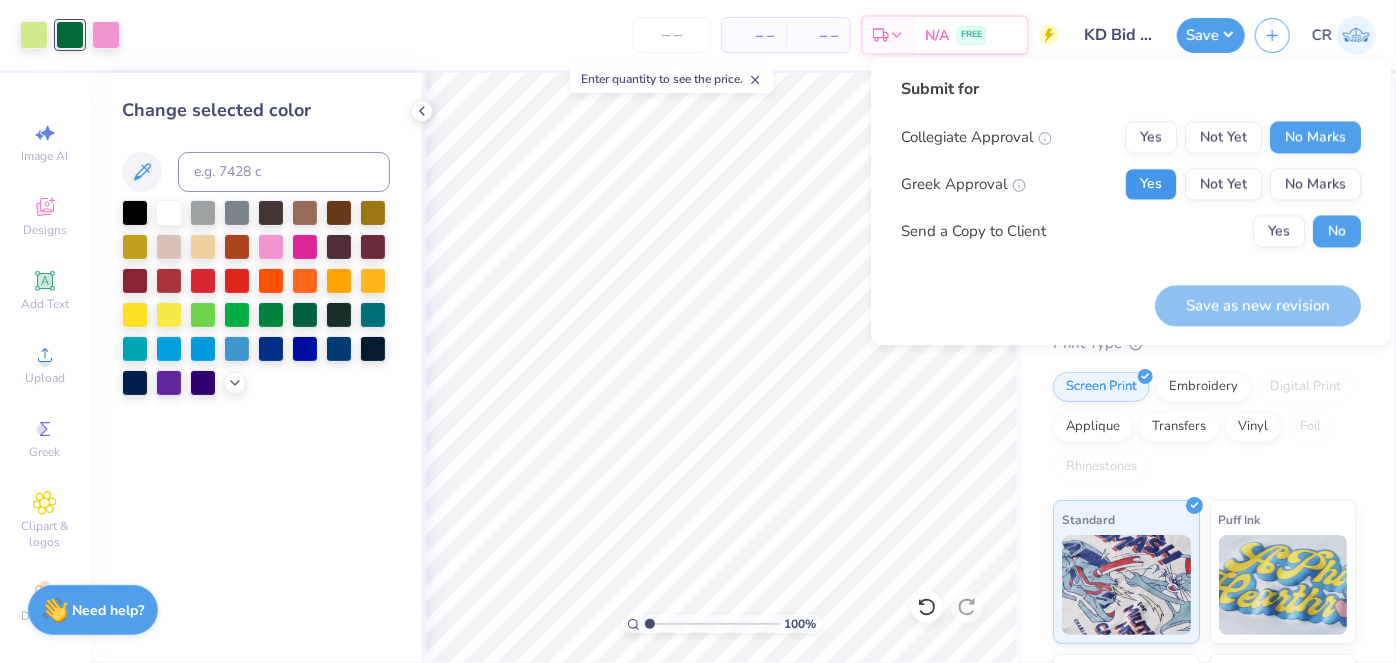click on "Yes" at bounding box center [1151, 184] 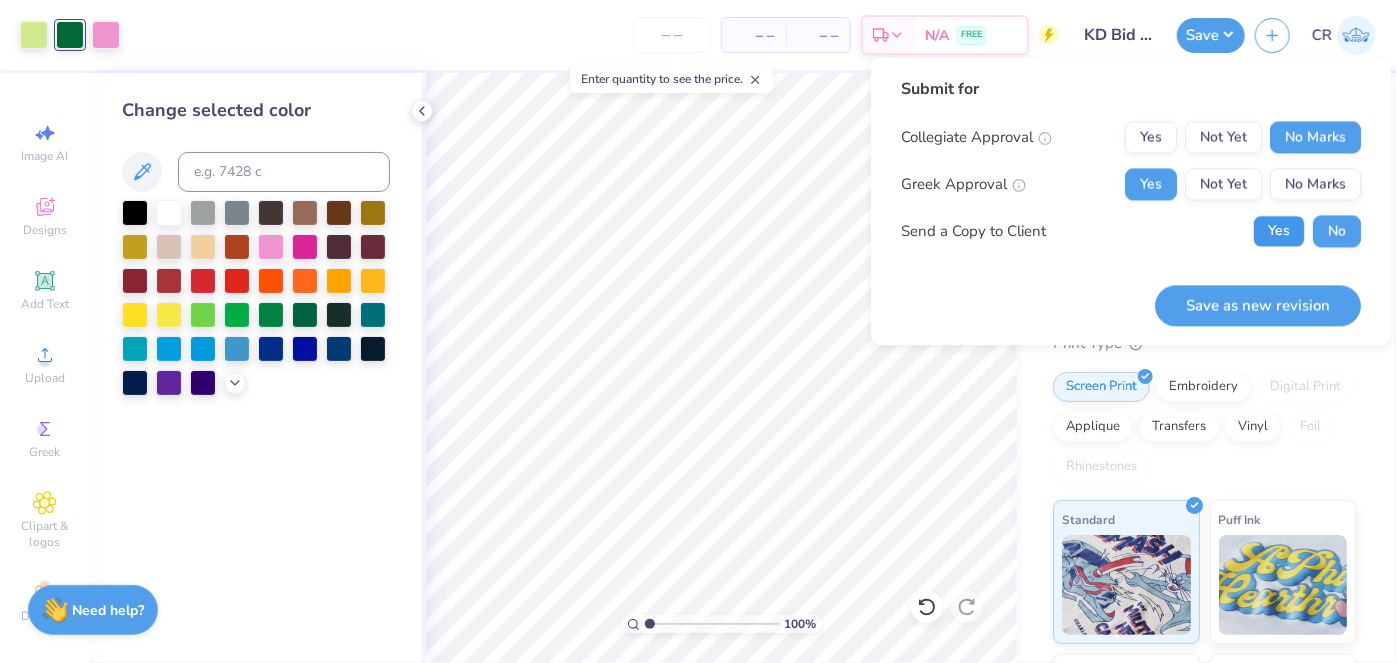 click on "Yes" at bounding box center (1279, 231) 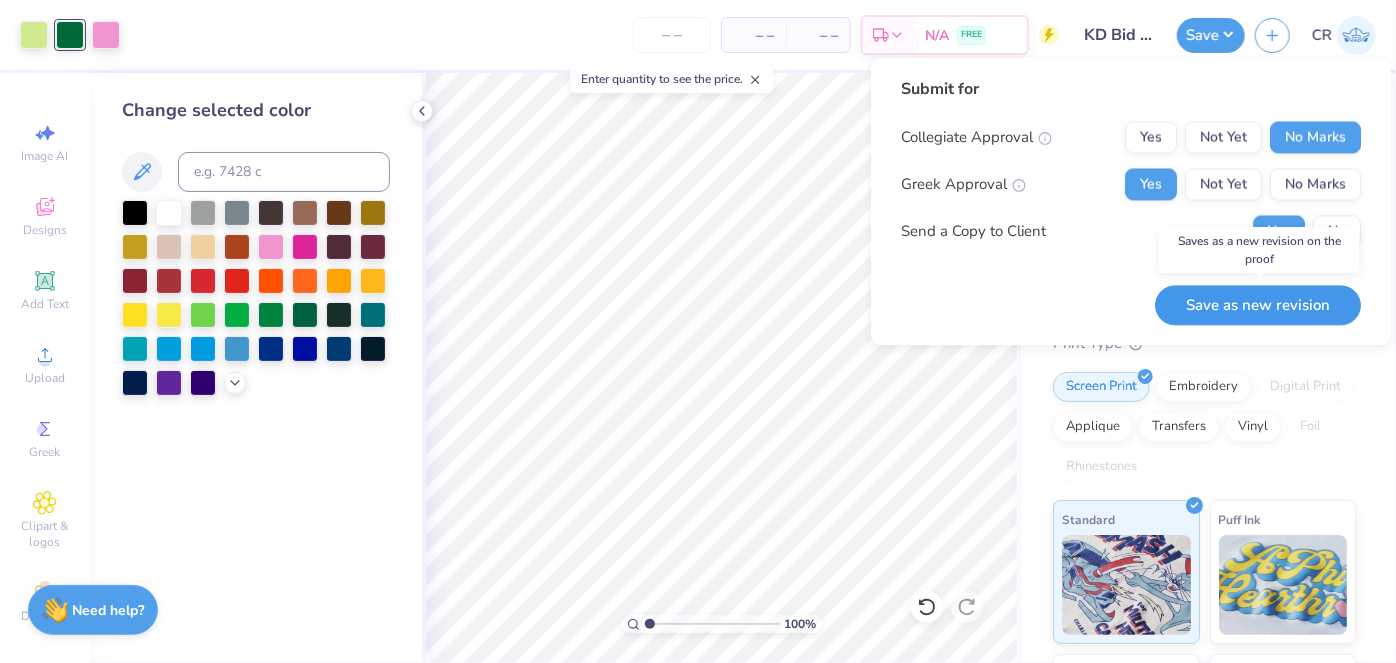 click on "Save as new revision" at bounding box center (1258, 305) 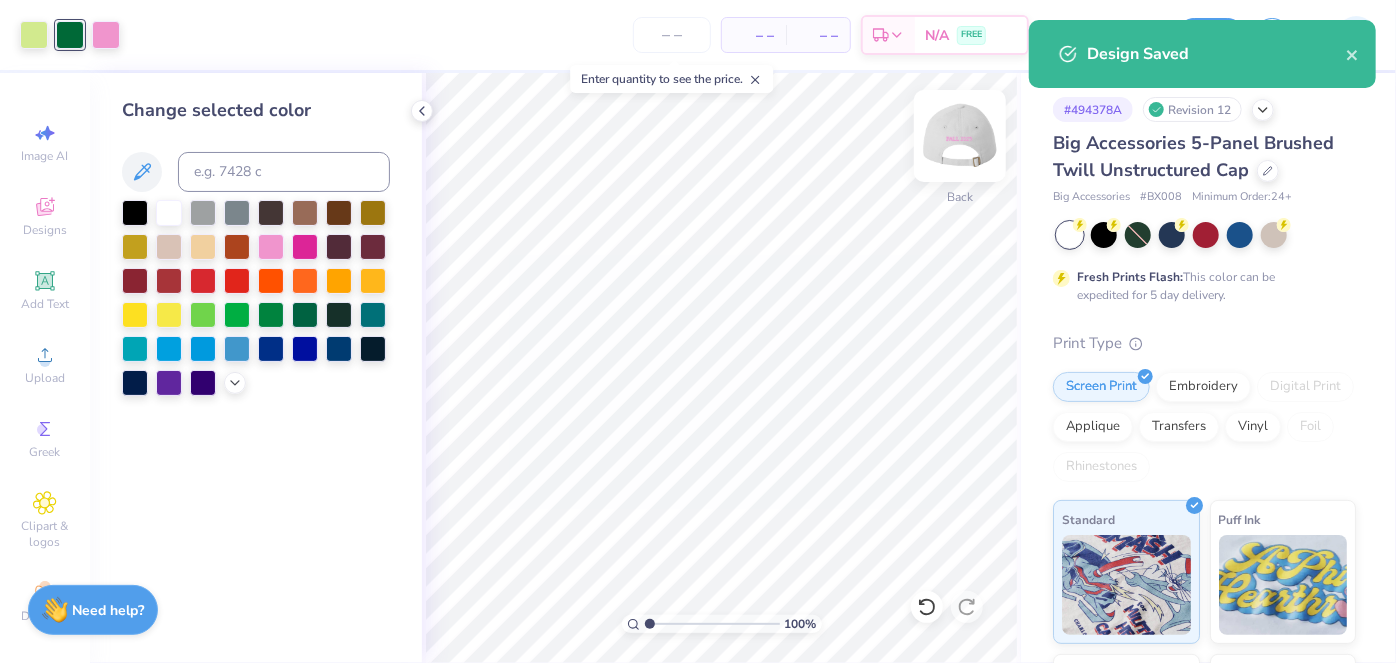 click at bounding box center (960, 136) 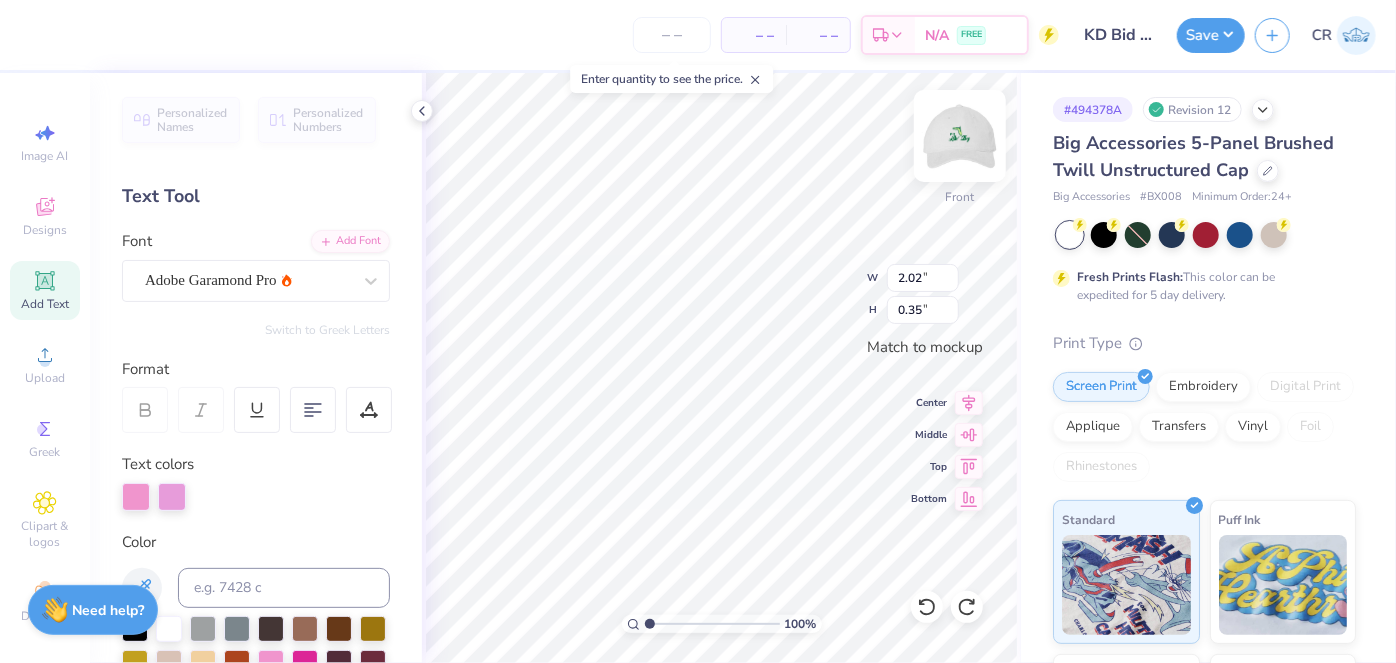scroll, scrollTop: 15, scrollLeft: 2, axis: both 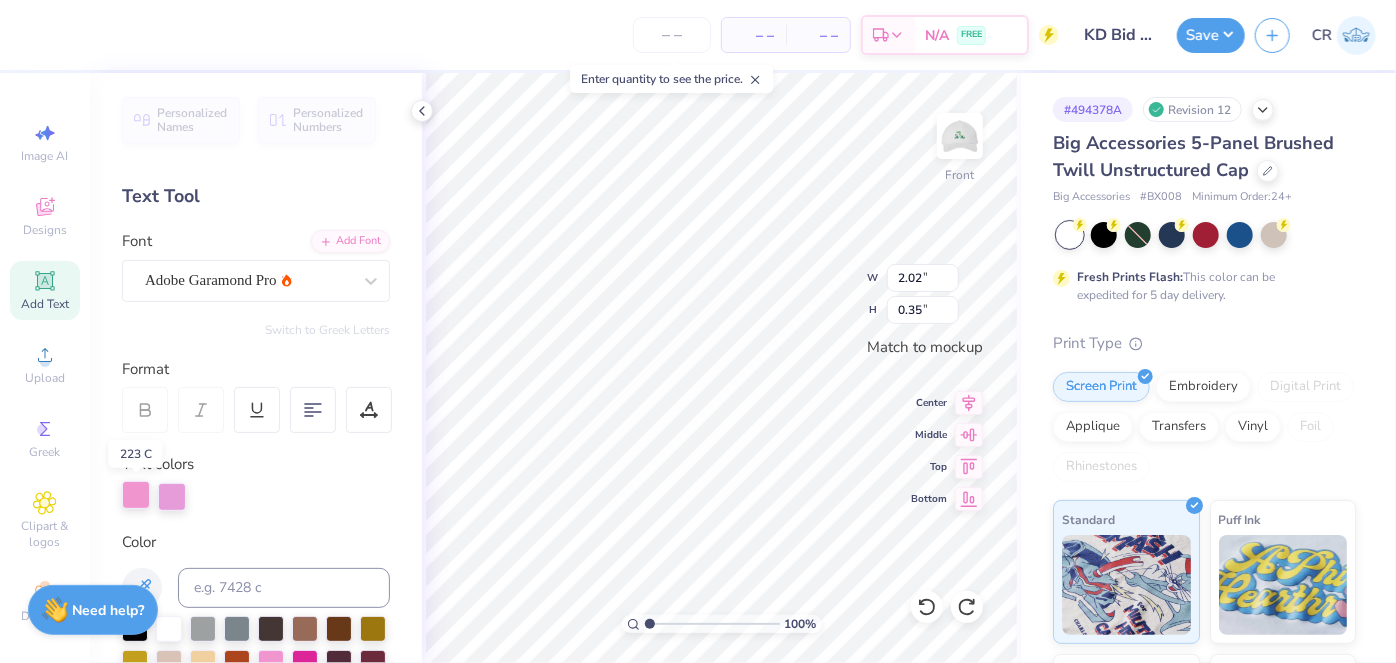 click at bounding box center (136, 495) 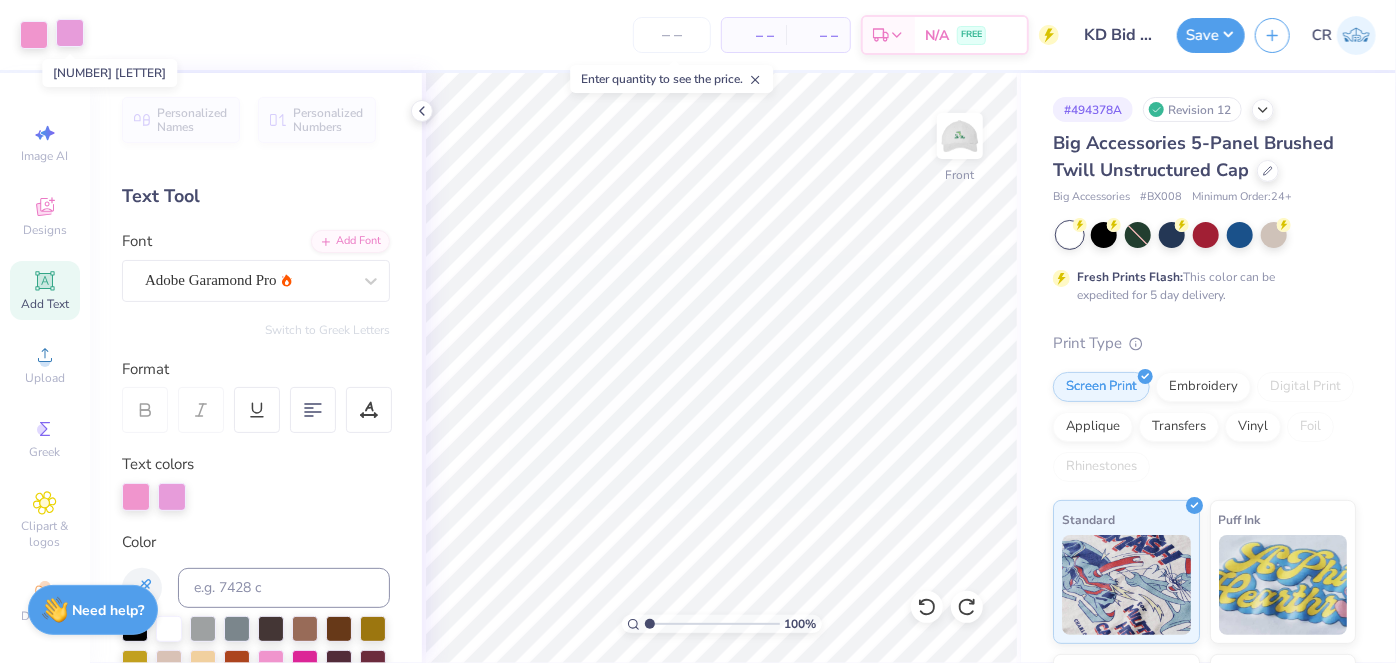 click at bounding box center [70, 33] 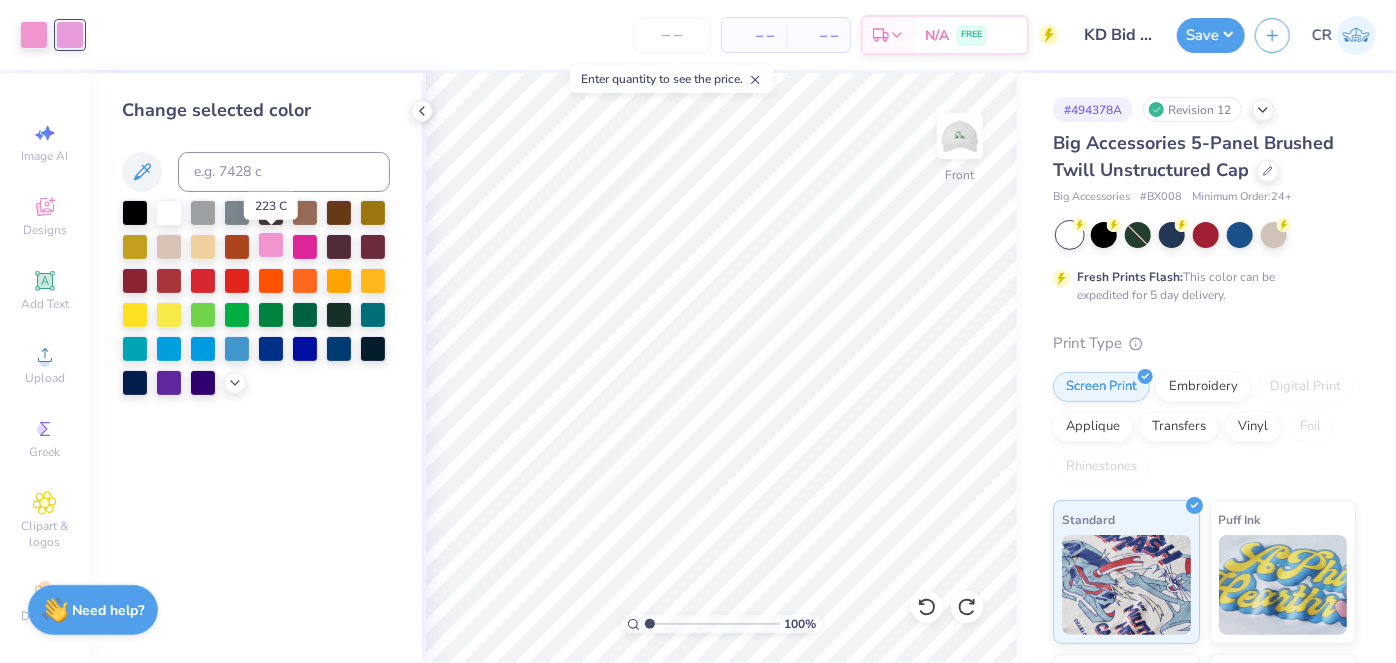 click at bounding box center [271, 245] 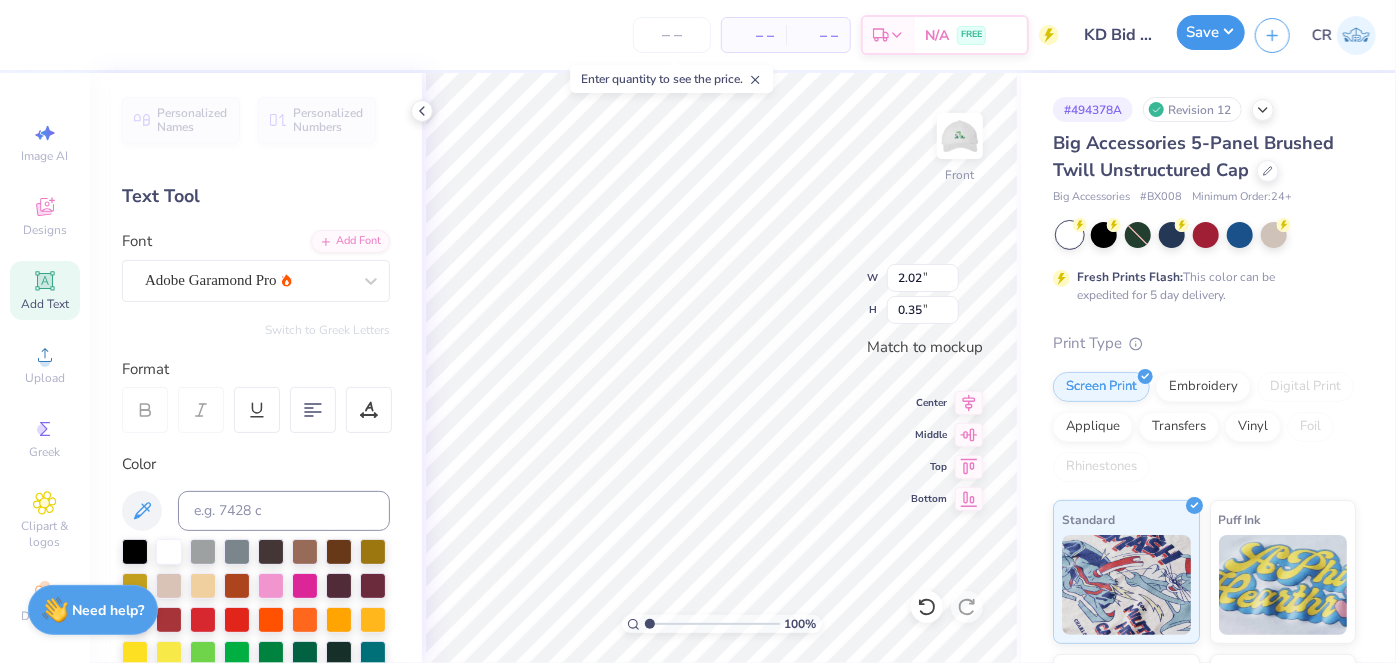 click on "Save" at bounding box center (1211, 32) 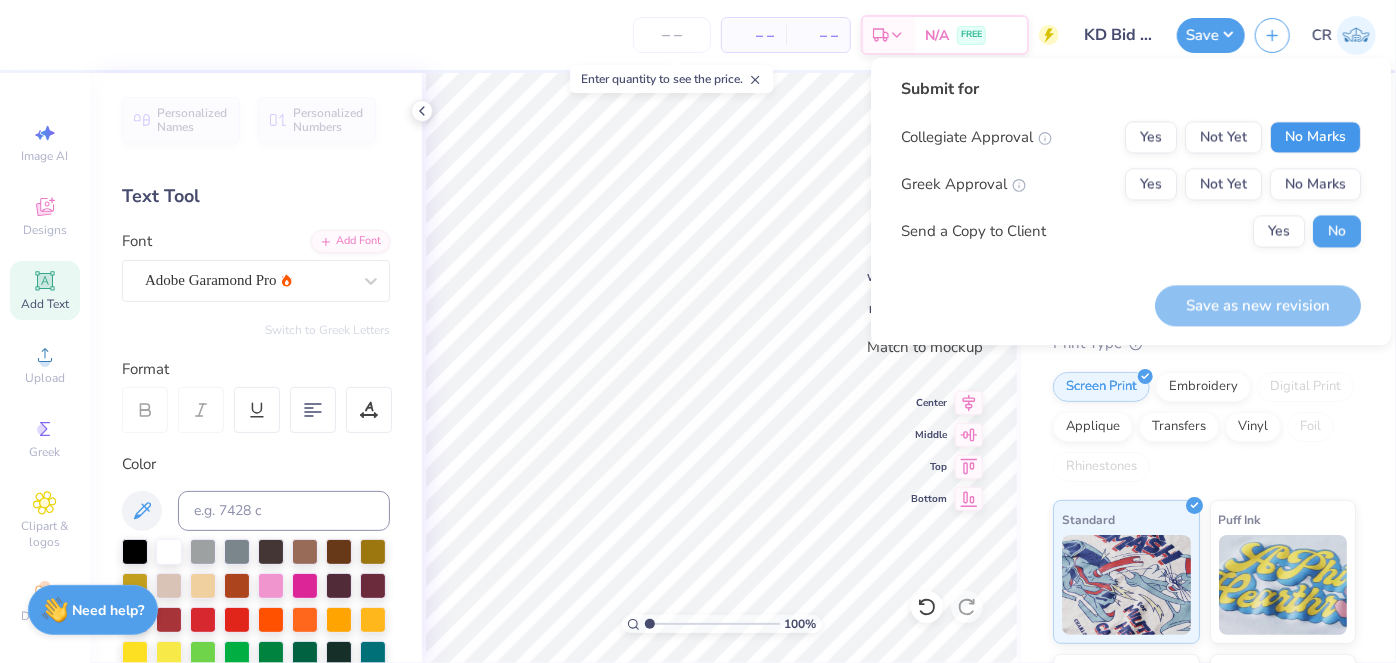click on "No Marks" at bounding box center (1315, 137) 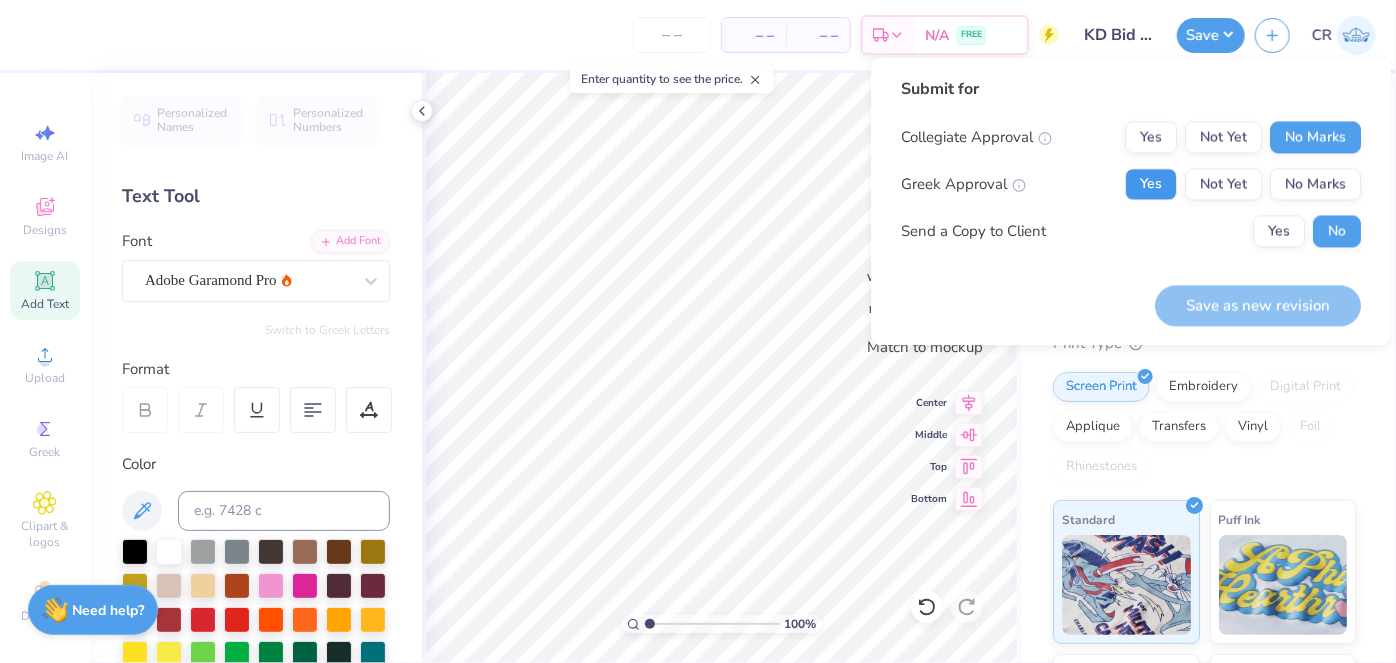 click on "Yes" at bounding box center [1151, 184] 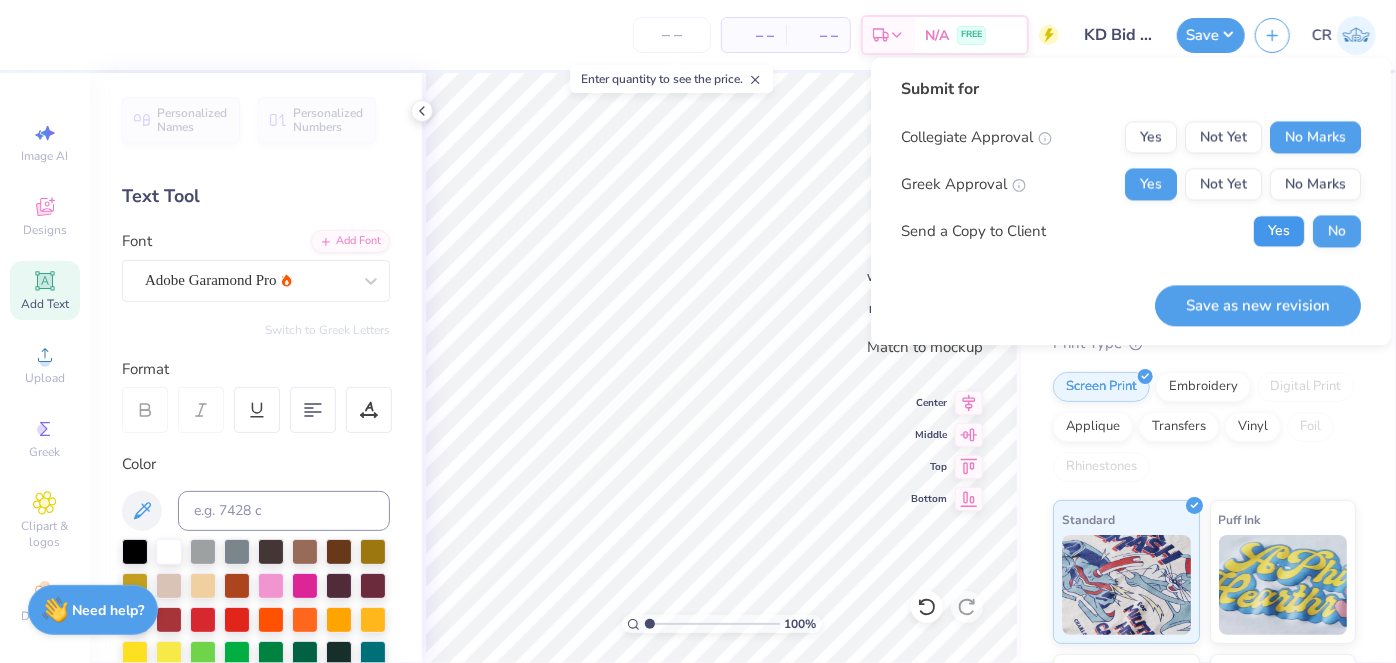 click on "Yes" at bounding box center (1279, 231) 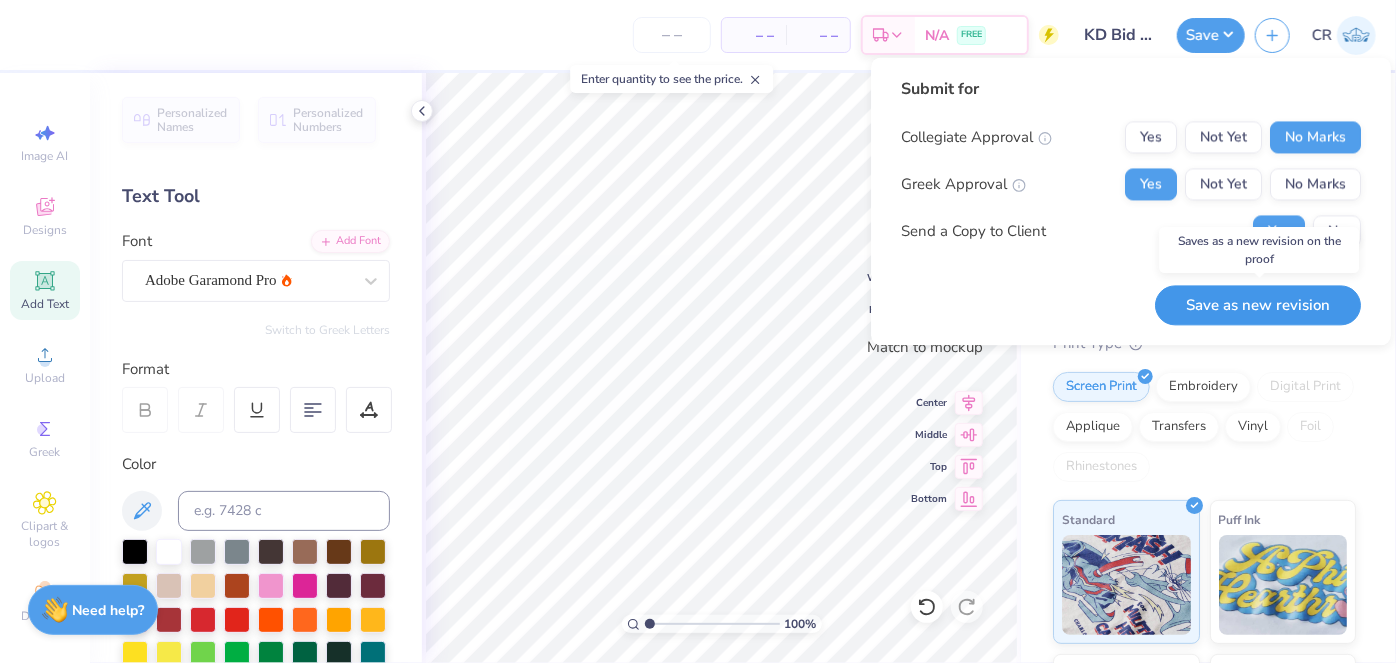 click on "Save as new revision" at bounding box center [1258, 305] 